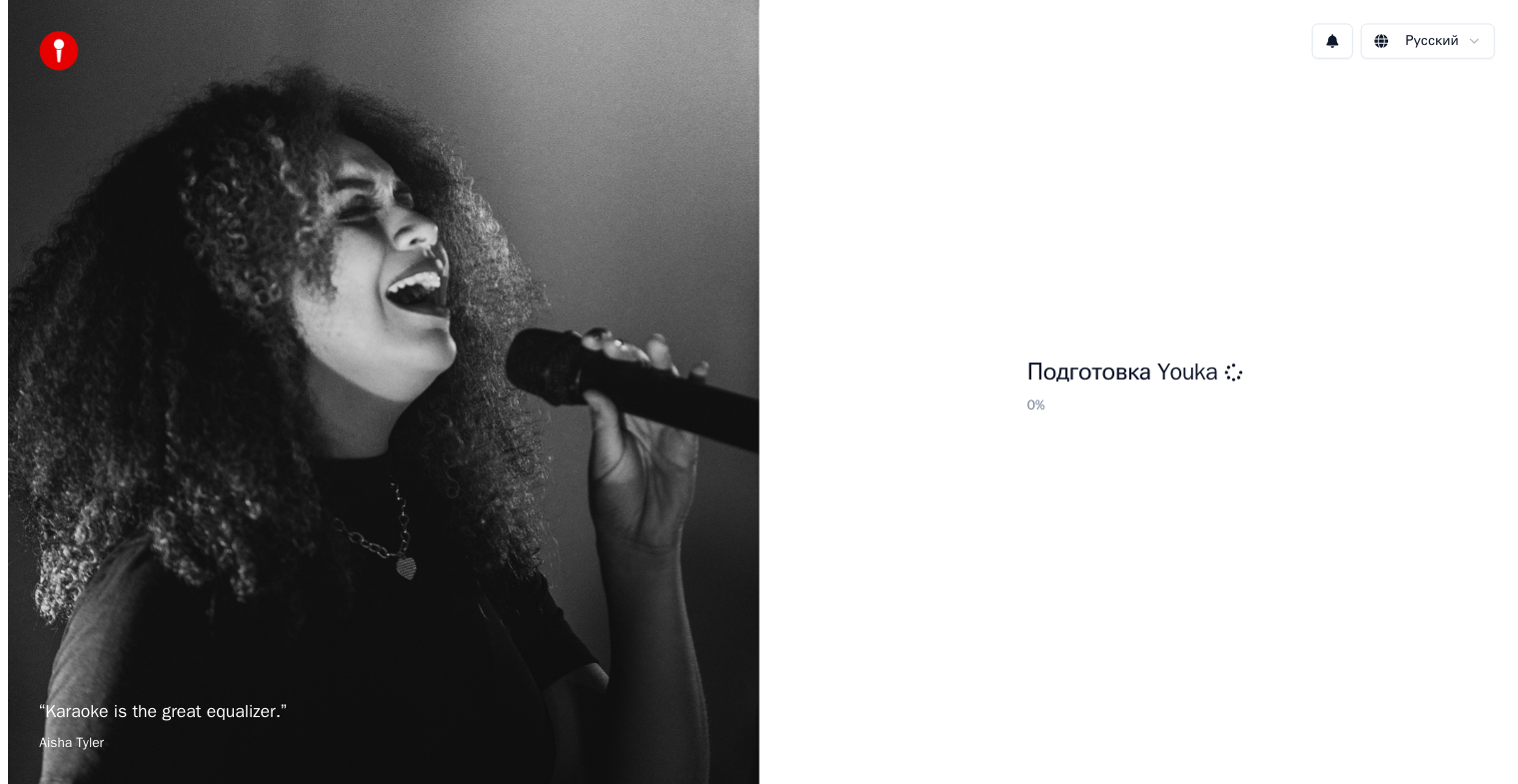 scroll, scrollTop: 0, scrollLeft: 0, axis: both 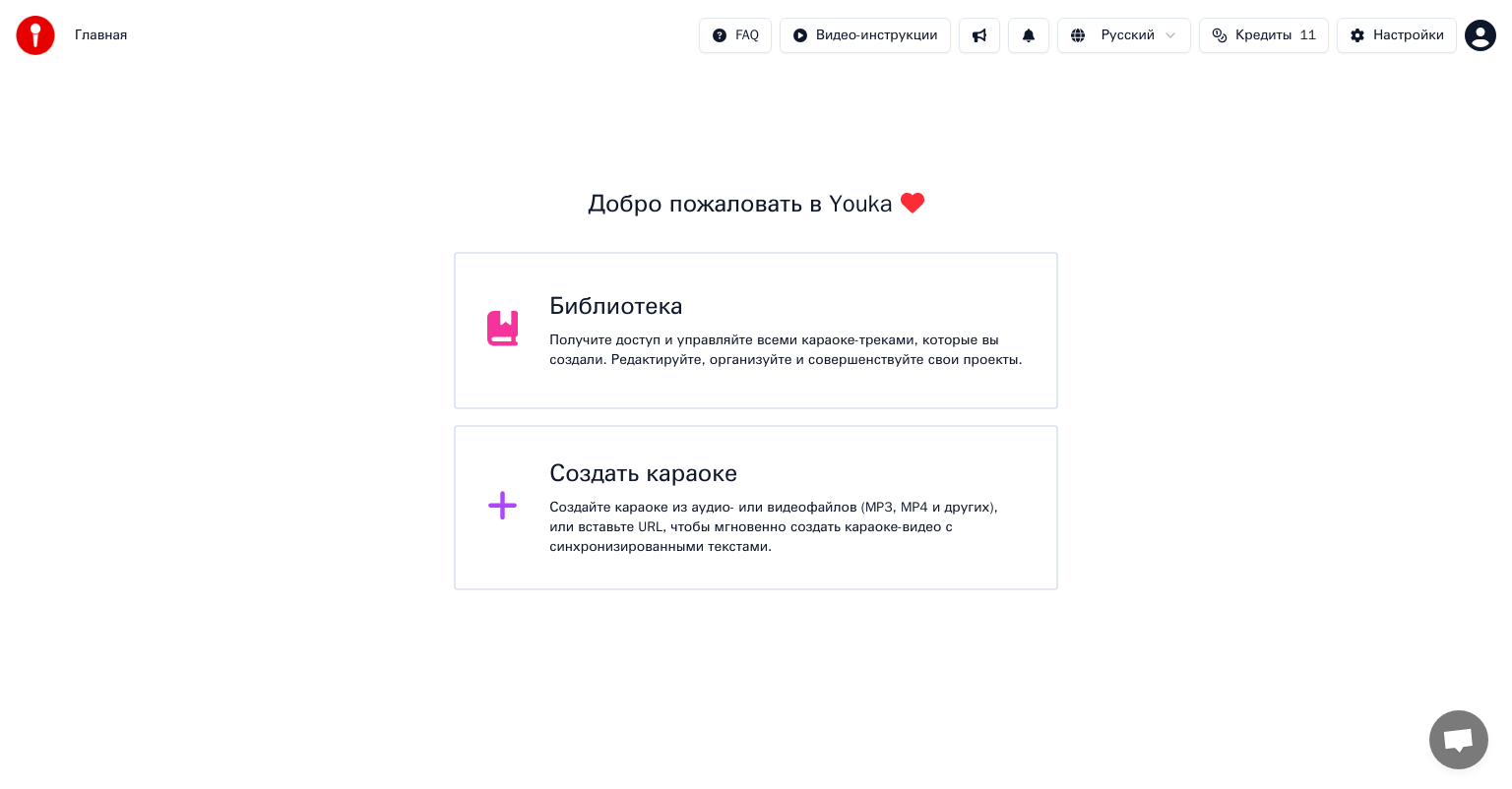click on "Создать караоке" at bounding box center [787, 474] 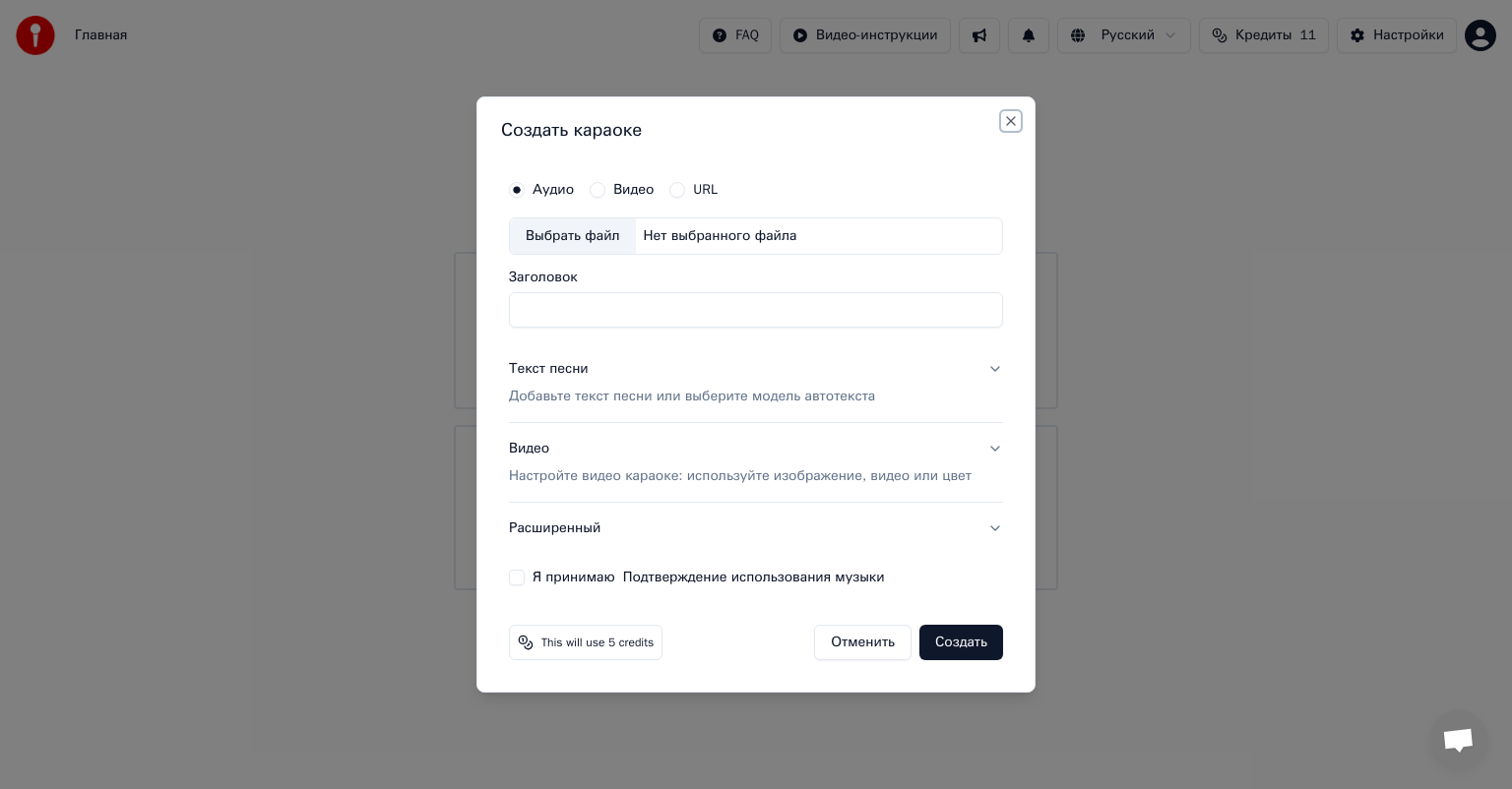 click on "Close" at bounding box center (1011, 121) 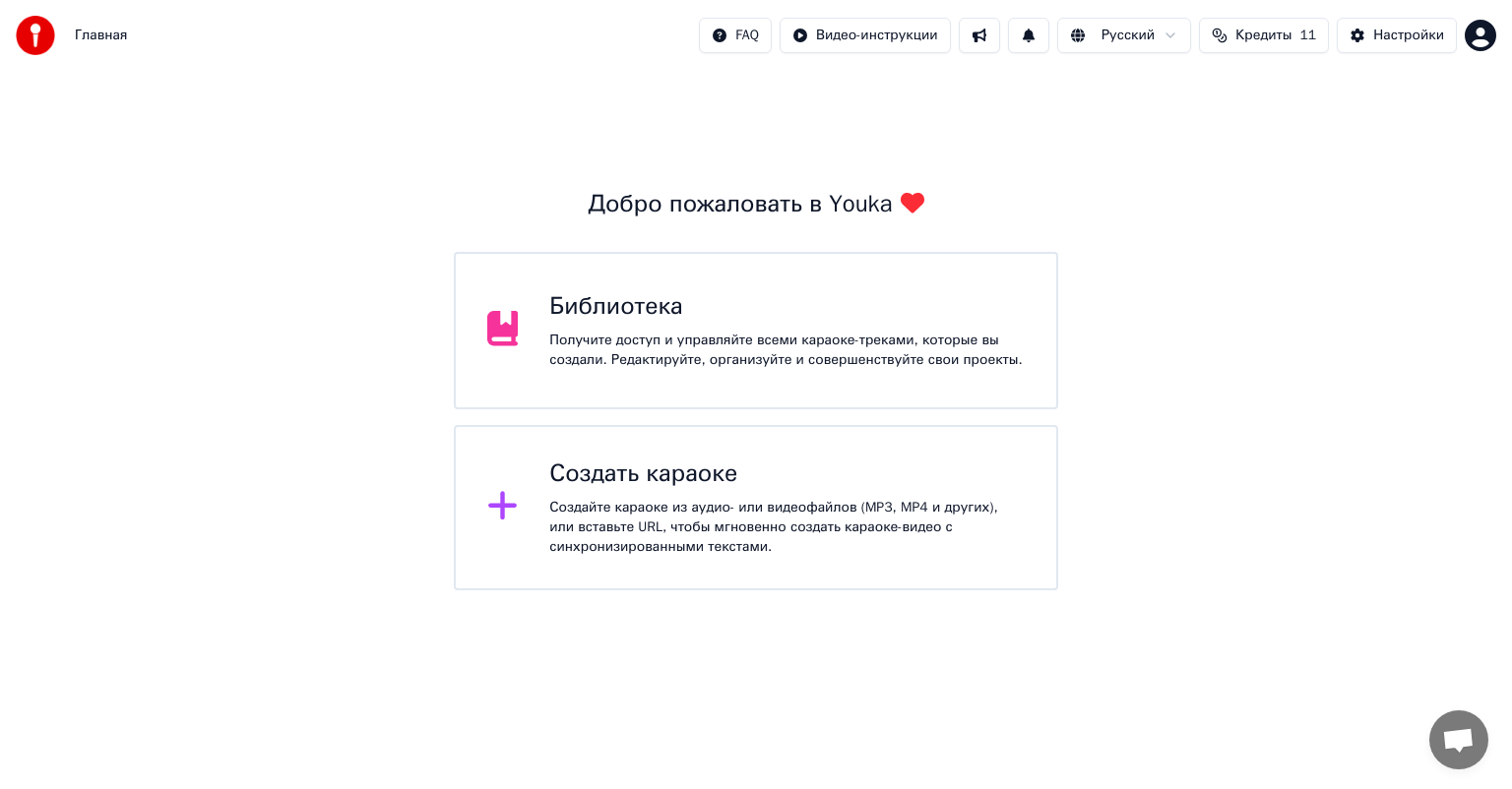 click on "Библиотека" at bounding box center (787, 307) 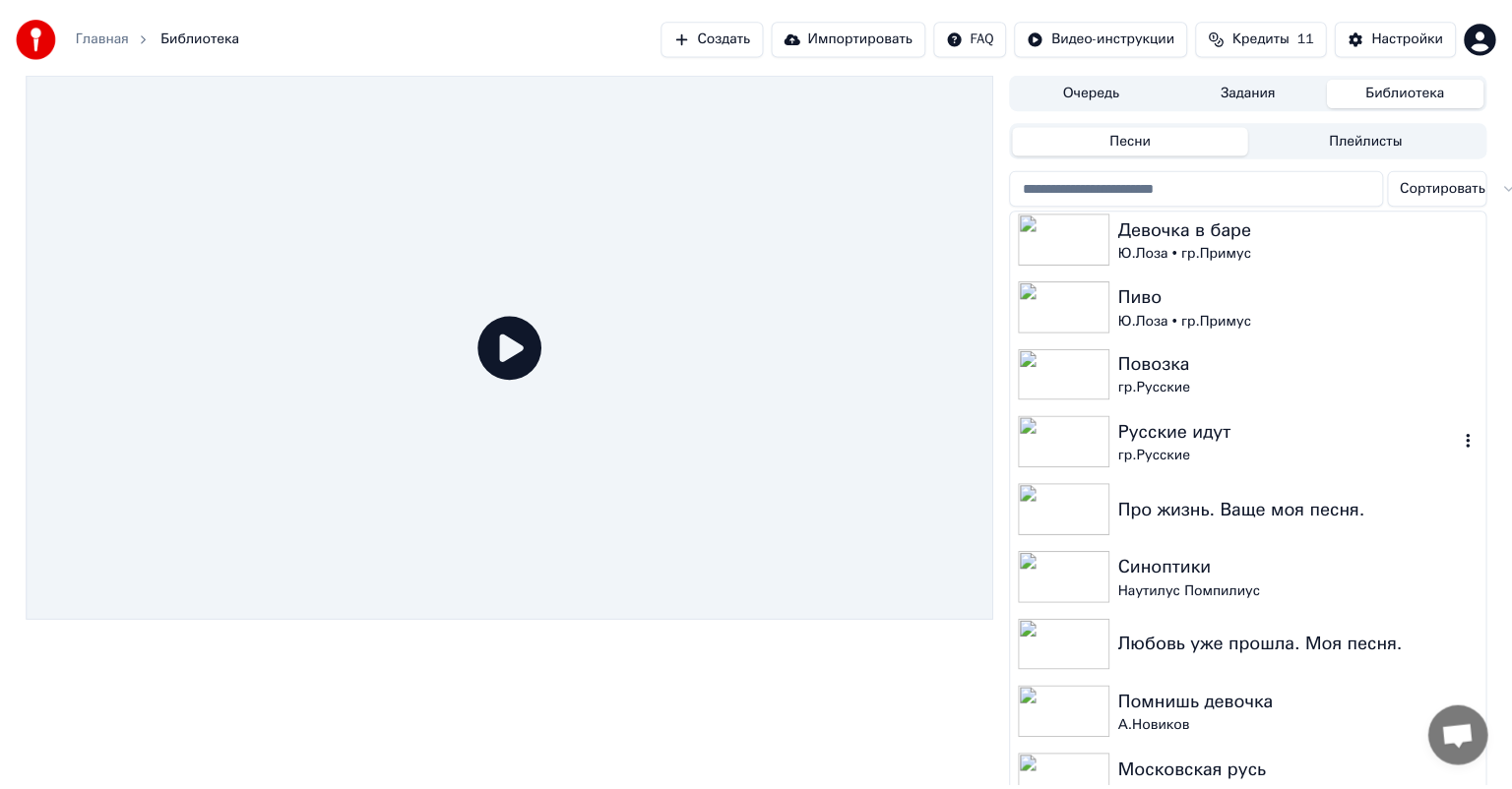scroll, scrollTop: 0, scrollLeft: 0, axis: both 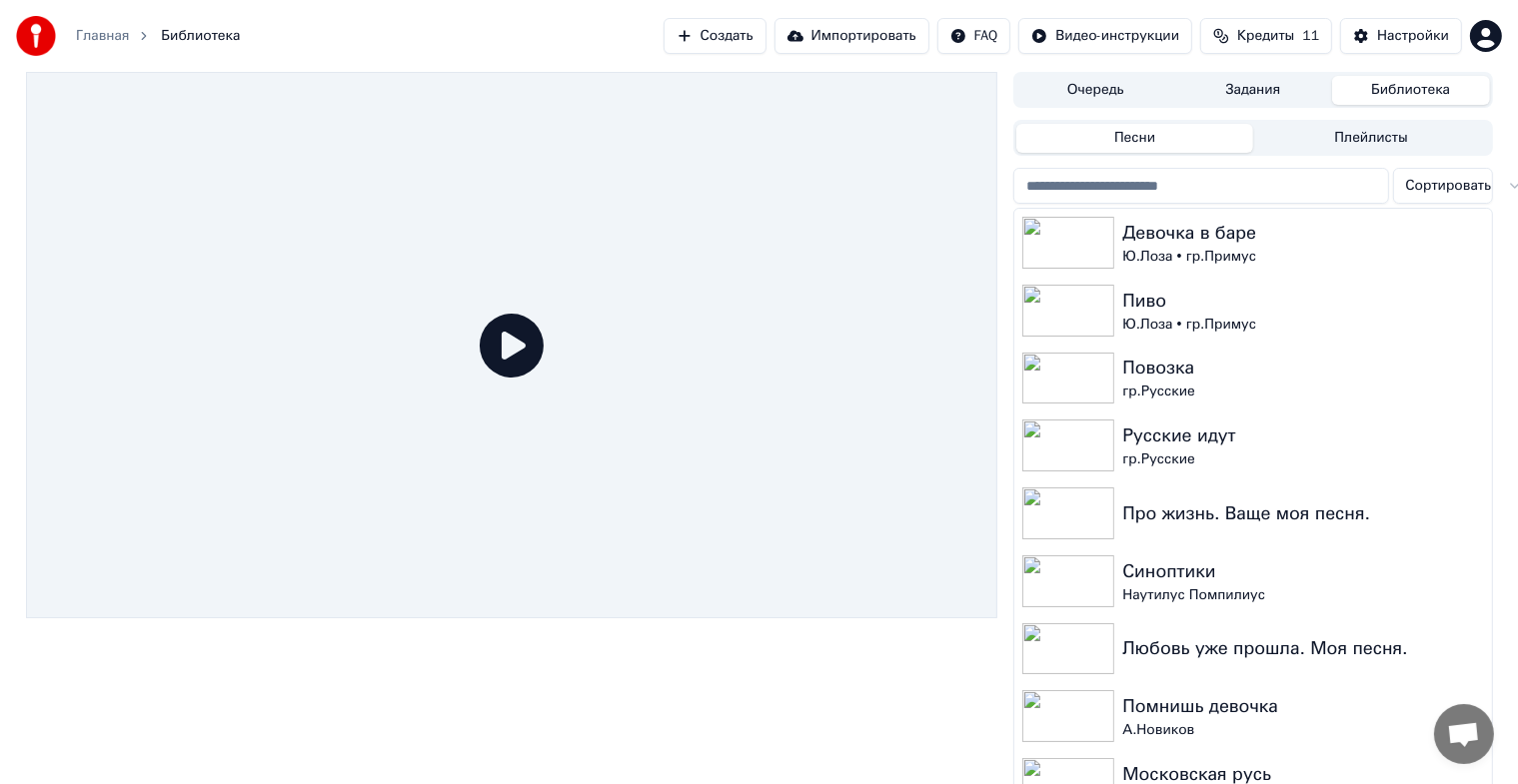 click on "Создать" at bounding box center [715, 36] 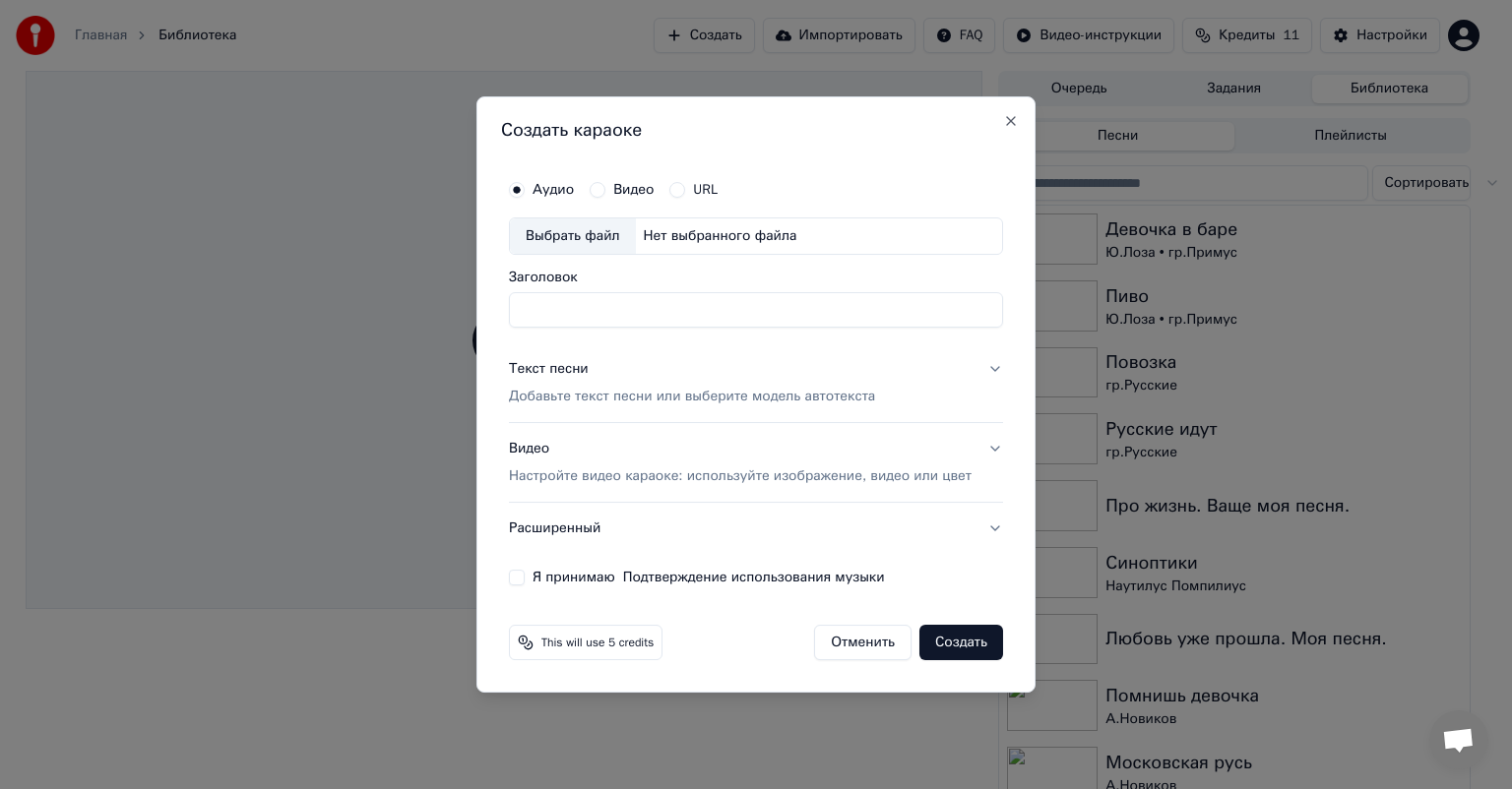 click on "Выбрать файл" at bounding box center (573, 236) 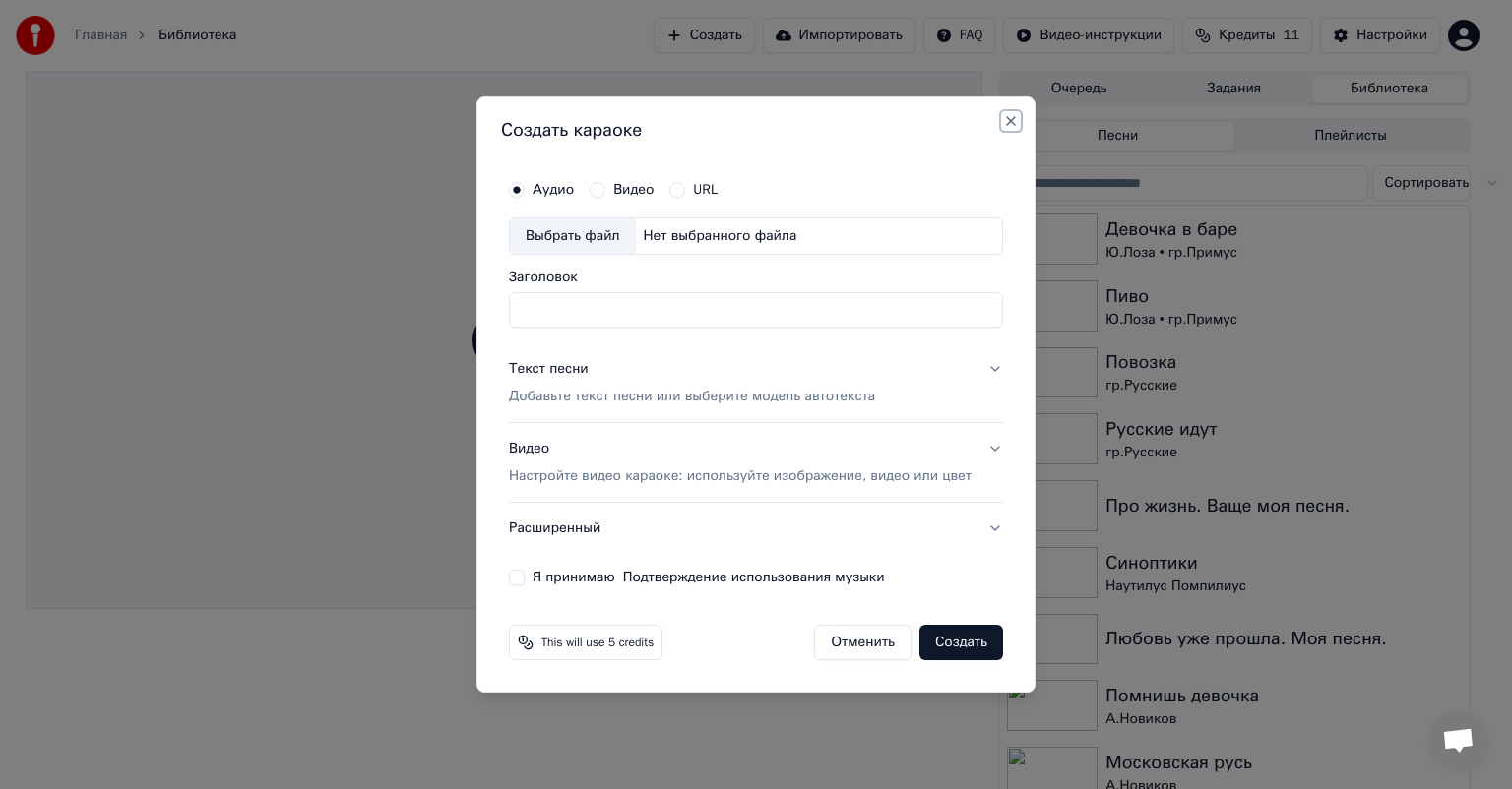 click on "Close" at bounding box center (1011, 121) 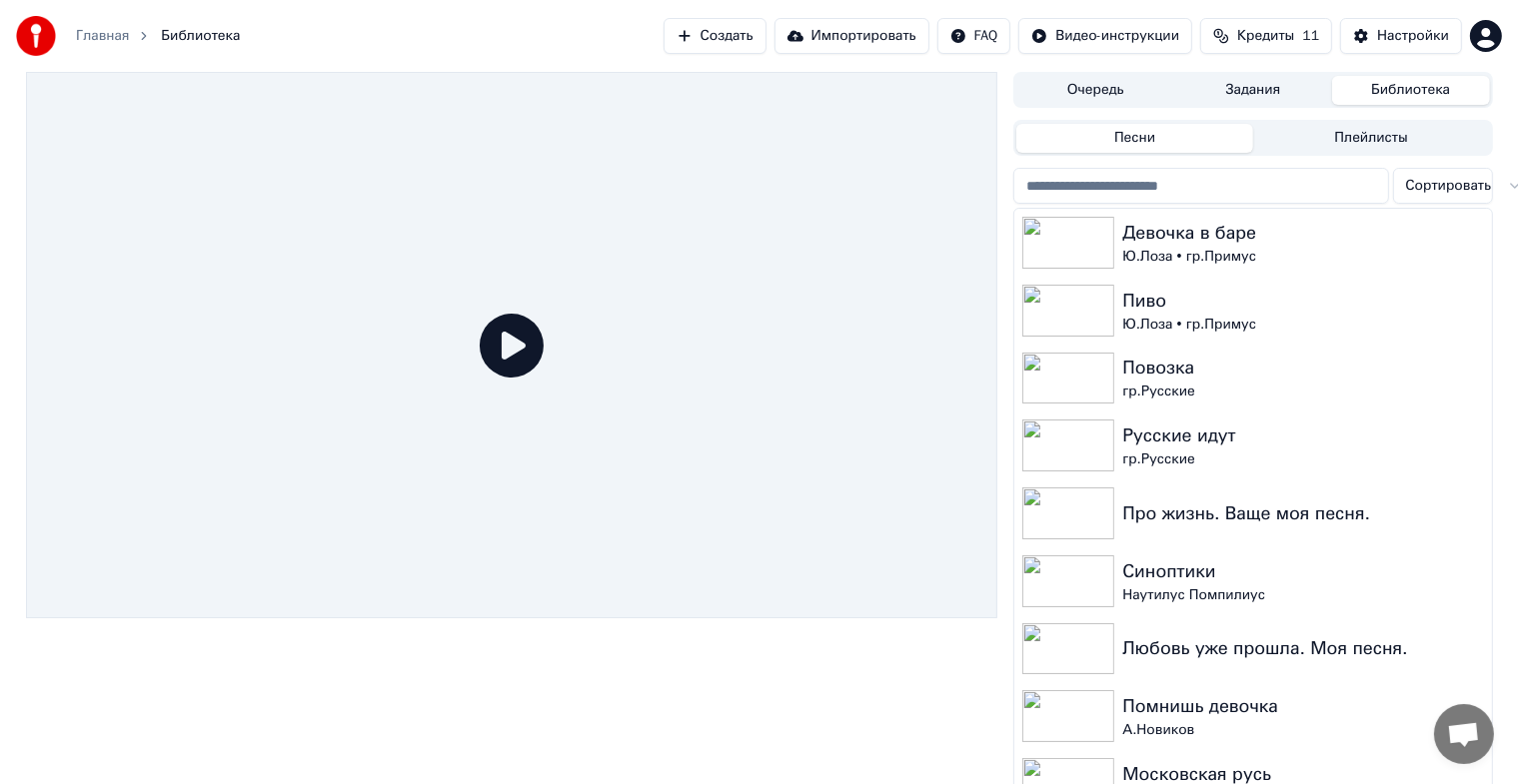click on "Создать" at bounding box center [715, 36] 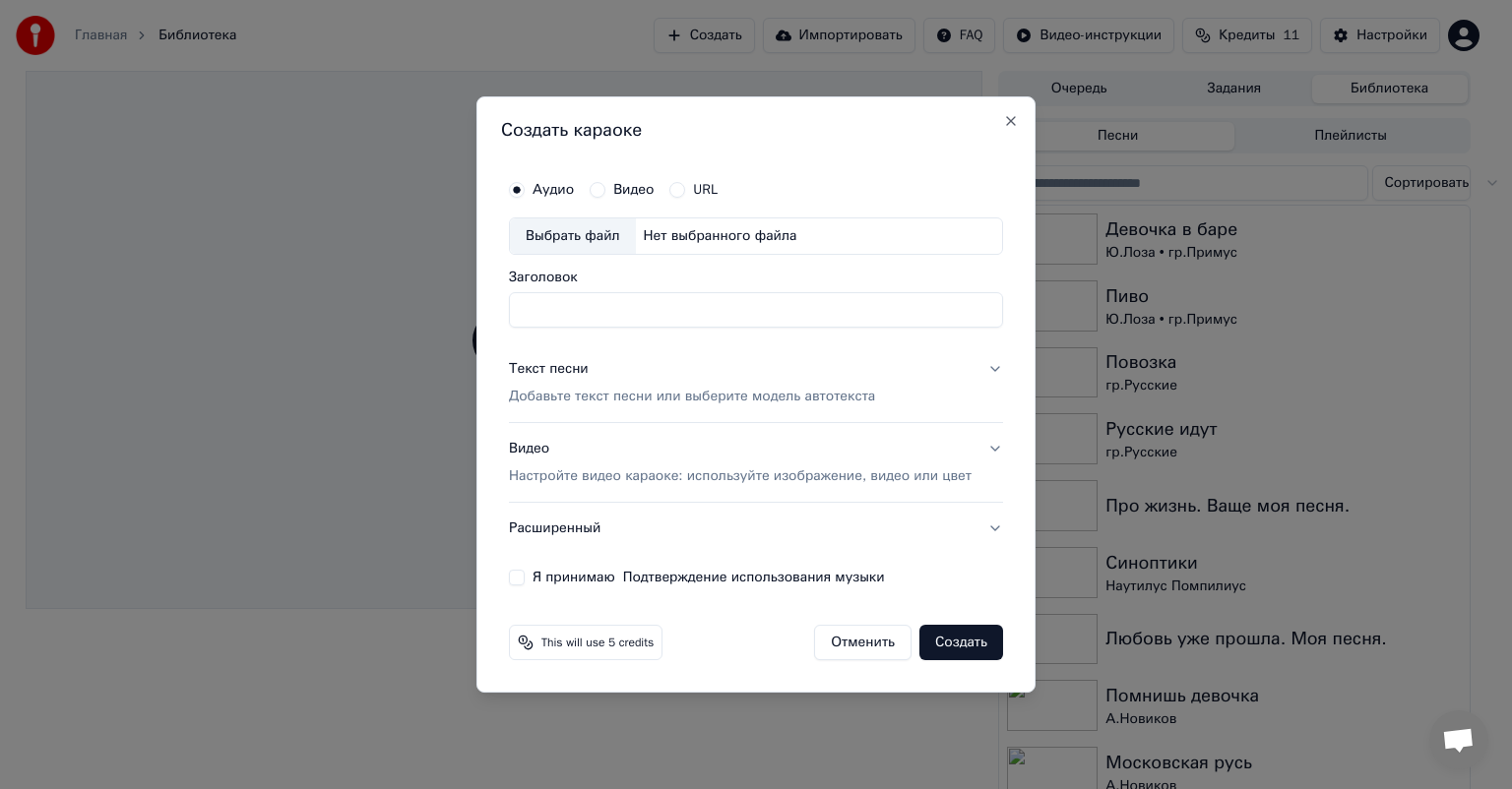 click on "Выбрать файл" at bounding box center [573, 236] 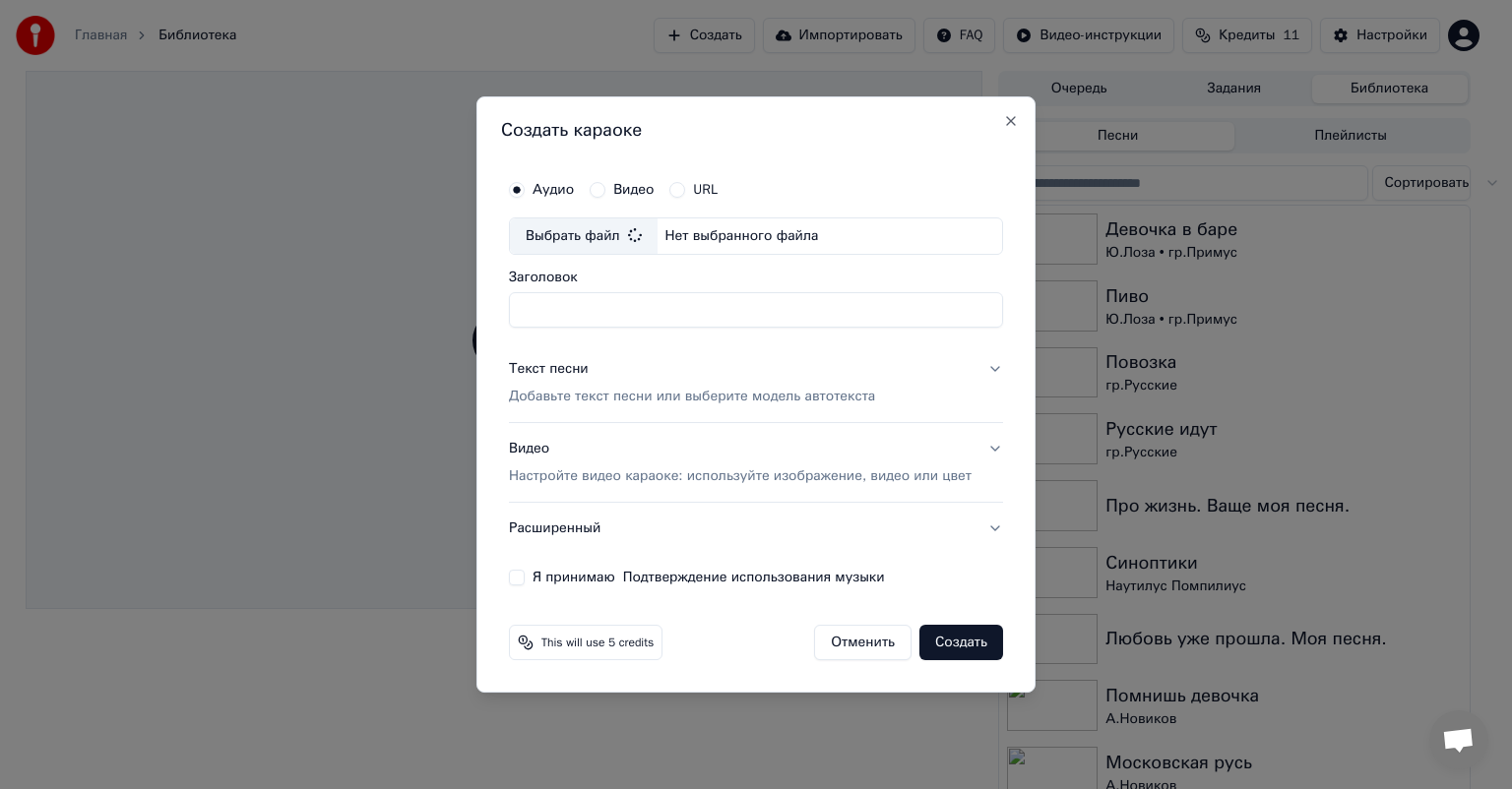 type on "**********" 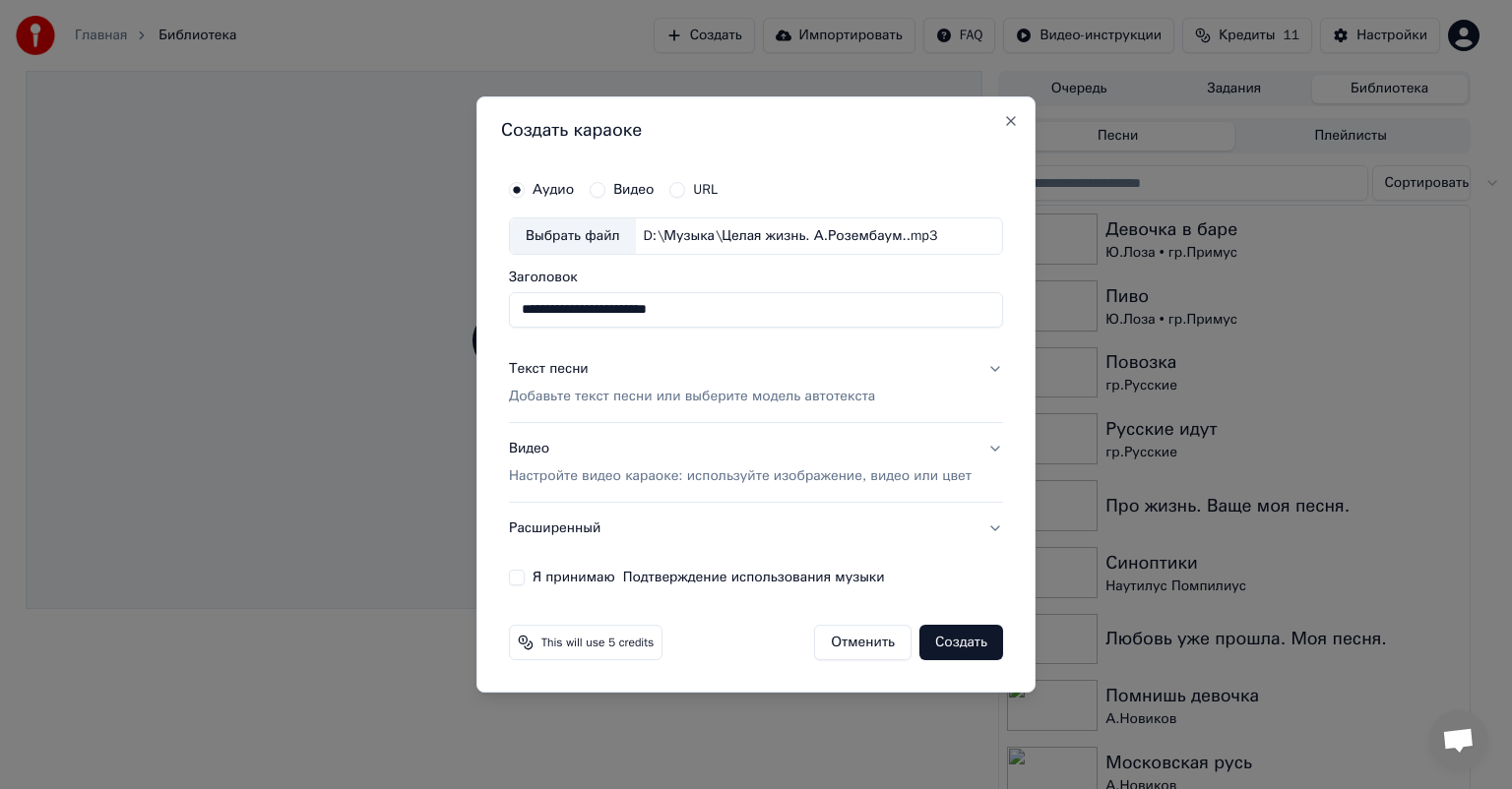 click on "Текст песни" at bounding box center [548, 369] 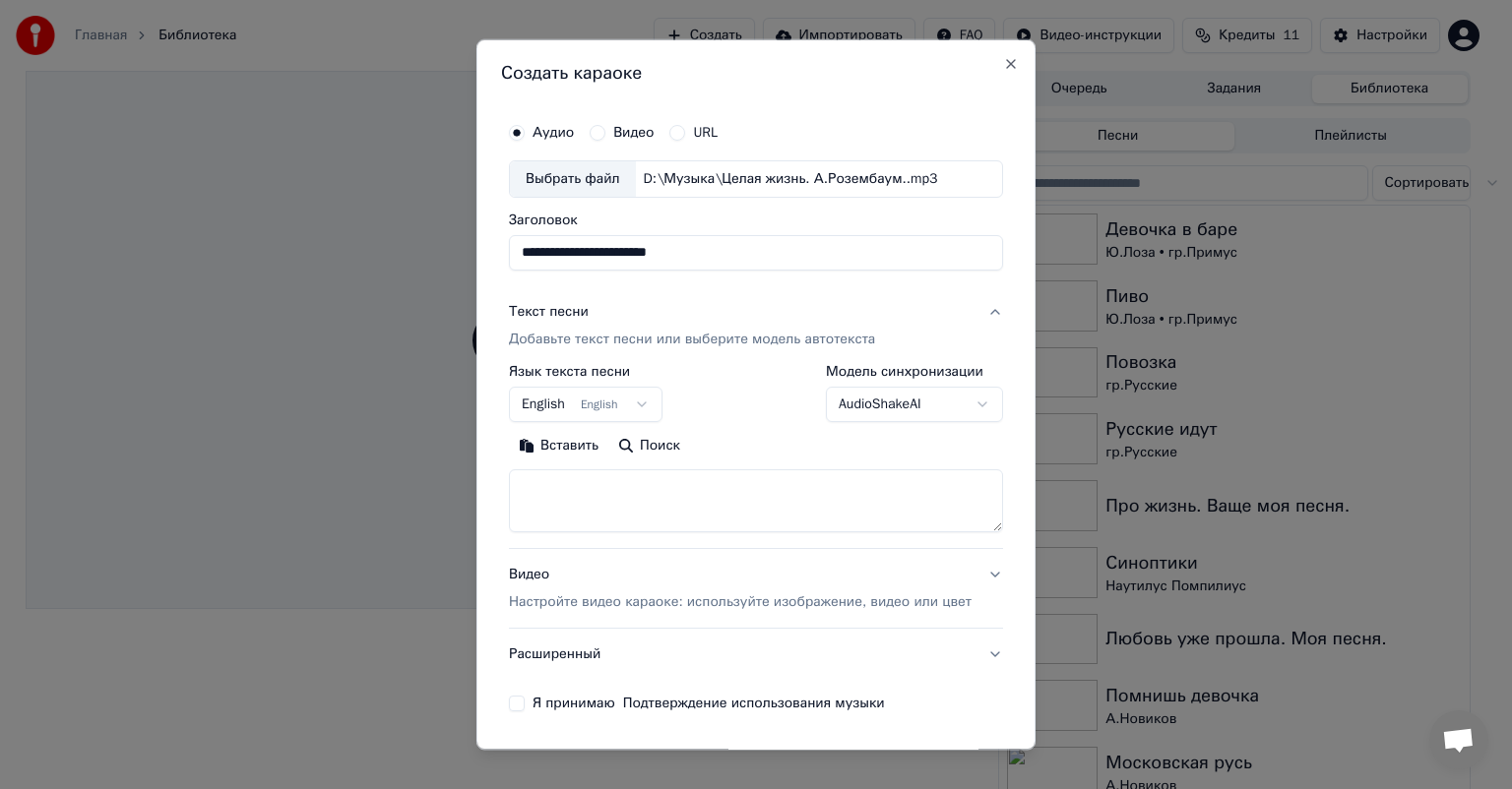 click on "English English" at bounding box center [586, 404] 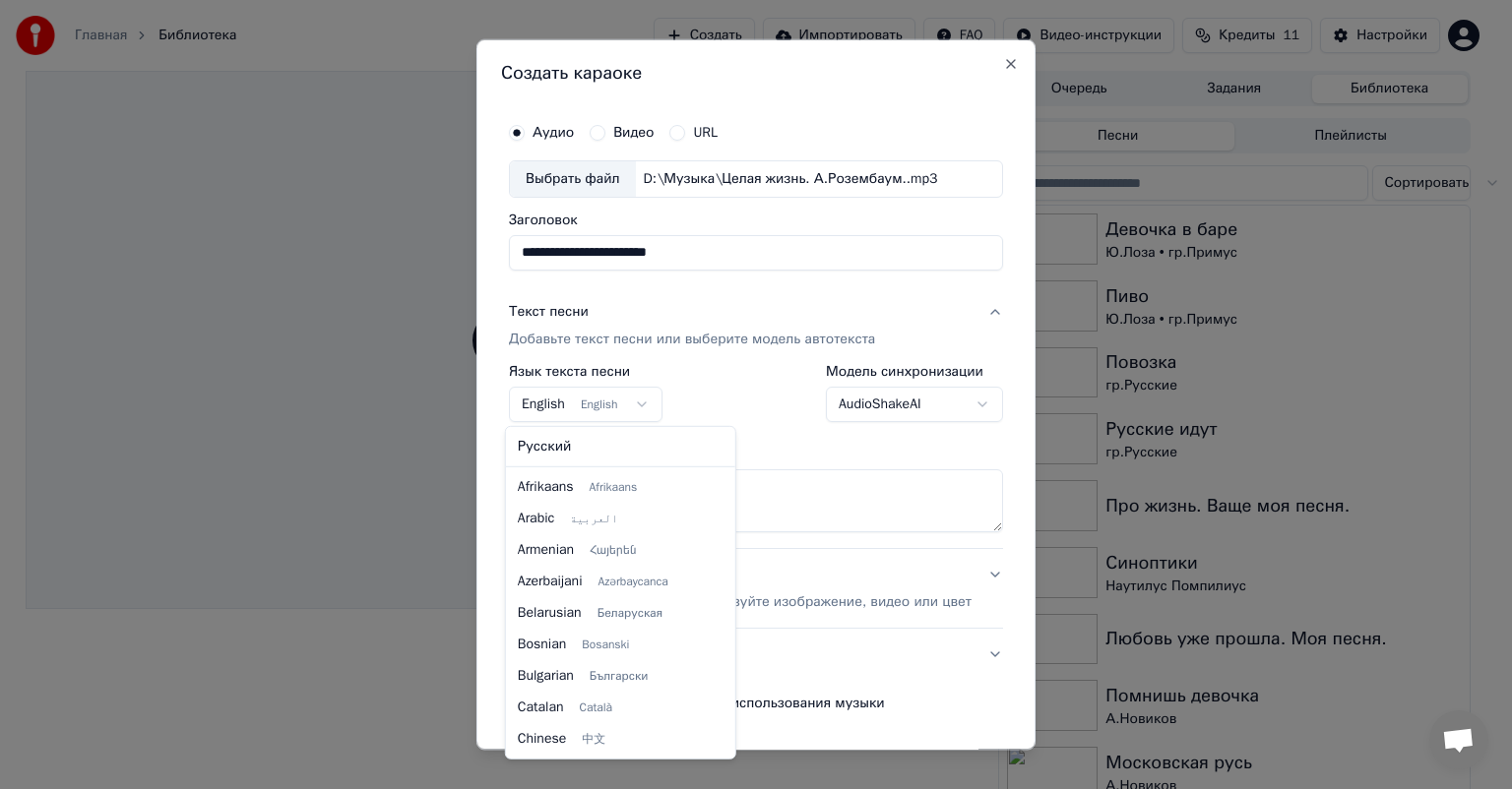 scroll, scrollTop: 157, scrollLeft: 0, axis: vertical 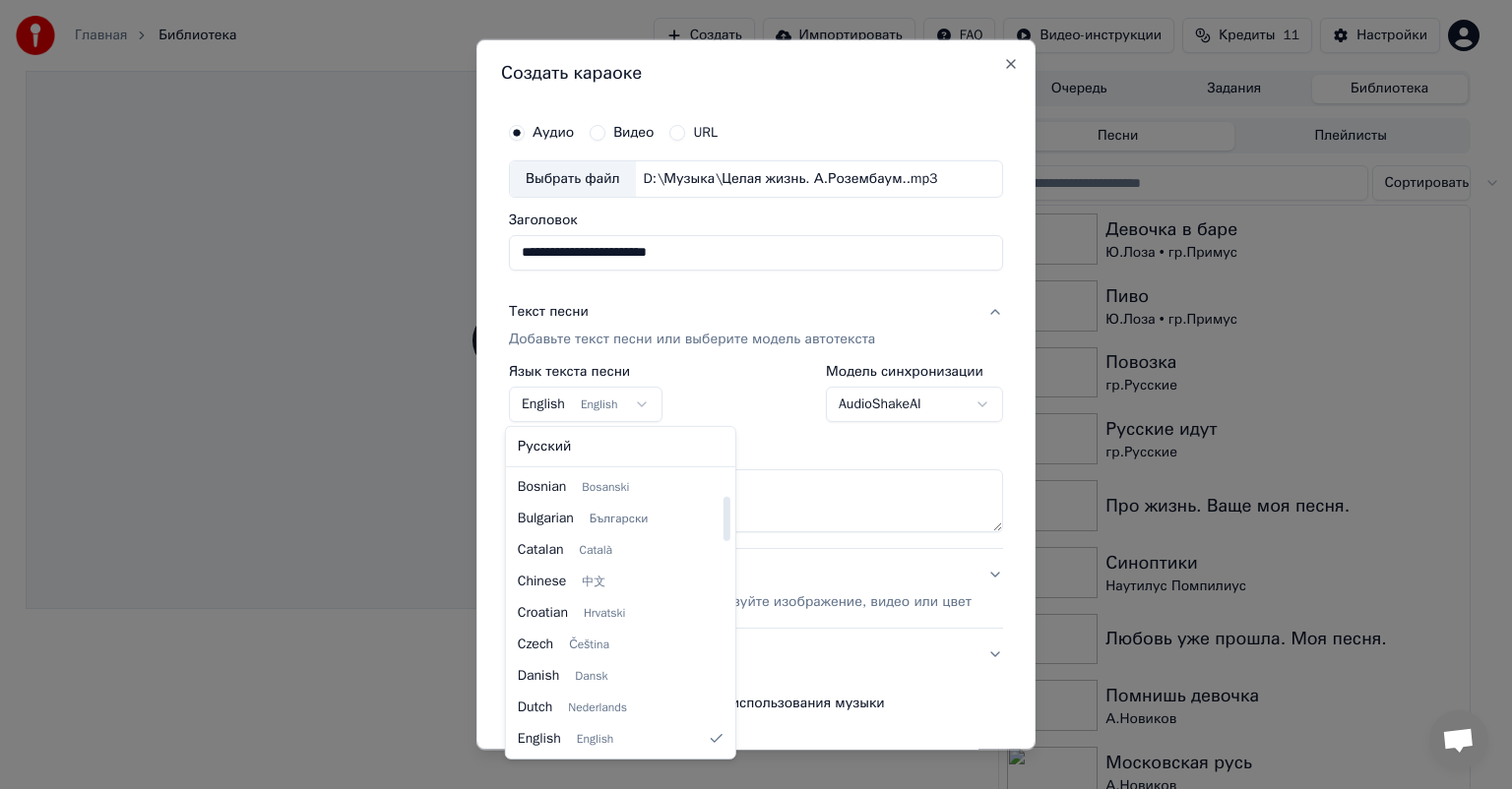 select on "**" 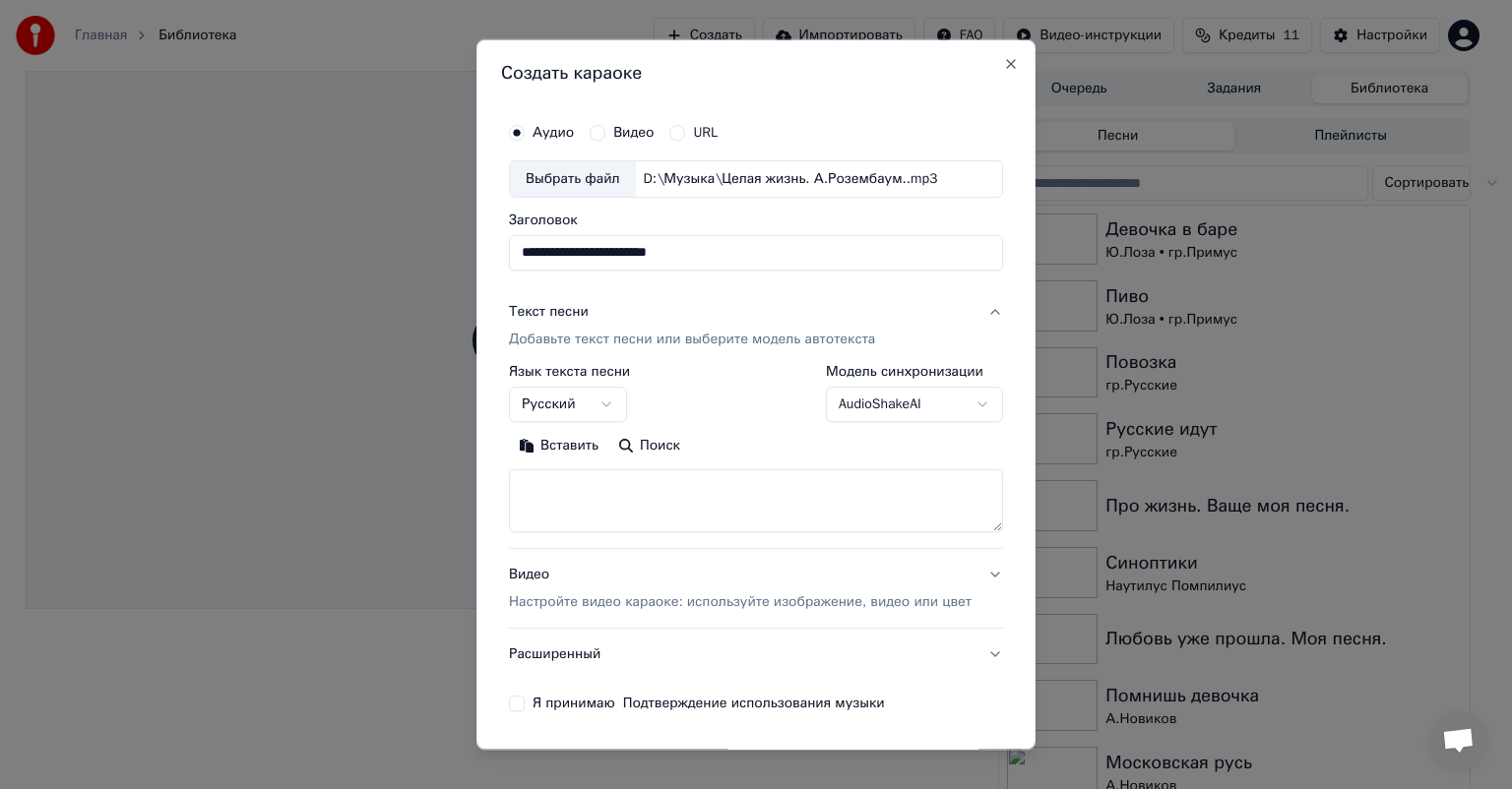click on "Вставить" at bounding box center (558, 446) 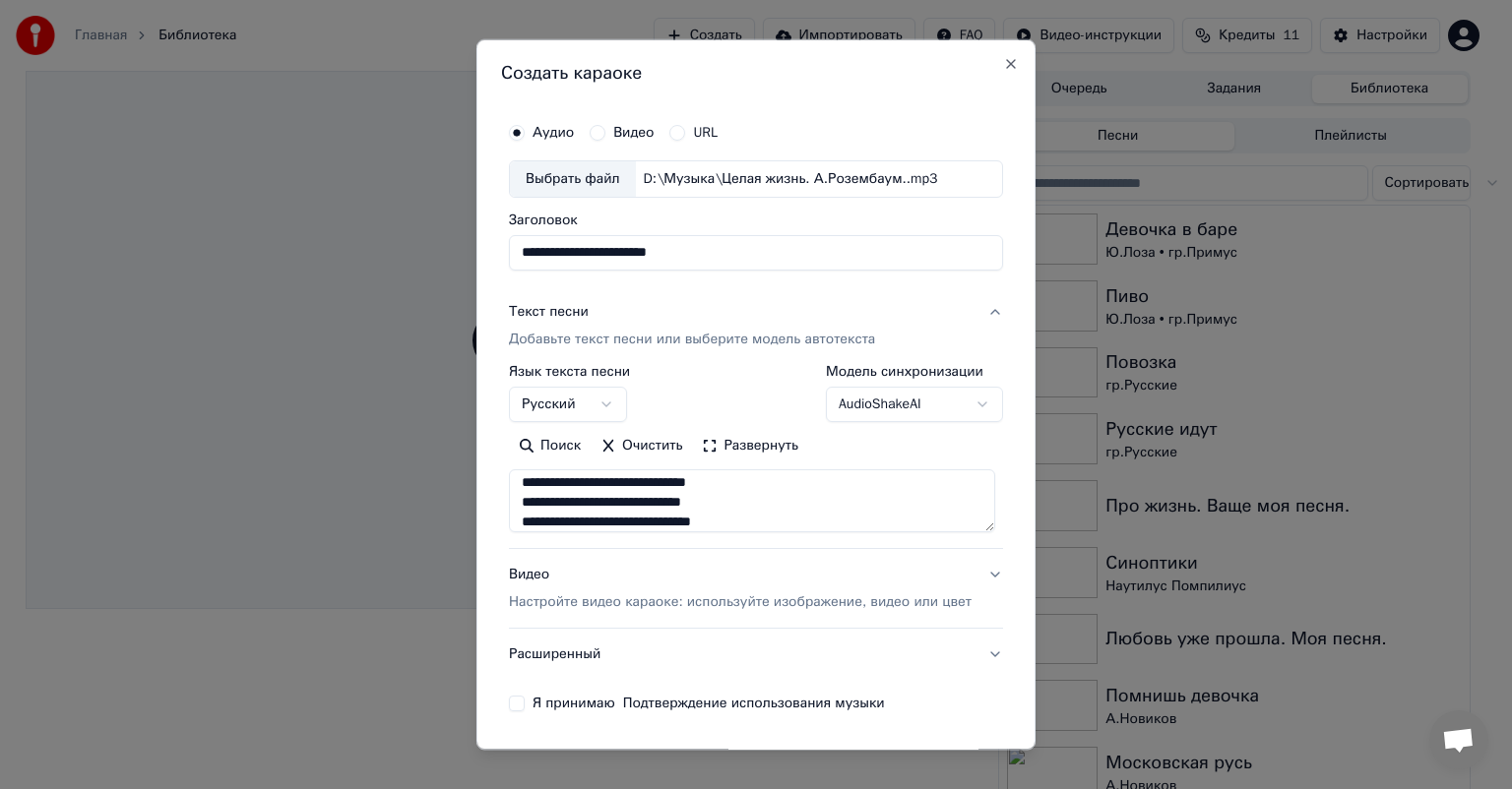 scroll, scrollTop: 1114, scrollLeft: 0, axis: vertical 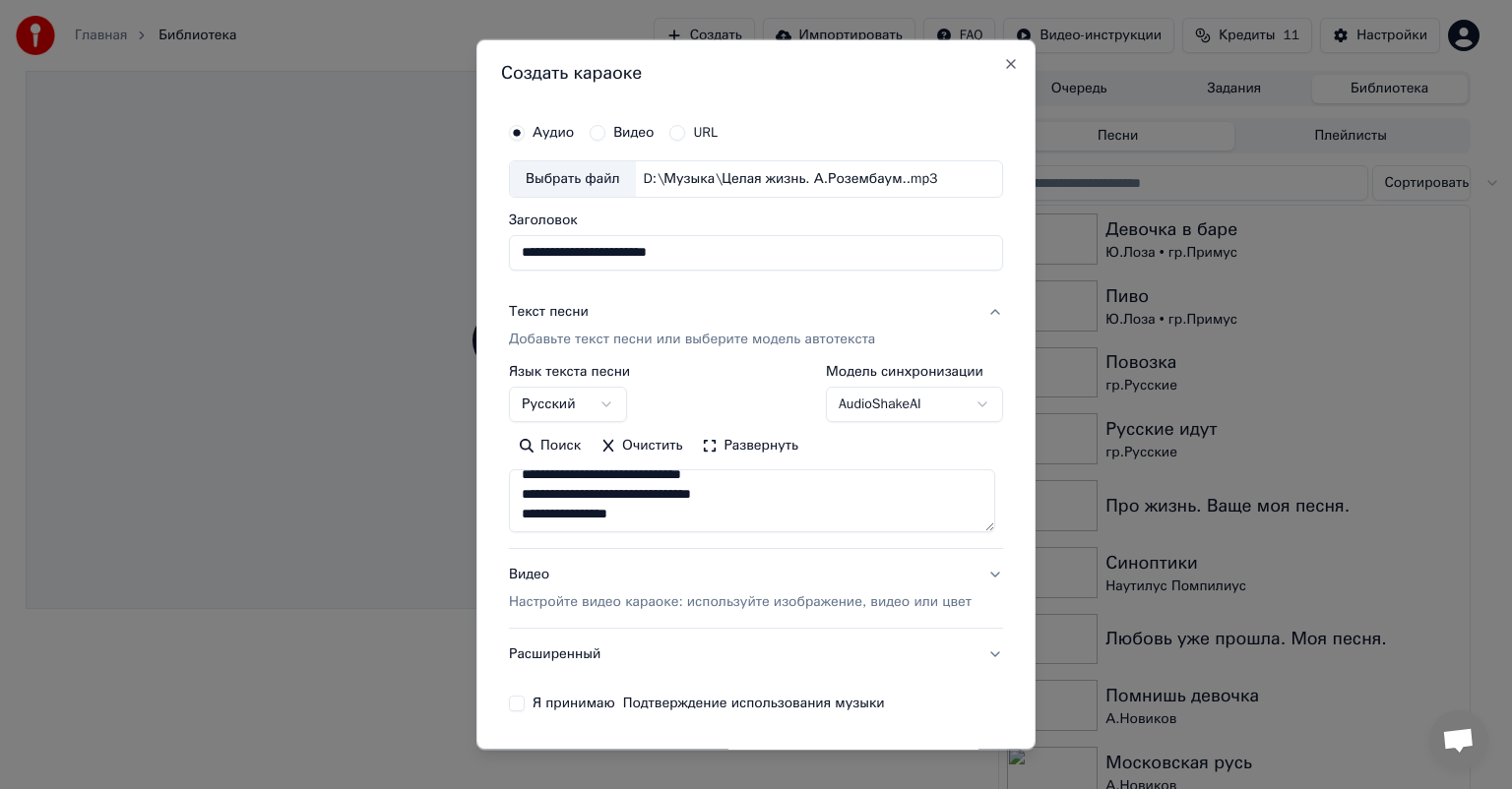 click on "Настройте видео караоке: используйте изображение, видео или цвет" at bounding box center (740, 602) 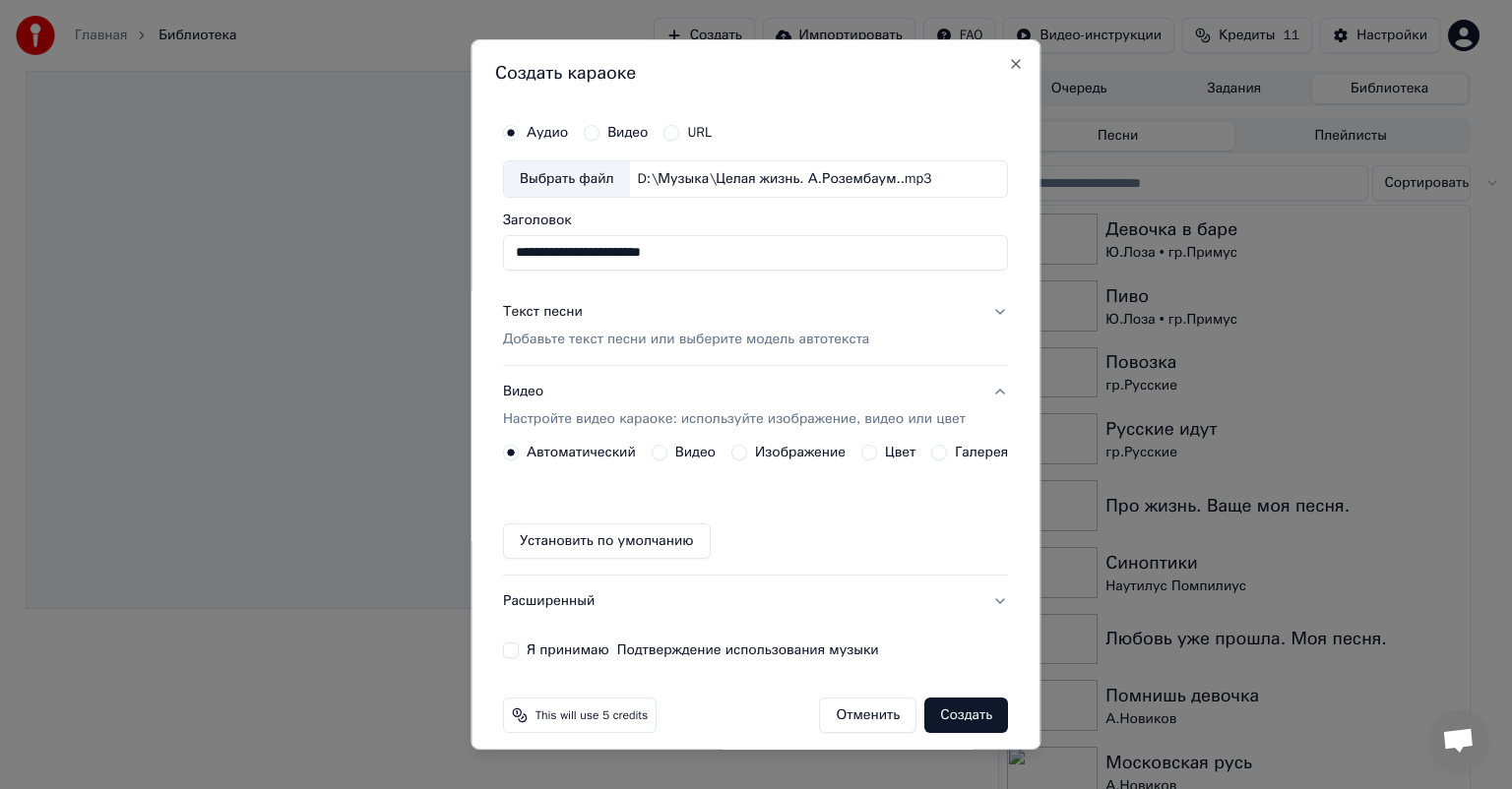 click on "Изображение" at bounding box center (800, 453) 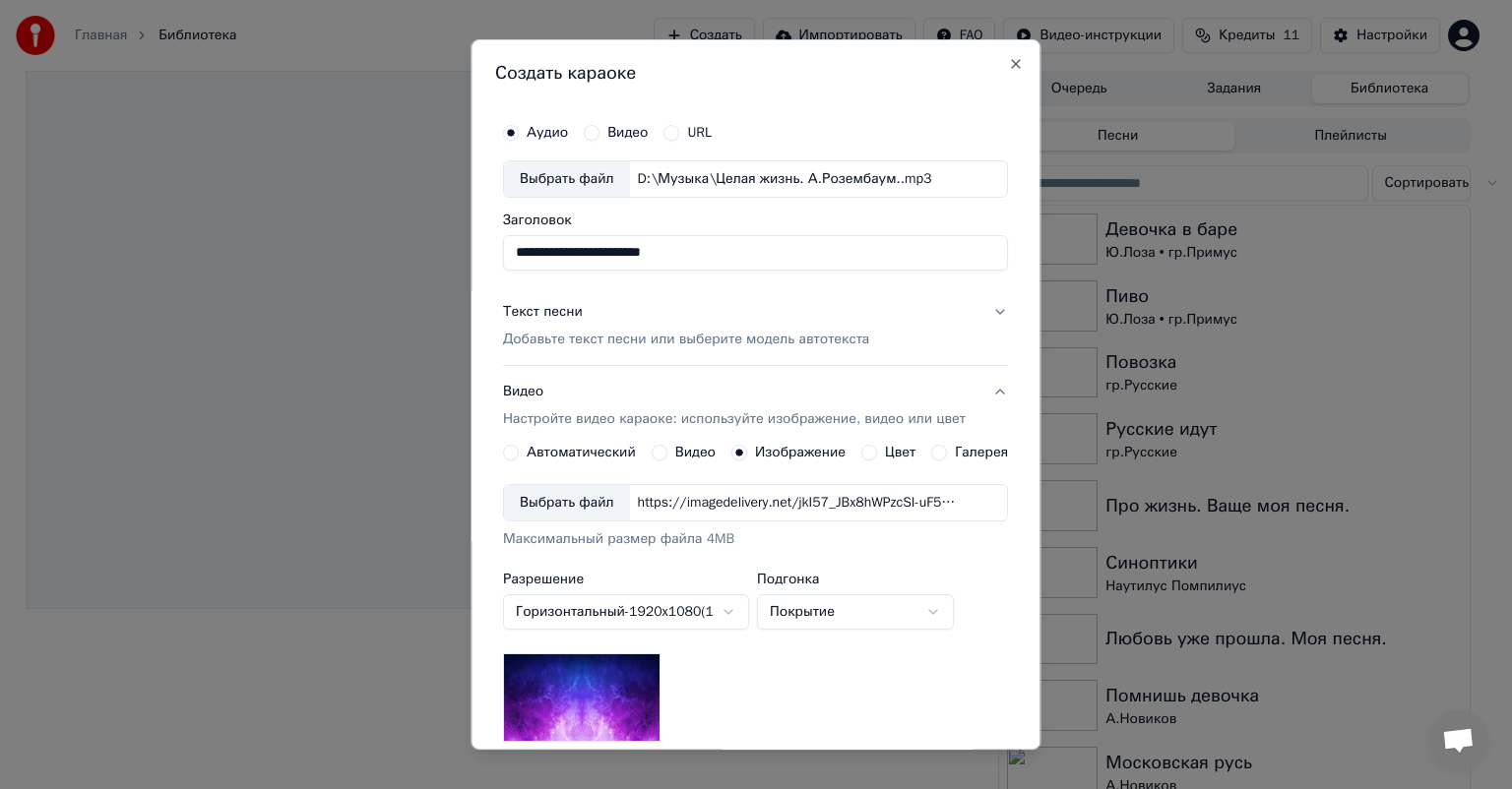click on "Выбрать файл" at bounding box center [567, 503] 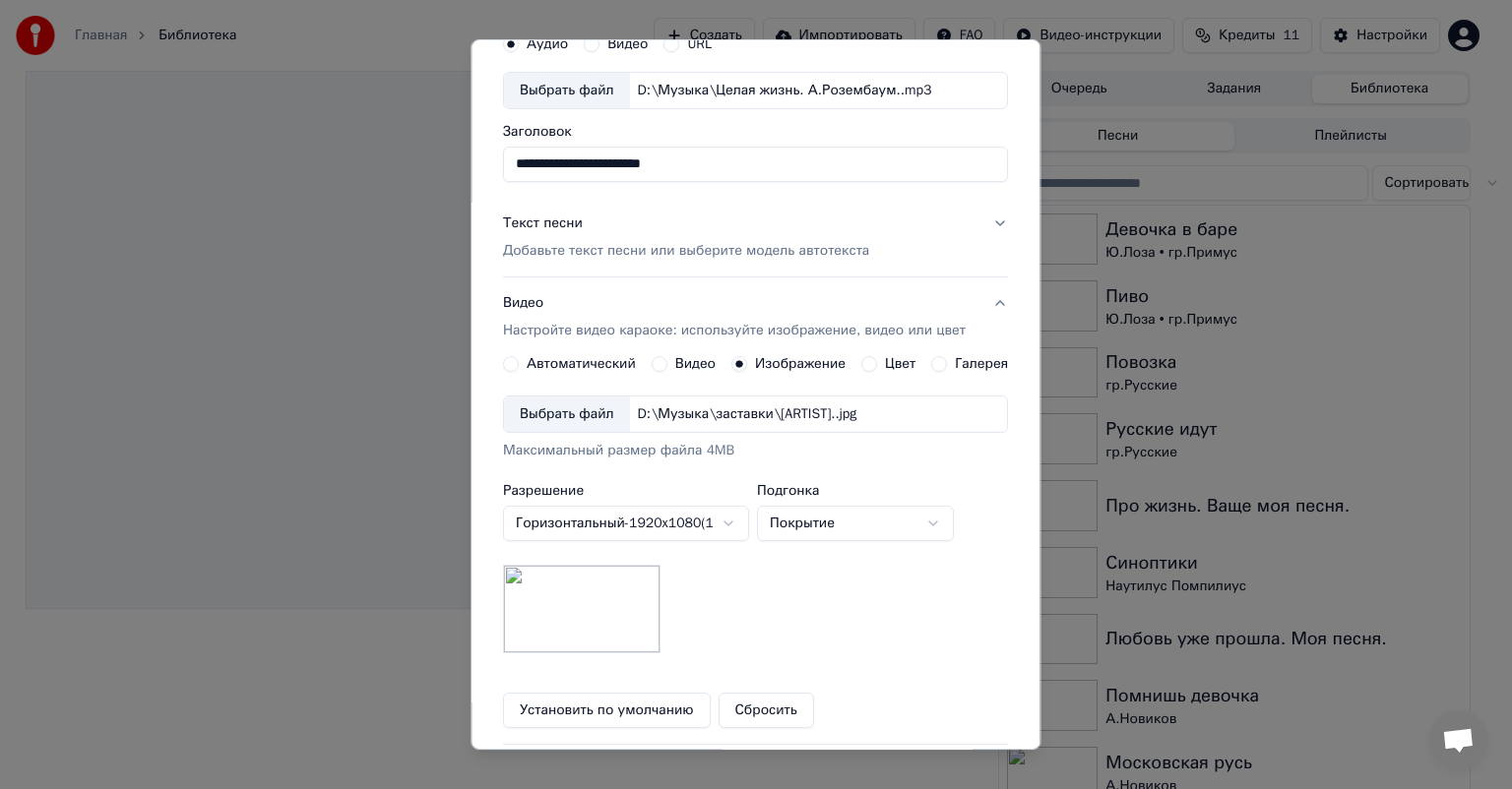 scroll, scrollTop: 272, scrollLeft: 0, axis: vertical 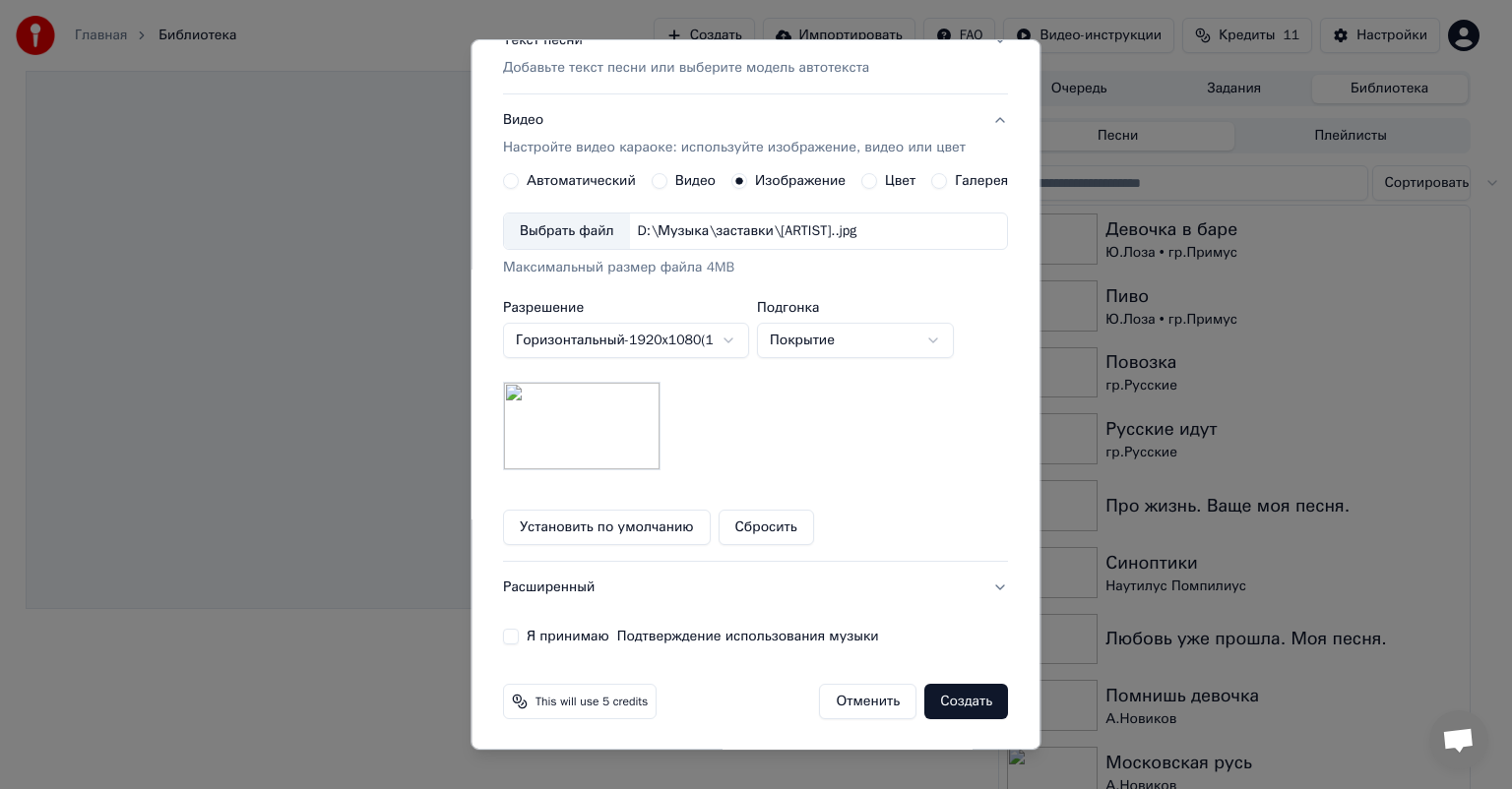 click on "Расширенный" at bounding box center [755, 587] 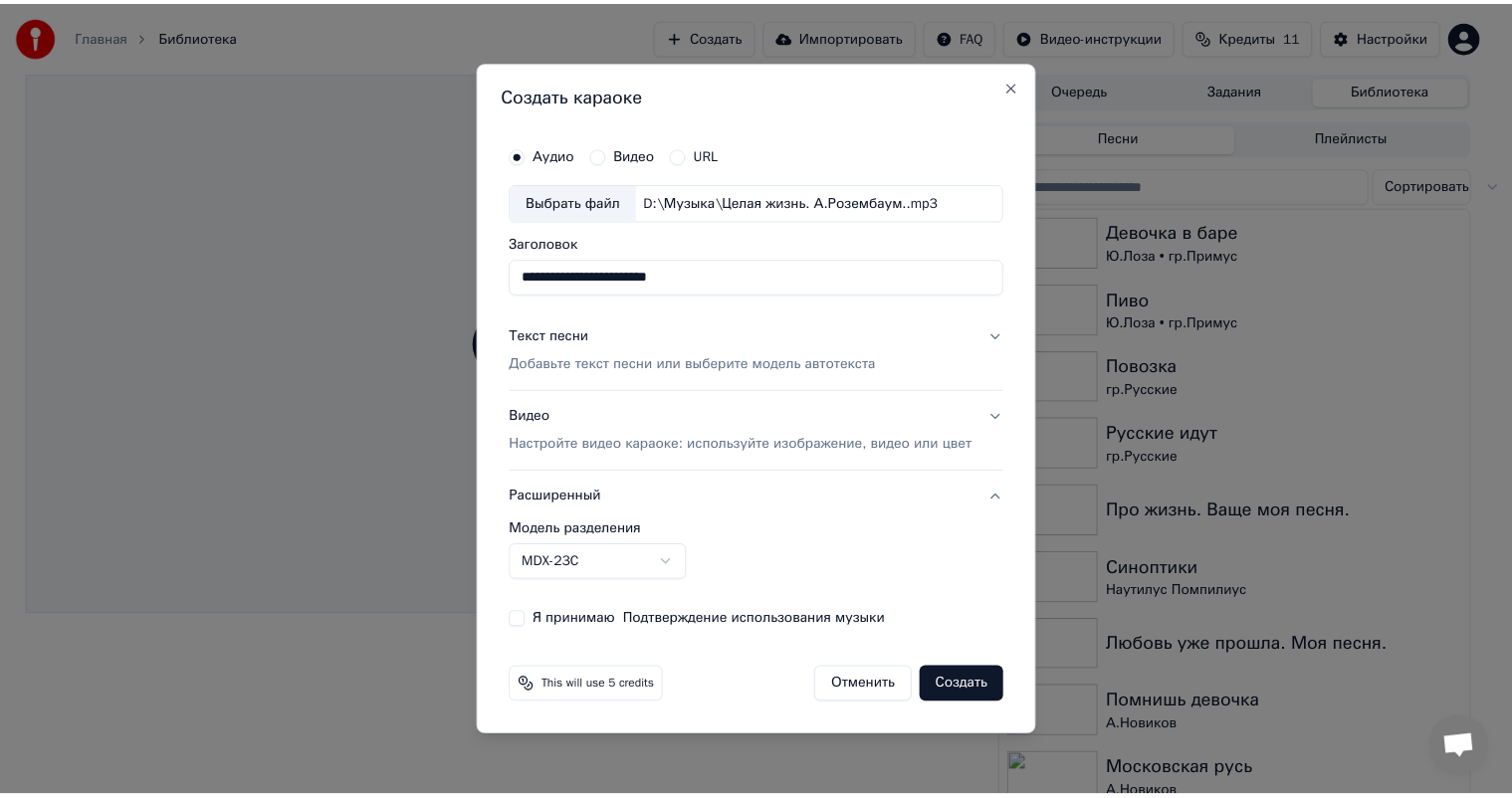 scroll, scrollTop: 0, scrollLeft: 0, axis: both 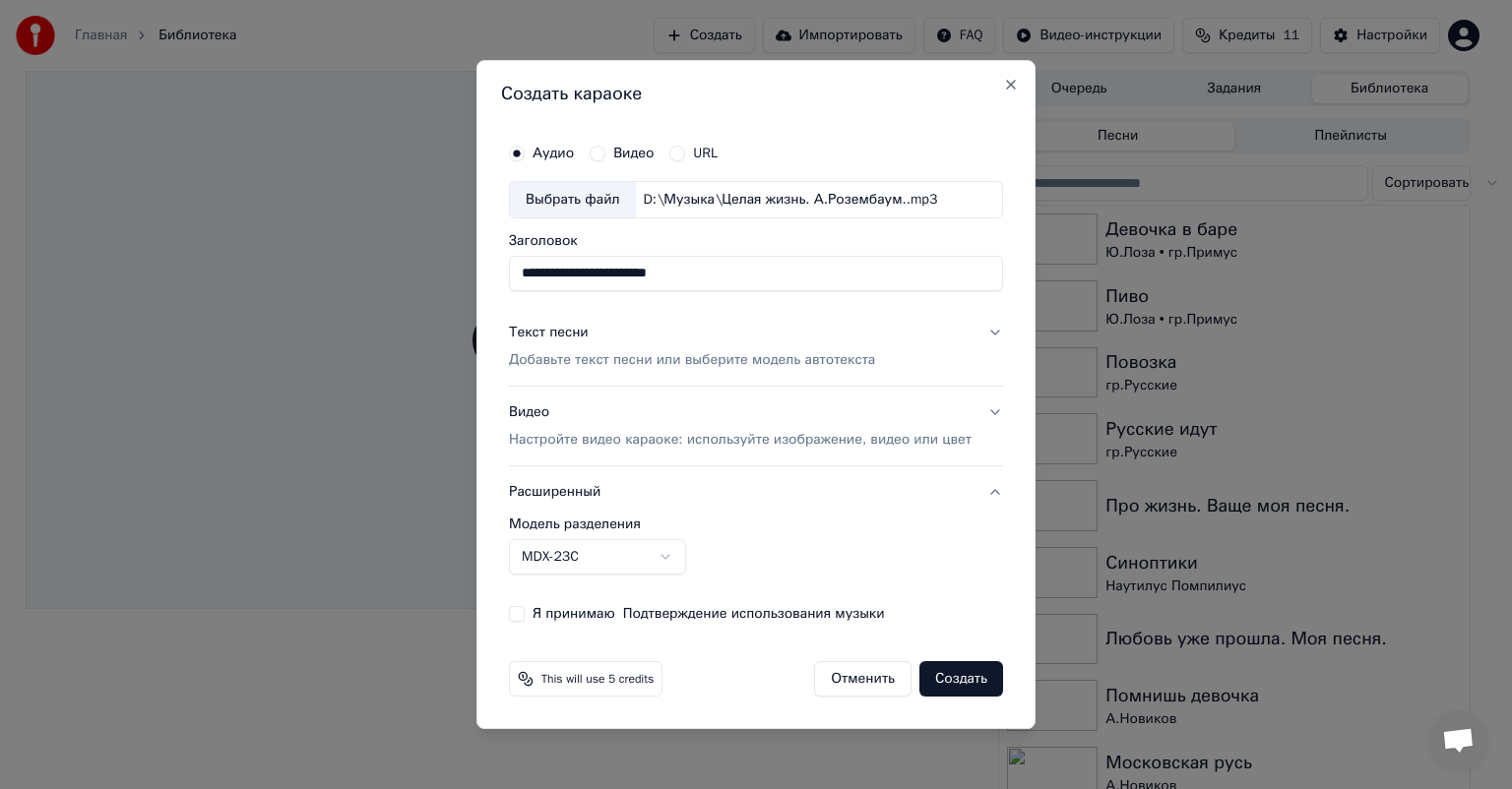 click on "Главная Библиотека Создать Импортировать FAQ Видео-инструкции Кредиты 11 Настройки Очередь Задания Библиотека Песни Плейлисты Сортировать Девочка в баре Ю.Лоза • гр.Примус Пиво Ю.Лоза • гр.Примус Повозка гр.Русские Русские идут гр.Русские Про жизнь. Ваще моя песня. Синоптики Наутилус Помпилиус Любовь уже прошла.
Моя песня.
Помнишь девочка А.Новиков Московская русь А.Новиков Мундирчик М.Звездинский Малиновый звон М.Звездинский Поручик Голицын М.Гулько Создать караоке Аудио Видео URL Выбрать файл D:\Музыка\Целая жизнь. А.Розембаум..mp3 Заголовок Текст песни" at bounding box center (747, 394) 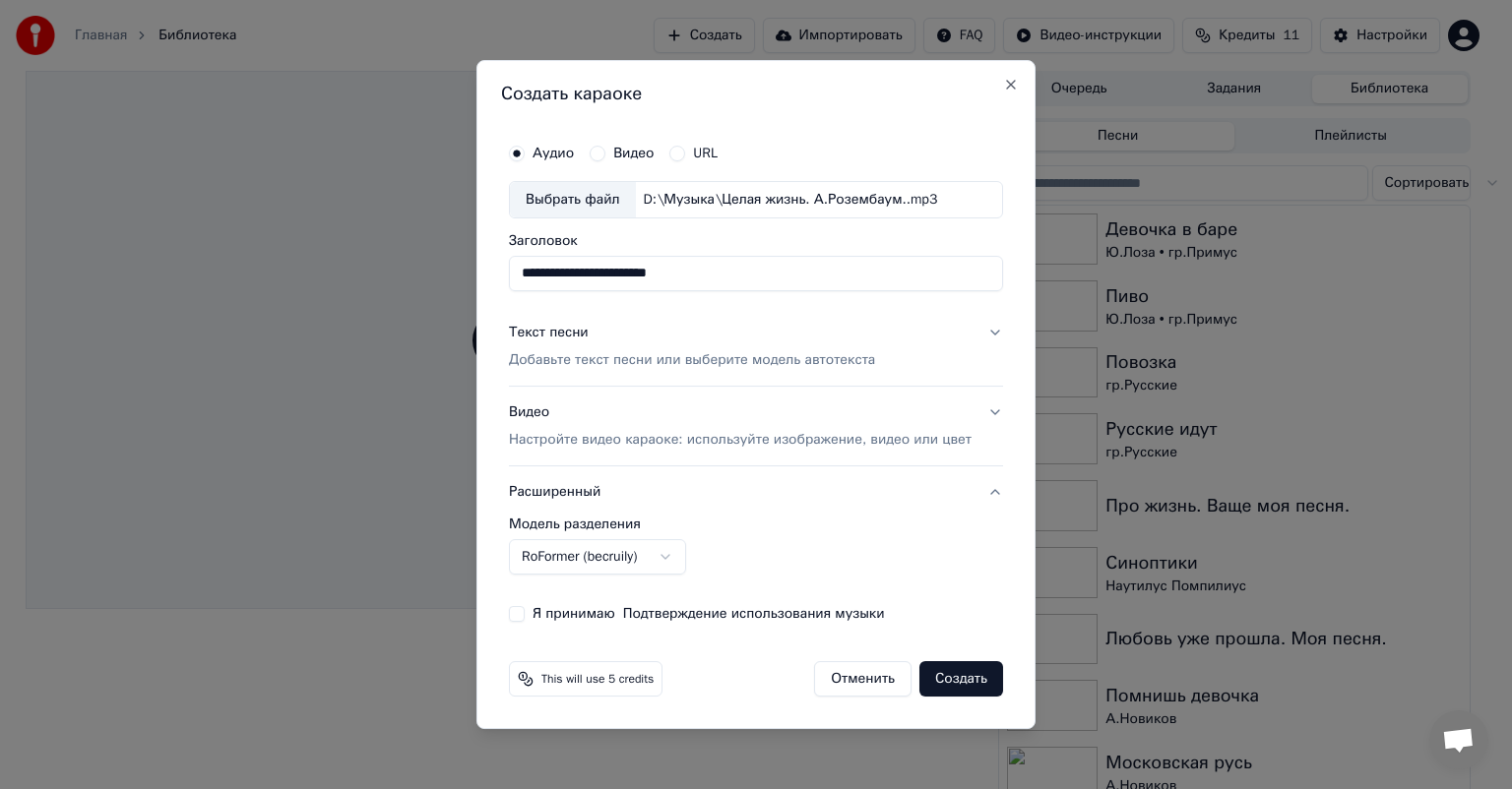 click on "Я принимаю   Подтверждение использования музыки" at bounding box center [517, 614] 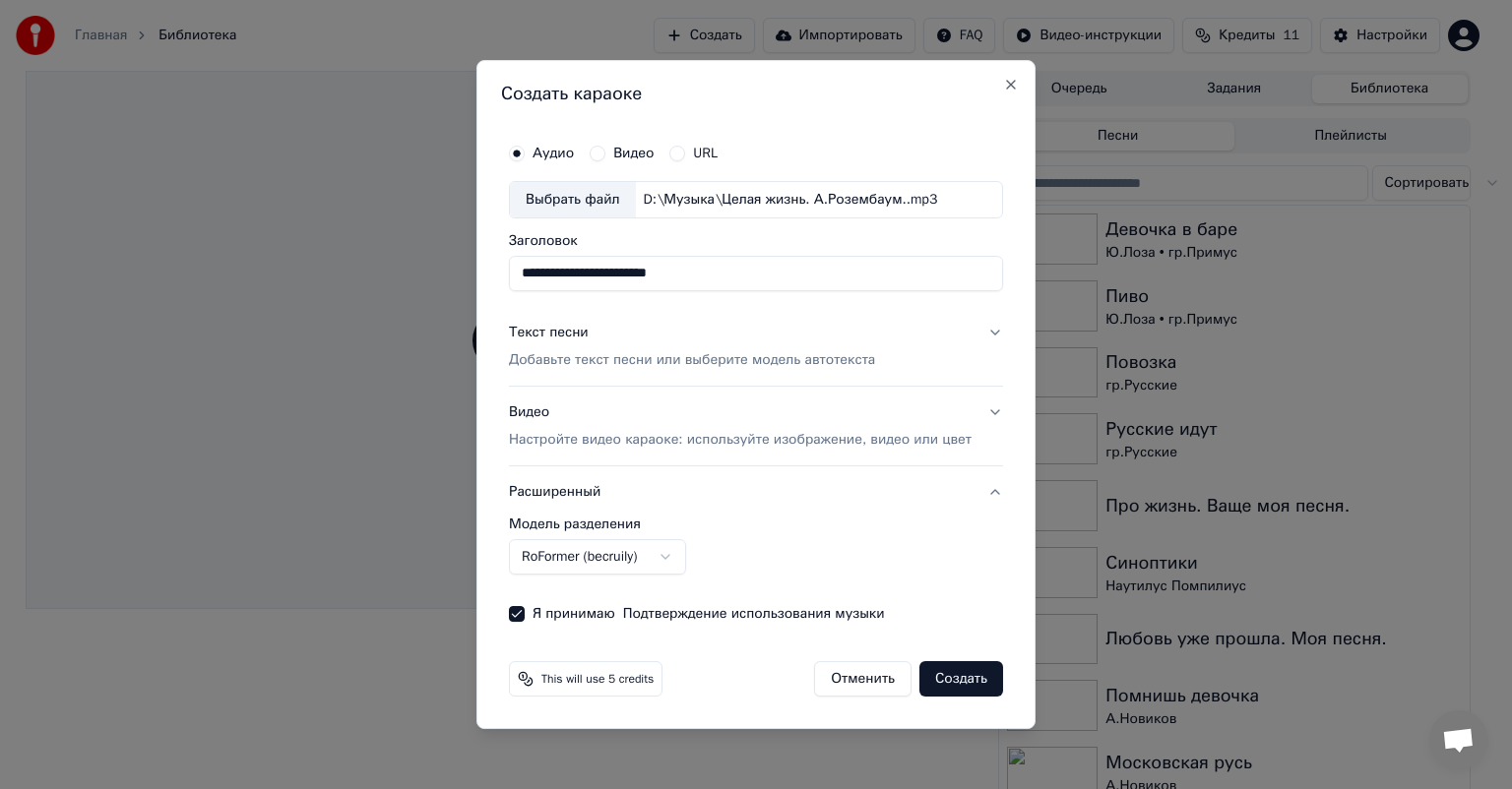 click on "Создать" at bounding box center (961, 679) 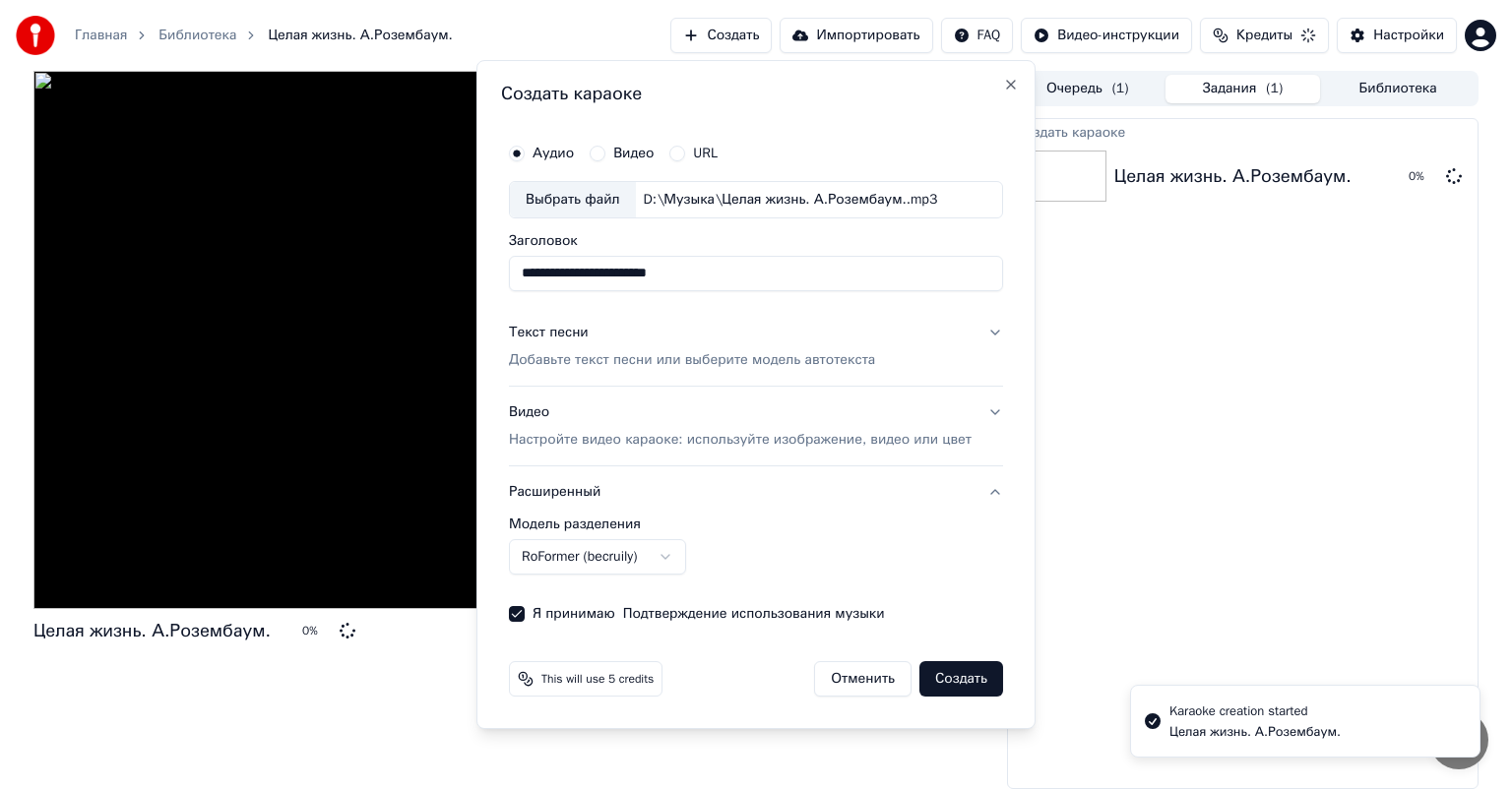 select on "******" 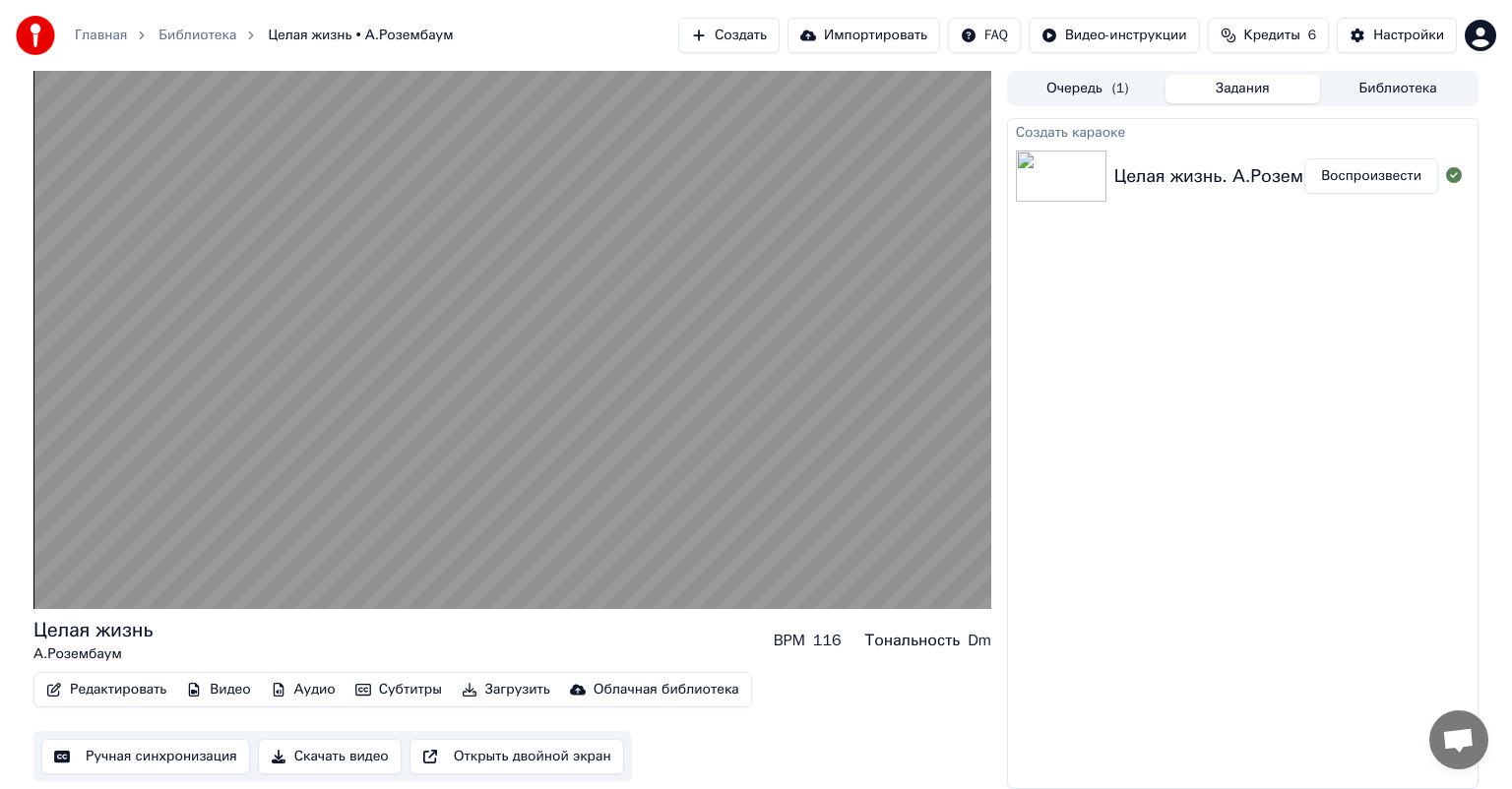 click on "Целая жизнь А.Розембаум BPM 116 Тональность Dm Редактировать Видео Аудио Субтитры Загрузить Облачная библиотека Ручная синхронизация Скачать видео Открыть двойной экран" at bounding box center [512, 699] 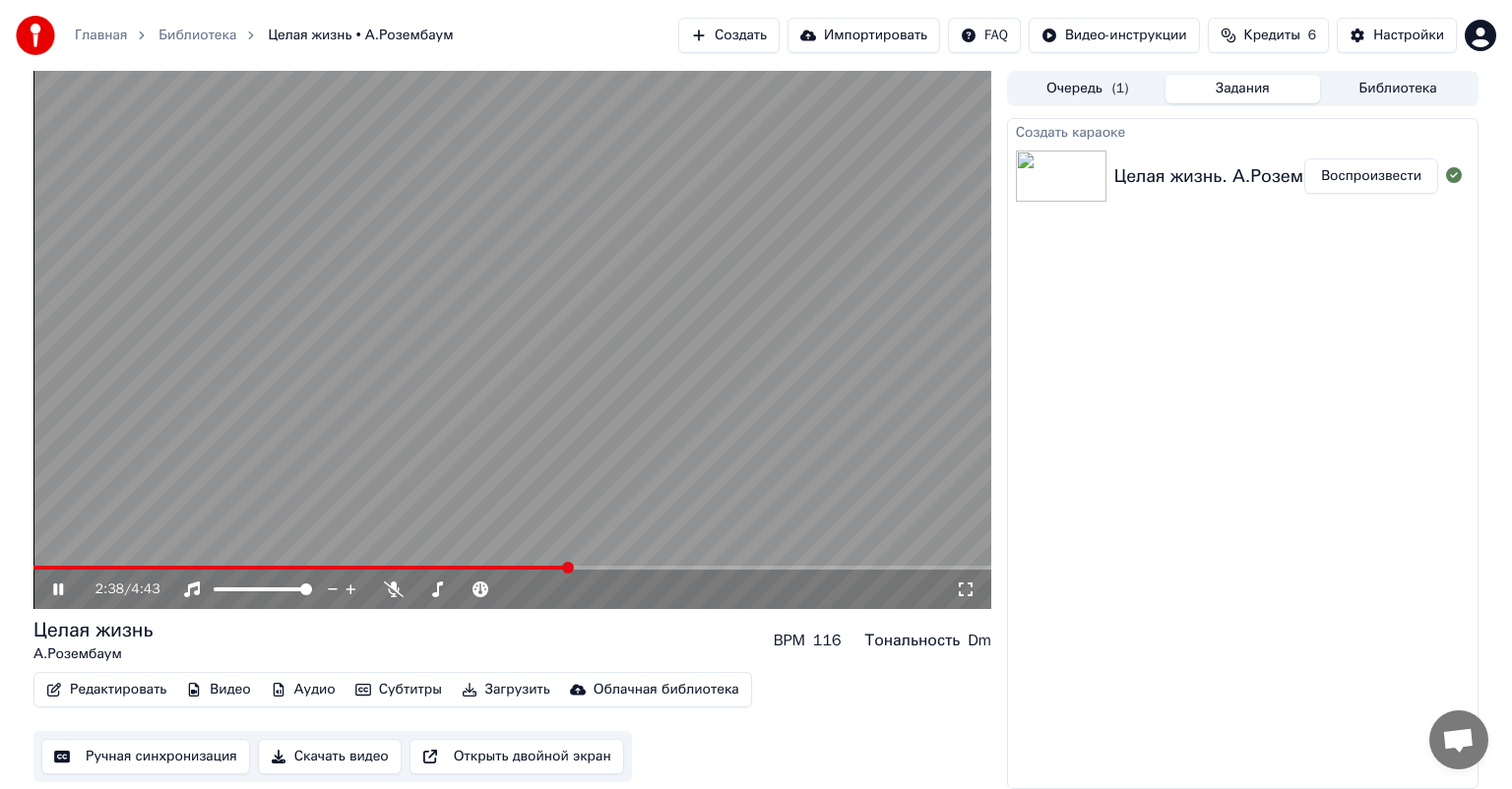 click 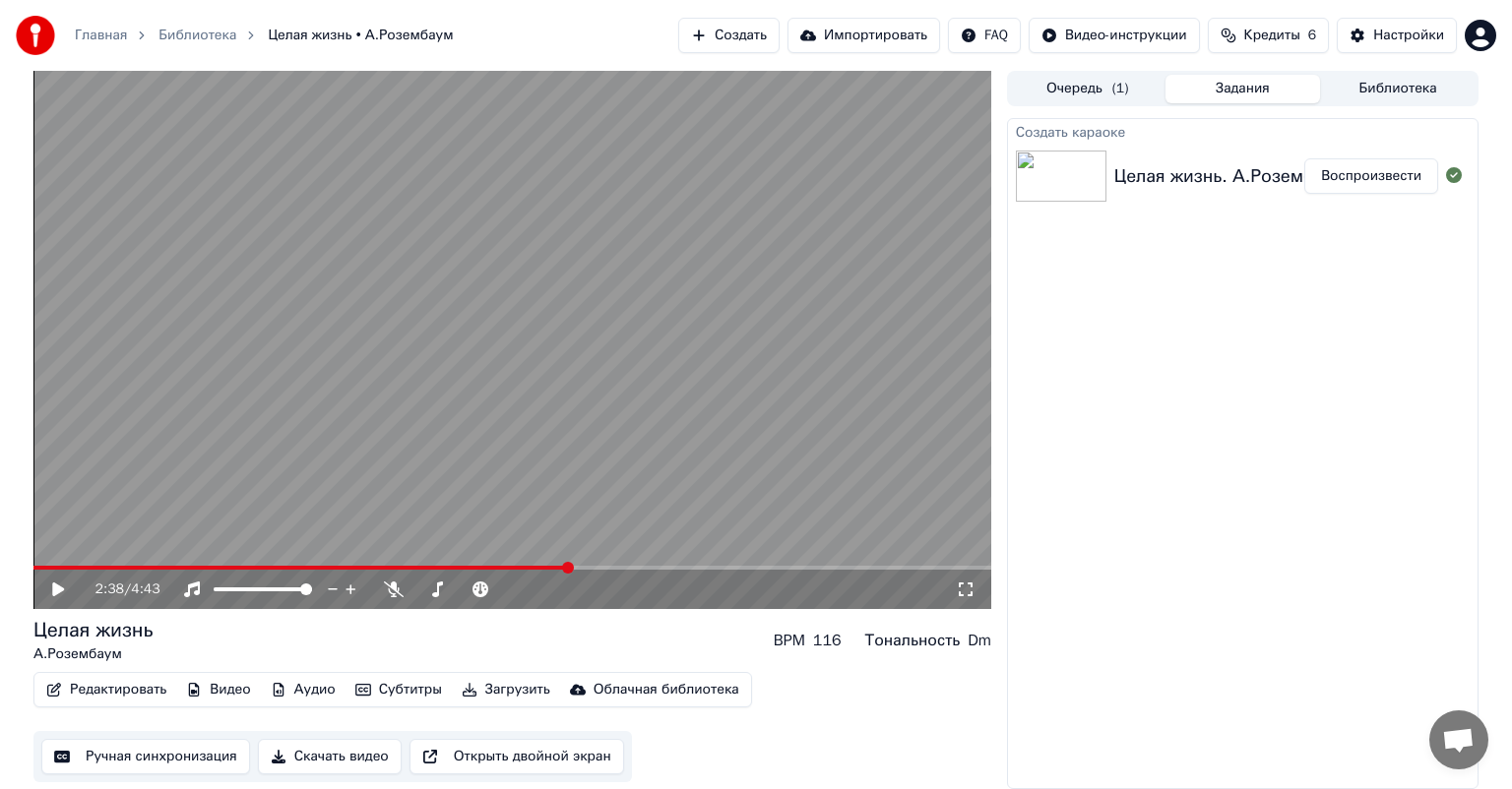 click on "Ручная синхронизация" at bounding box center [146, 757] 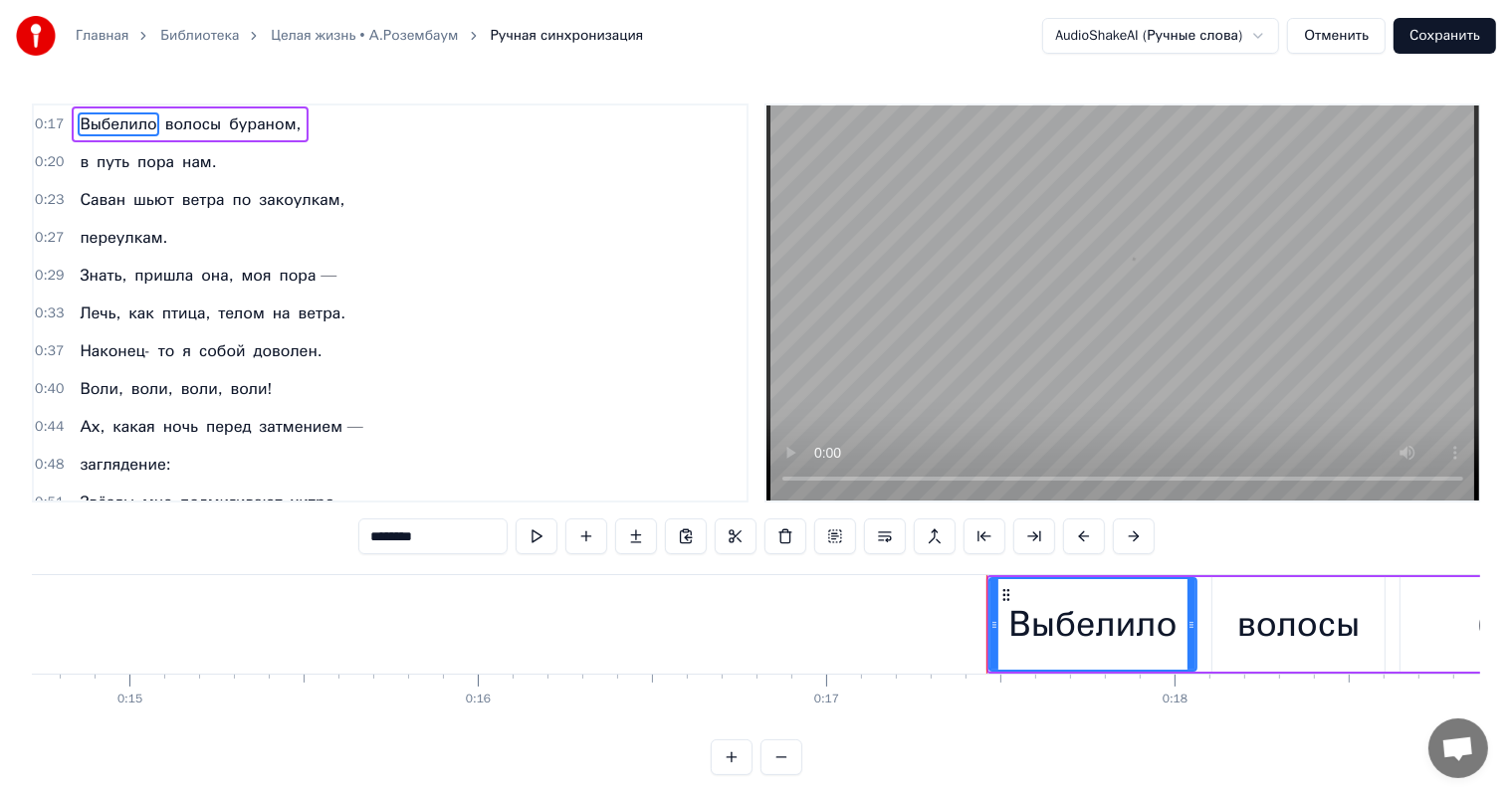 scroll, scrollTop: 0, scrollLeft: 5982, axis: horizontal 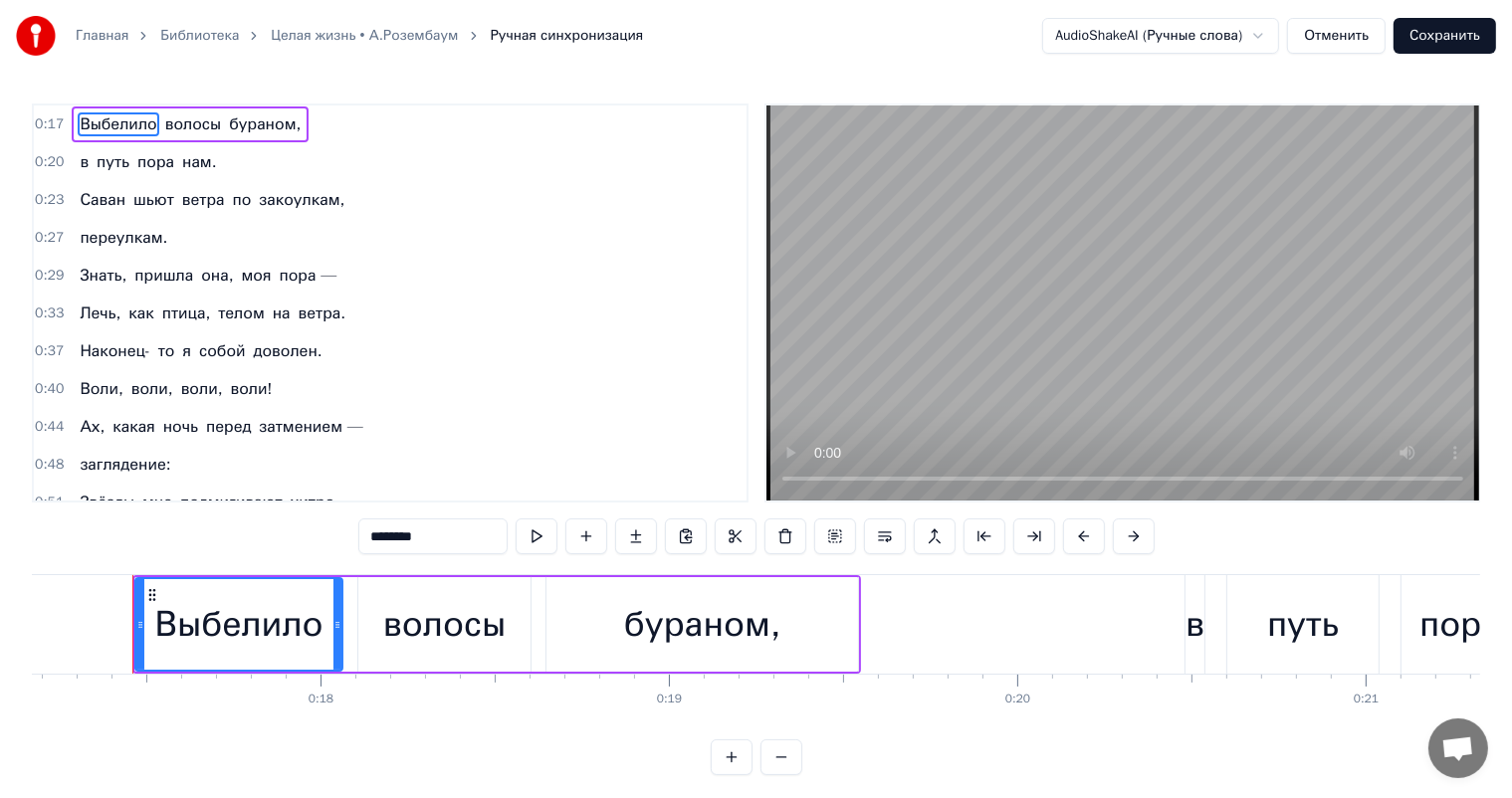 type 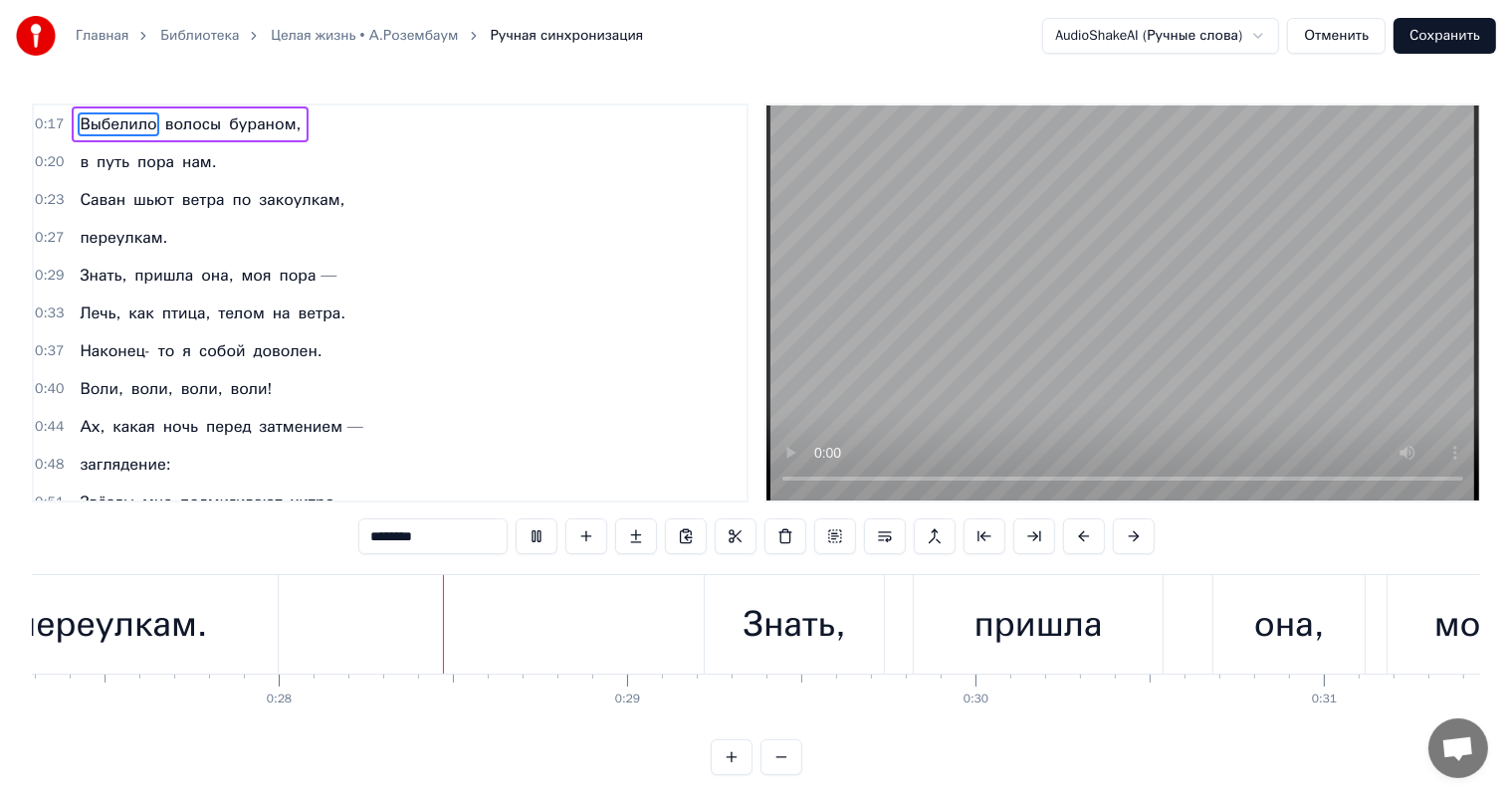 scroll, scrollTop: 0, scrollLeft: 9539, axis: horizontal 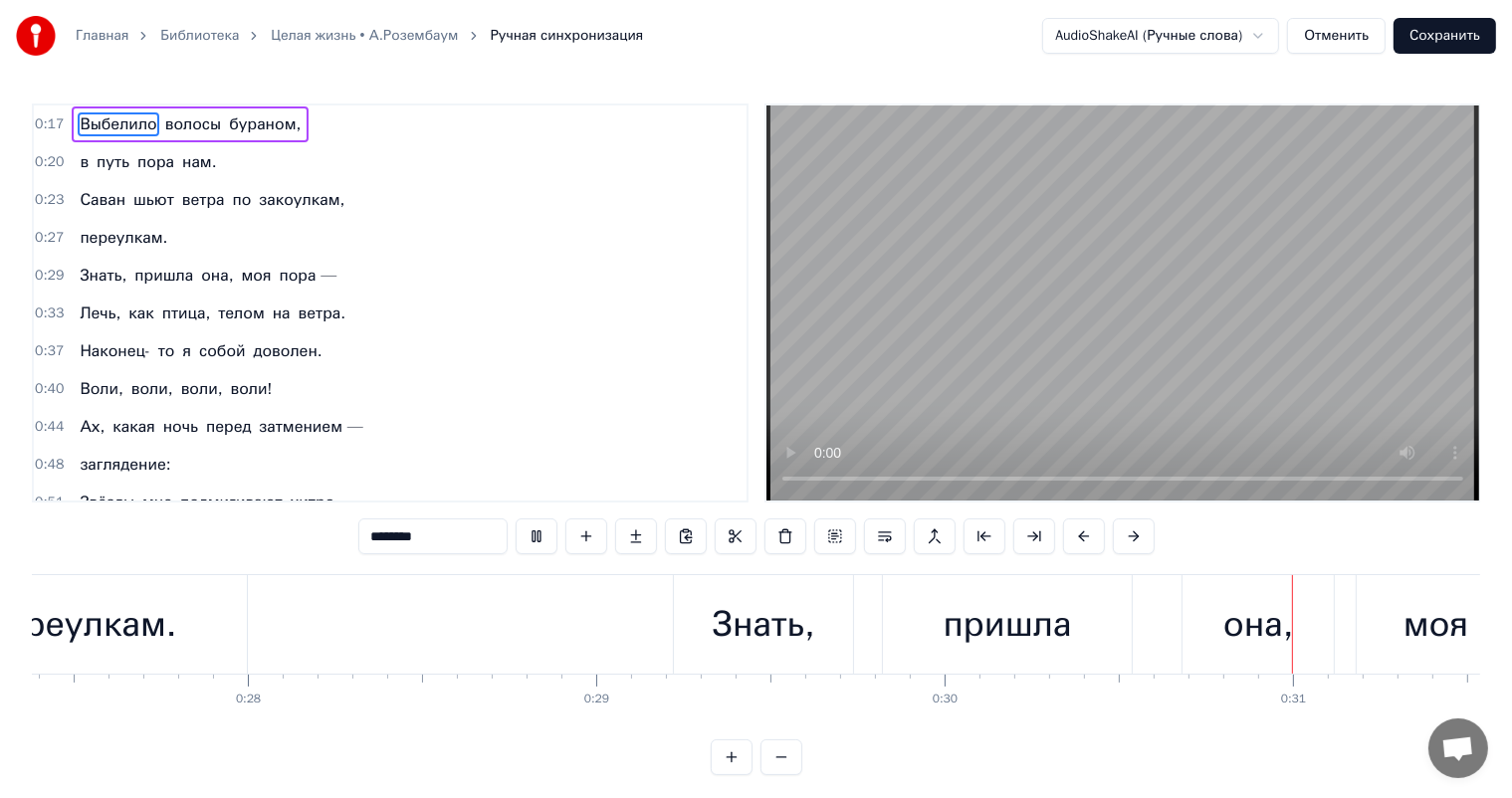 click on "Отменить" at bounding box center (1336, 36) 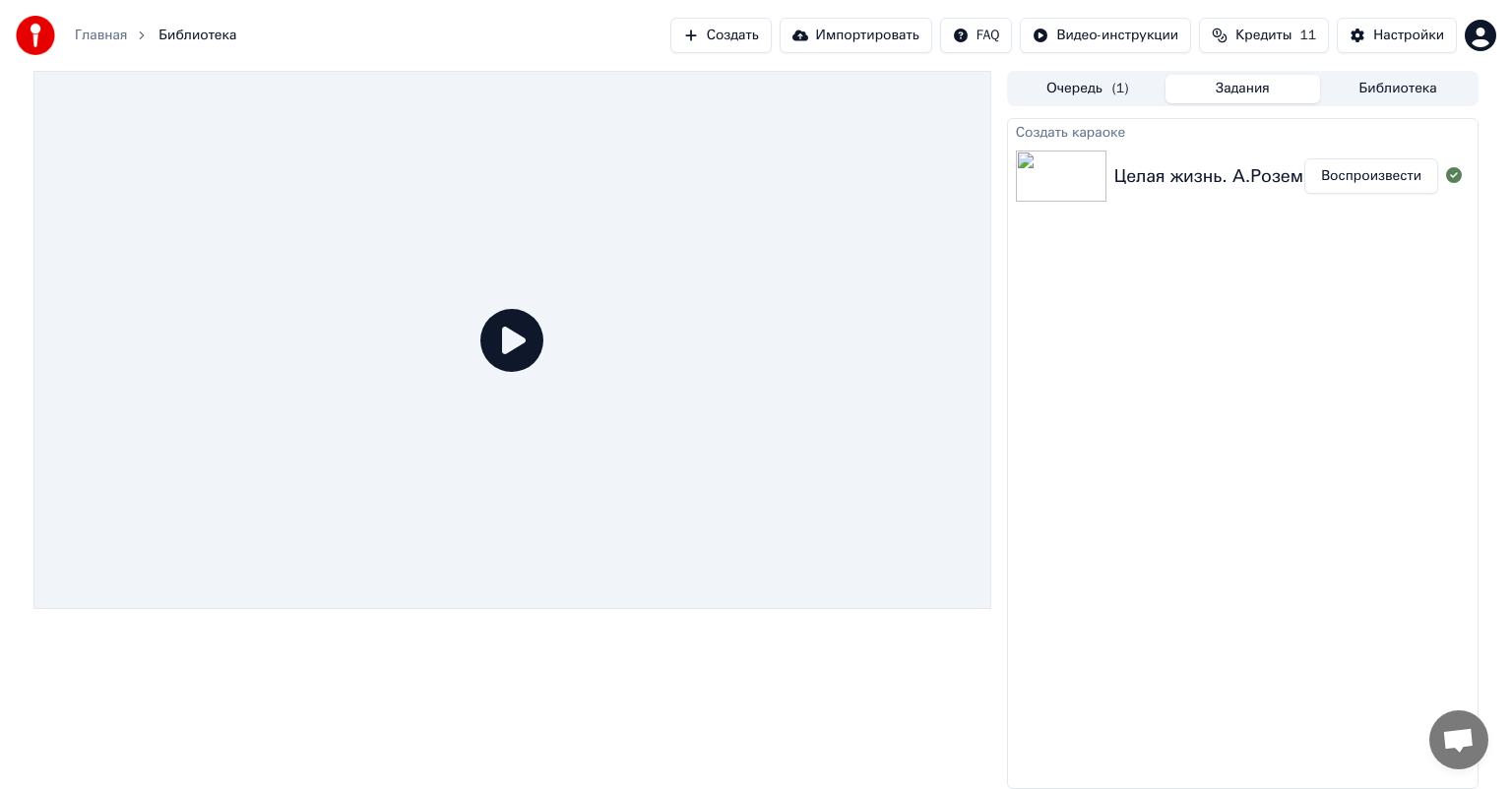 click on "Целая жизнь. А.Розембаум." at bounding box center (1232, 176) 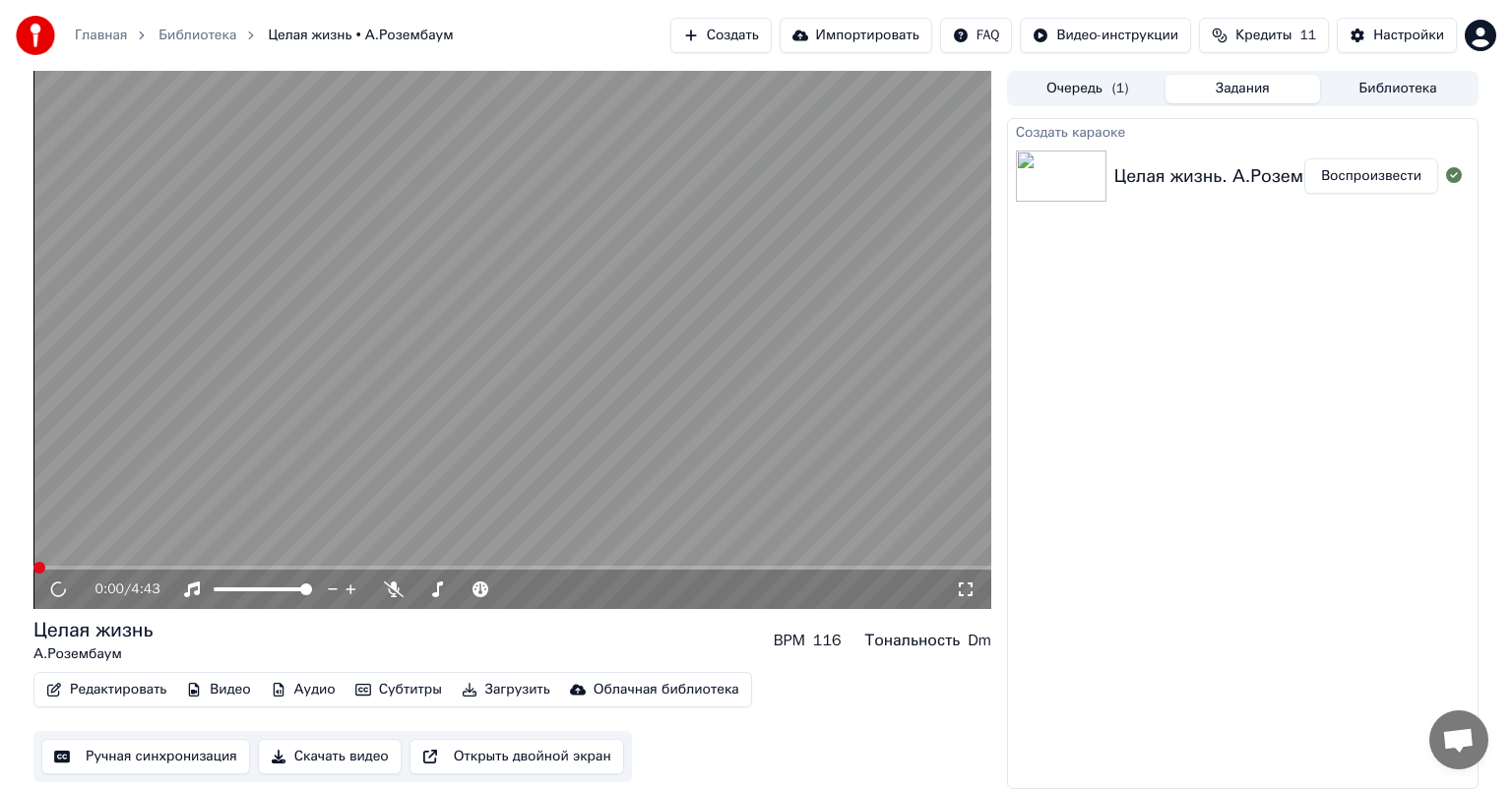 click 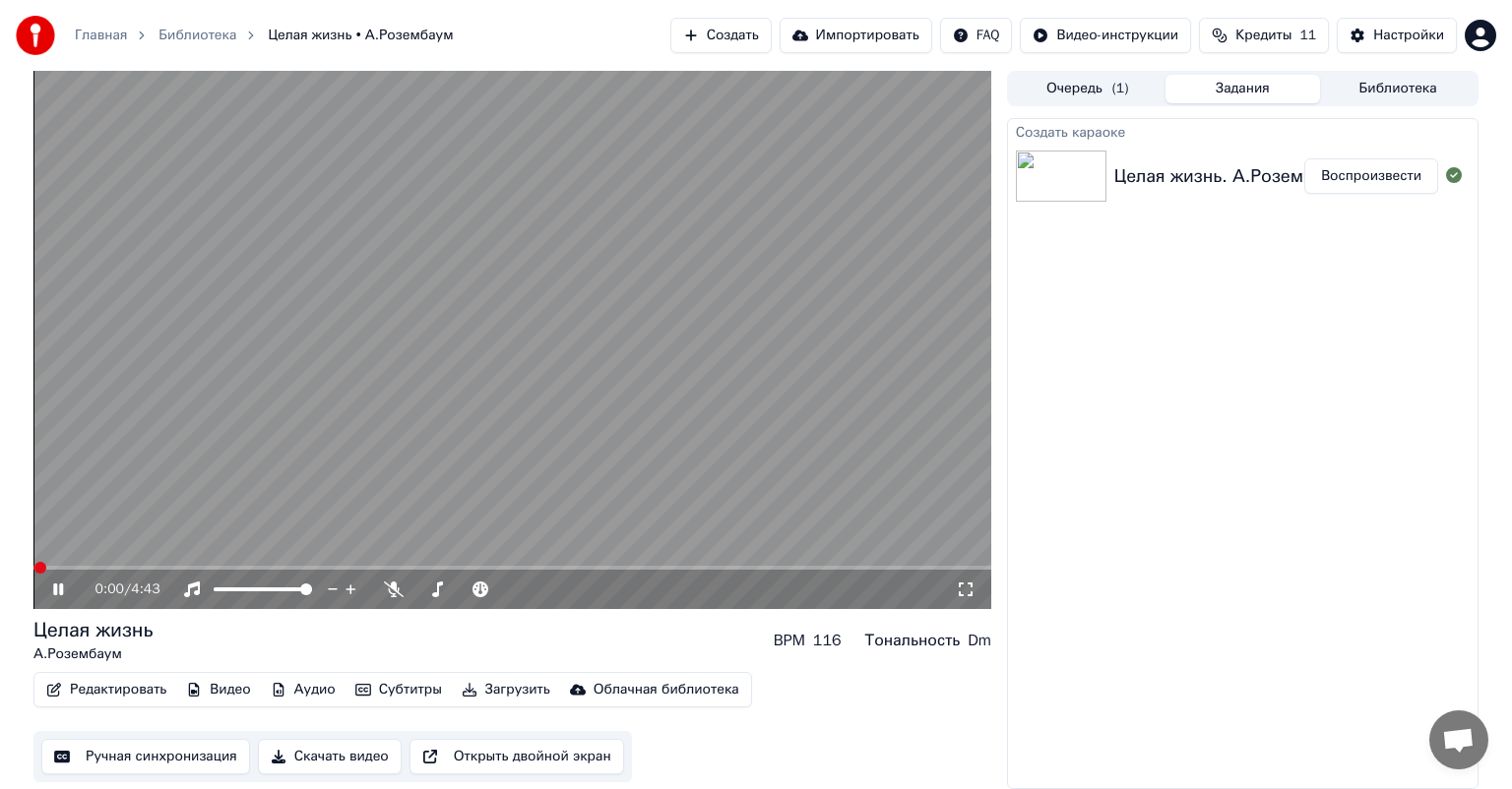 click 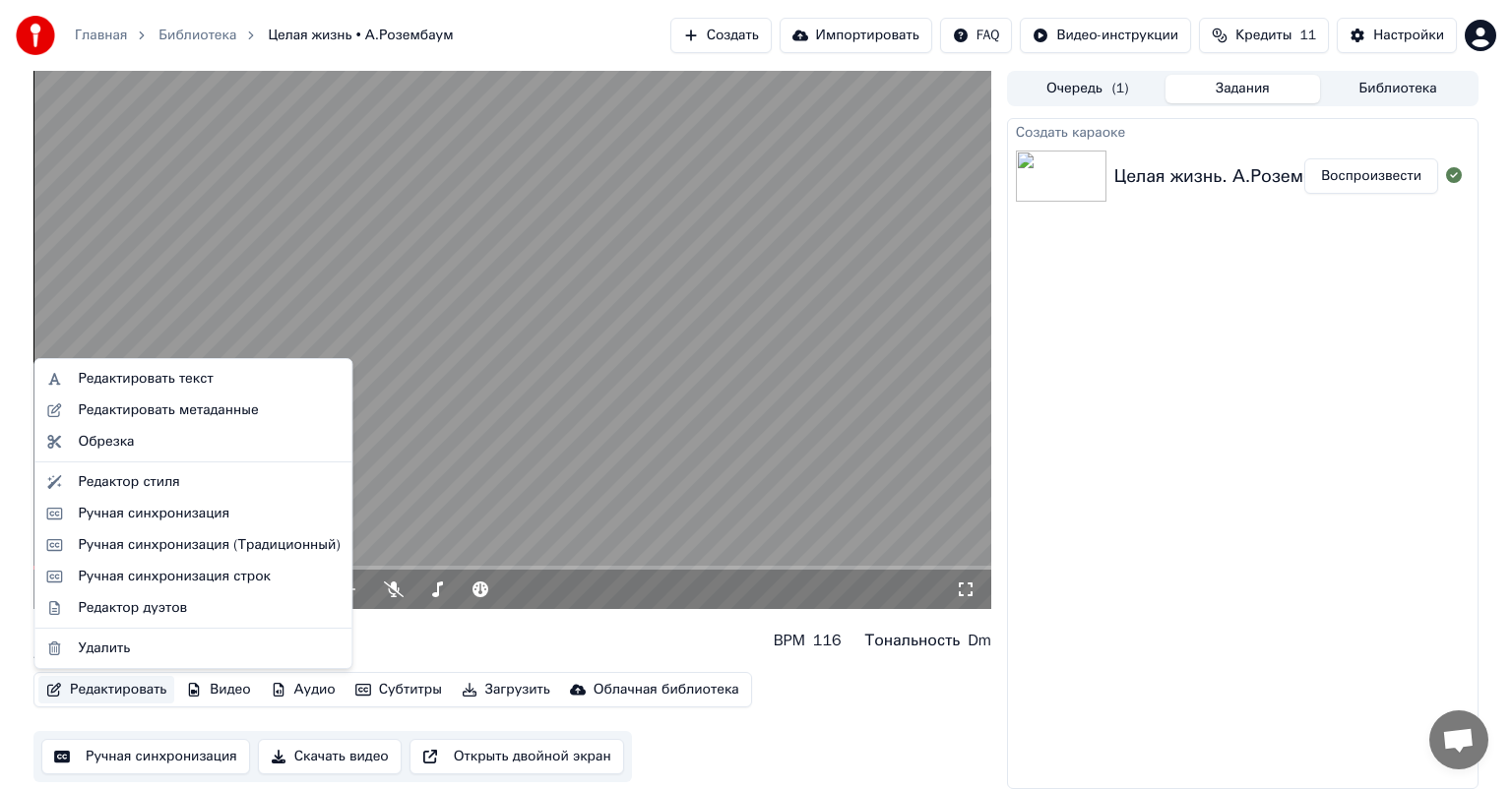 click on "Редактировать" at bounding box center (106, 690) 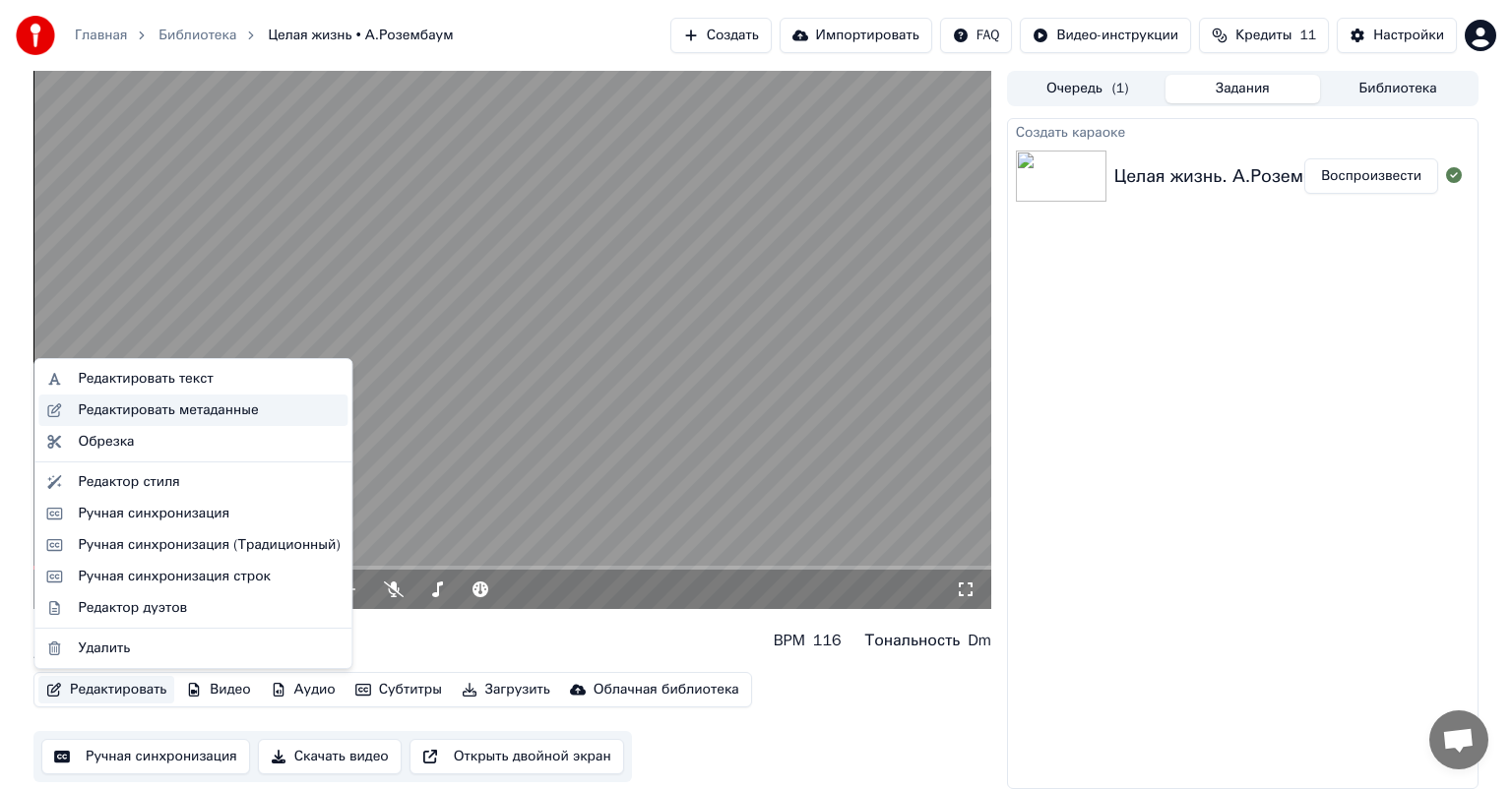 click on "Редактировать метаданные" at bounding box center [167, 410] 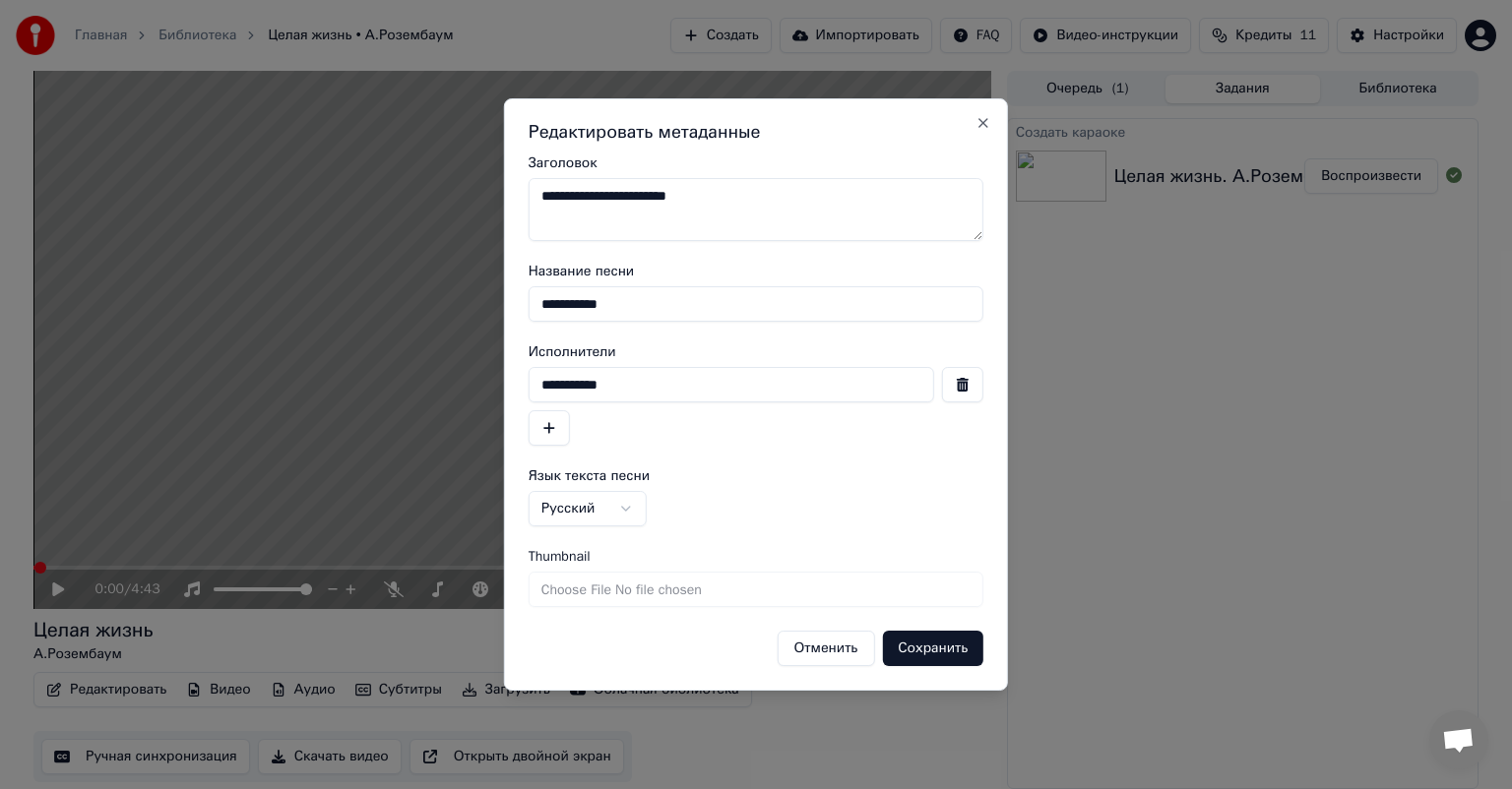 click on "**********" at bounding box center (756, 210) 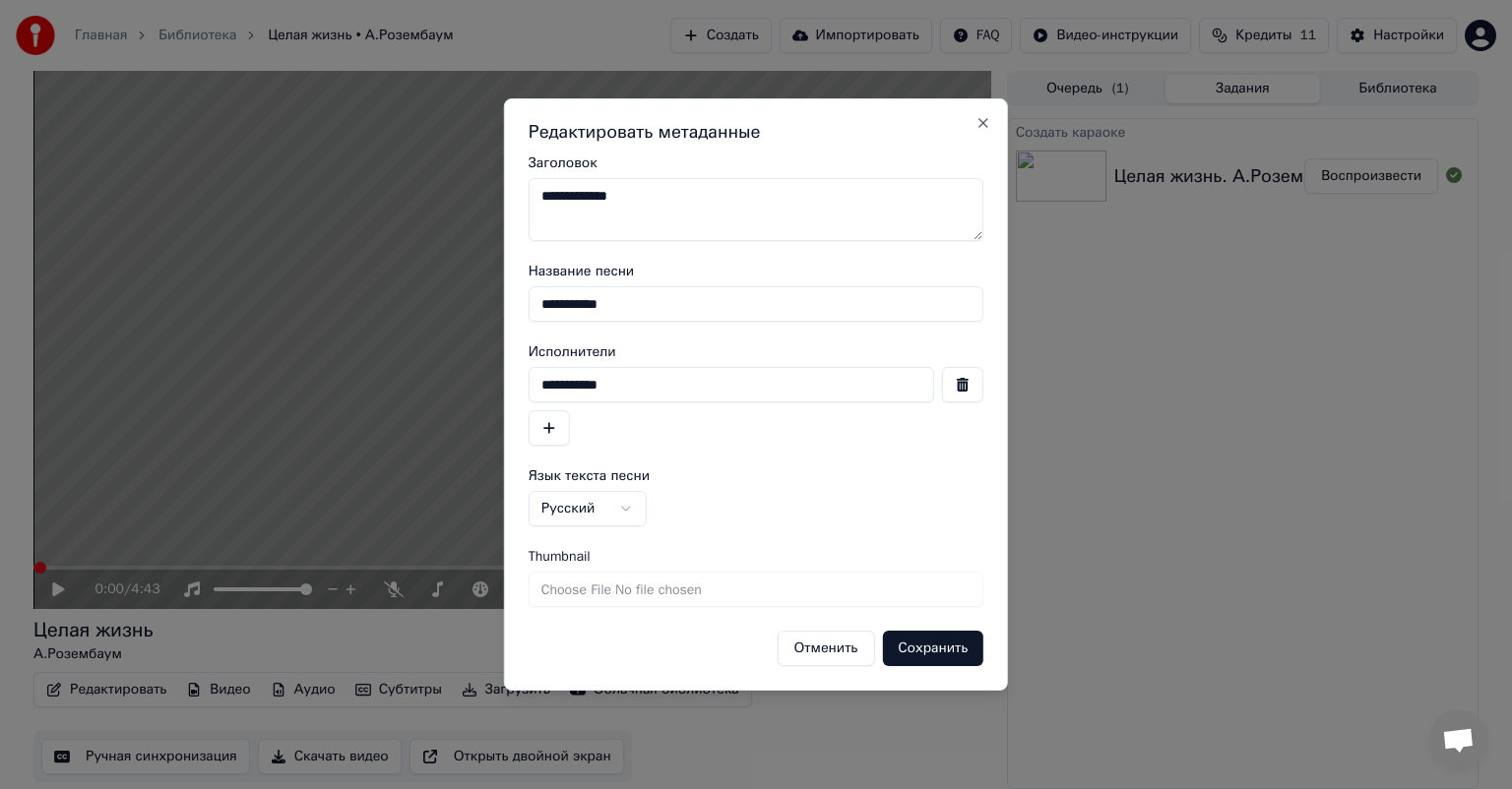 type on "**********" 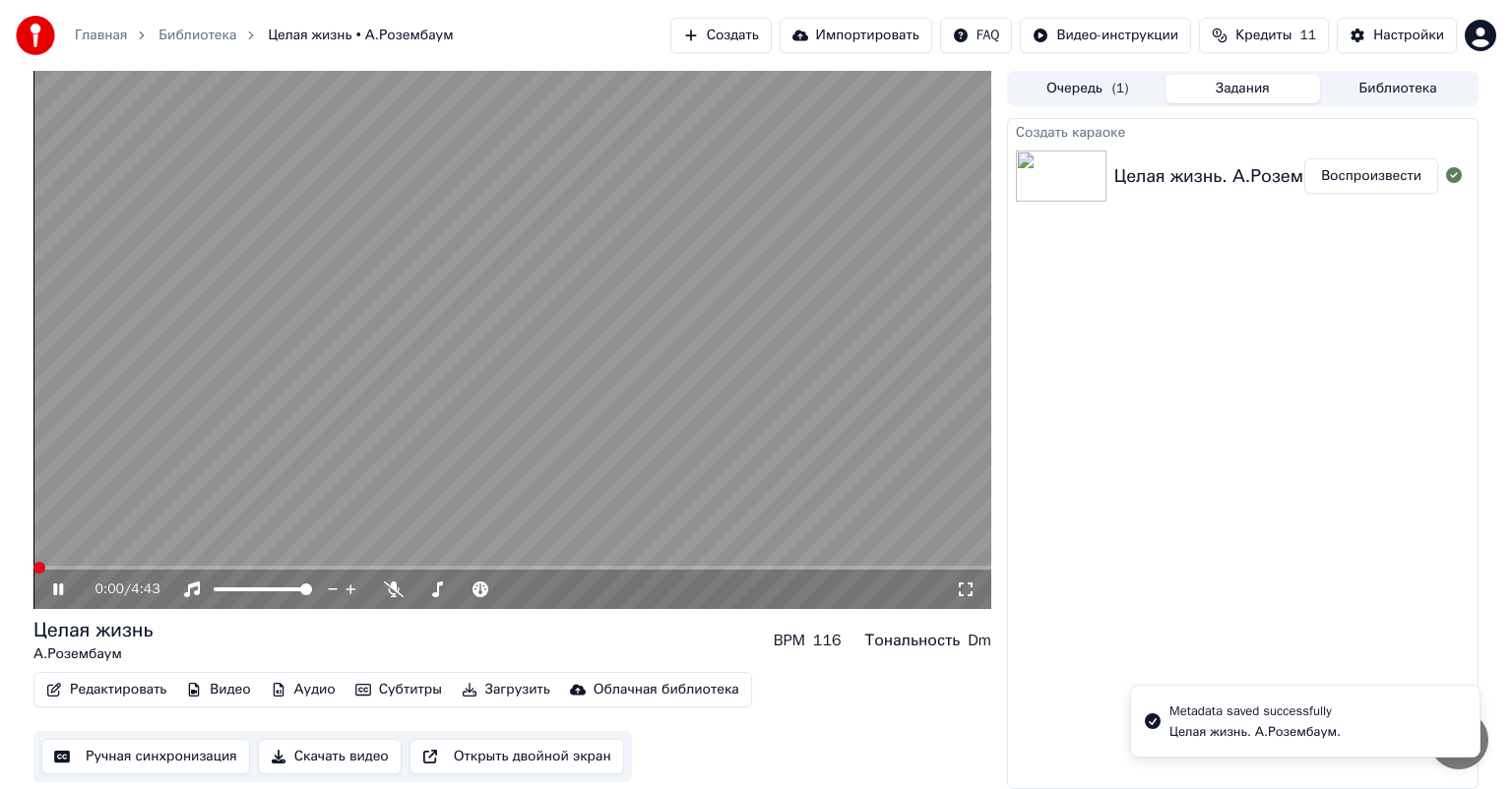 click on "Ручная синхронизация" at bounding box center [146, 757] 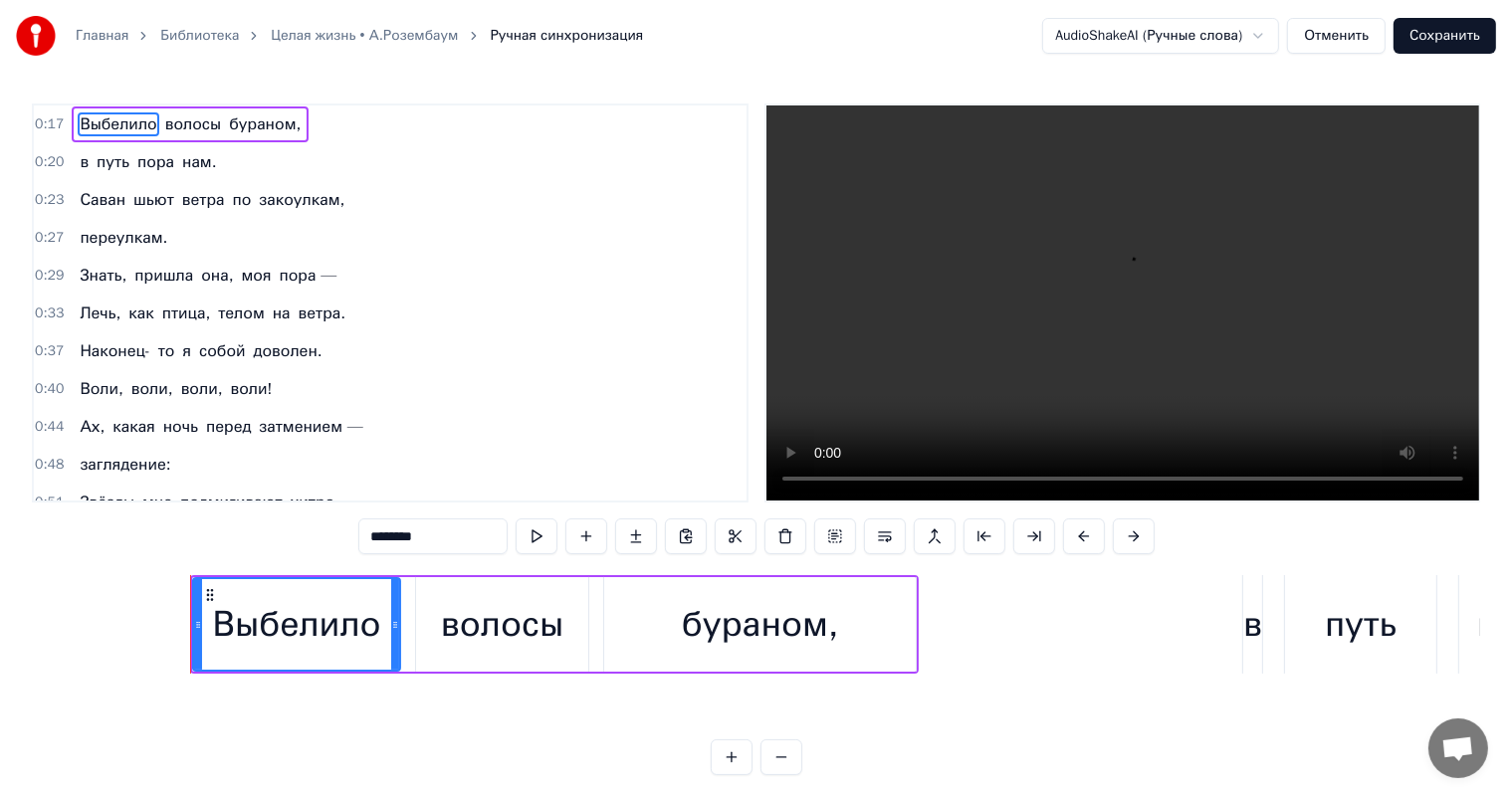 scroll, scrollTop: 0, scrollLeft: 5982, axis: horizontal 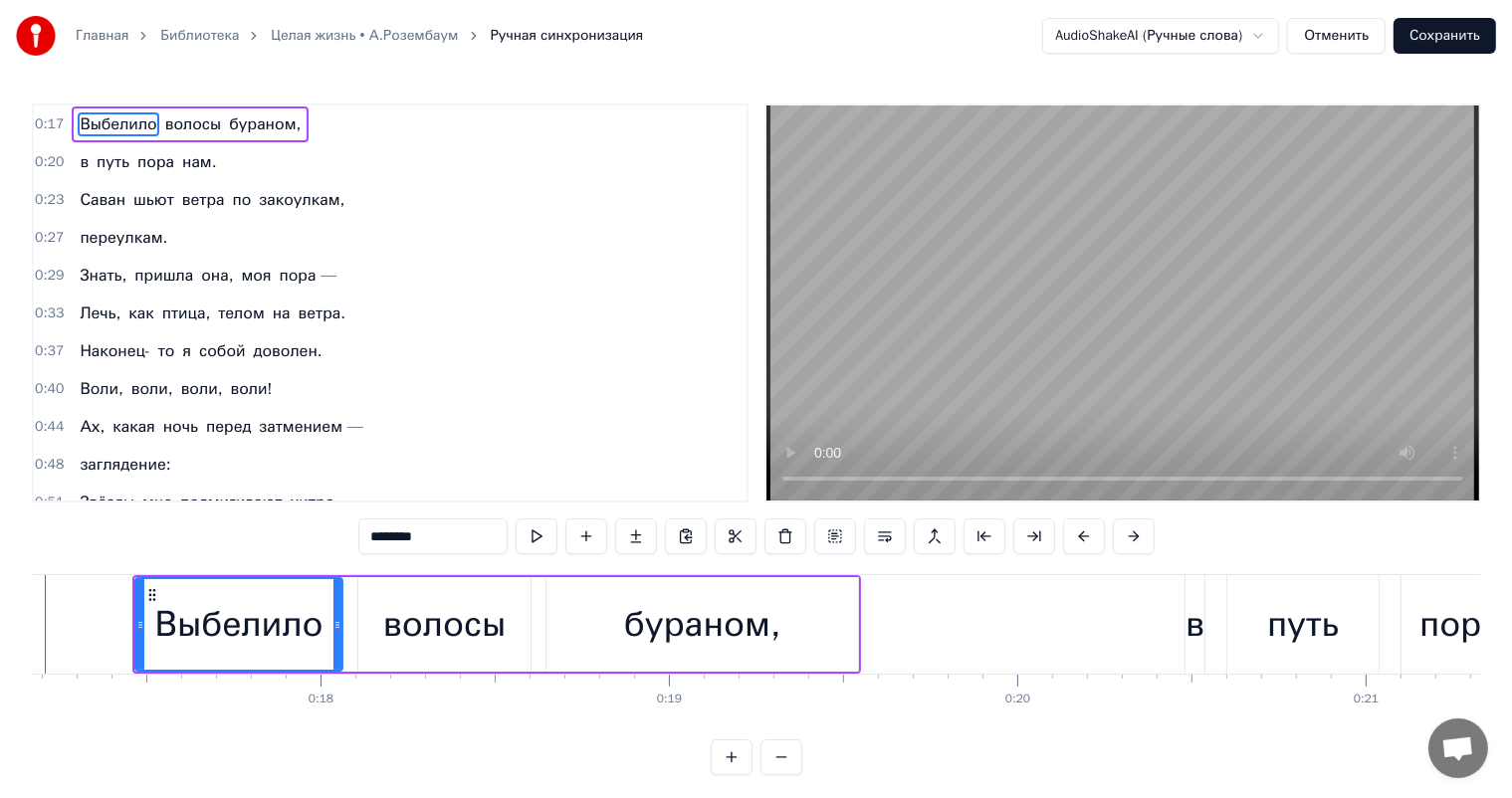 type 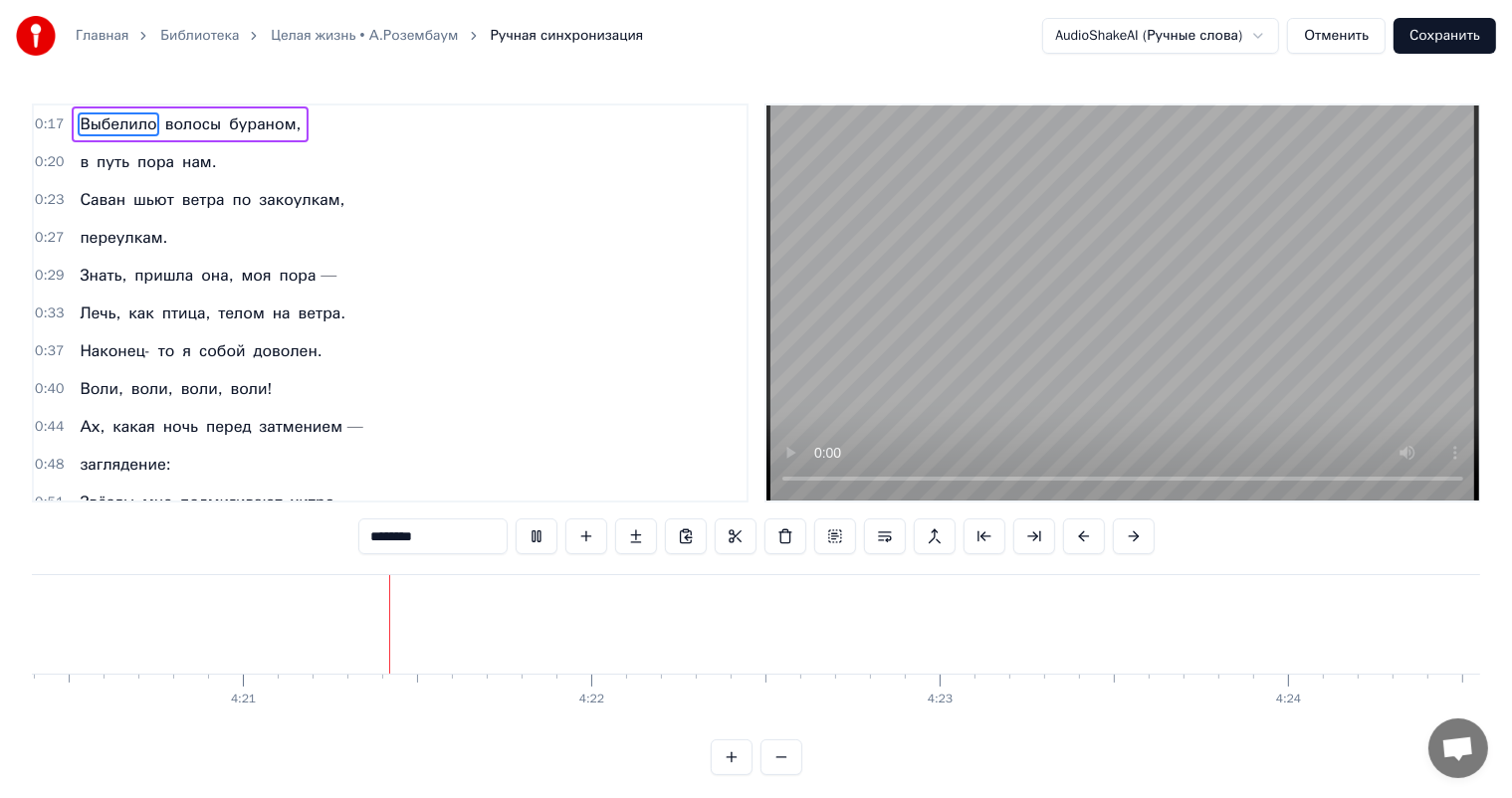 scroll, scrollTop: 0, scrollLeft: 90724, axis: horizontal 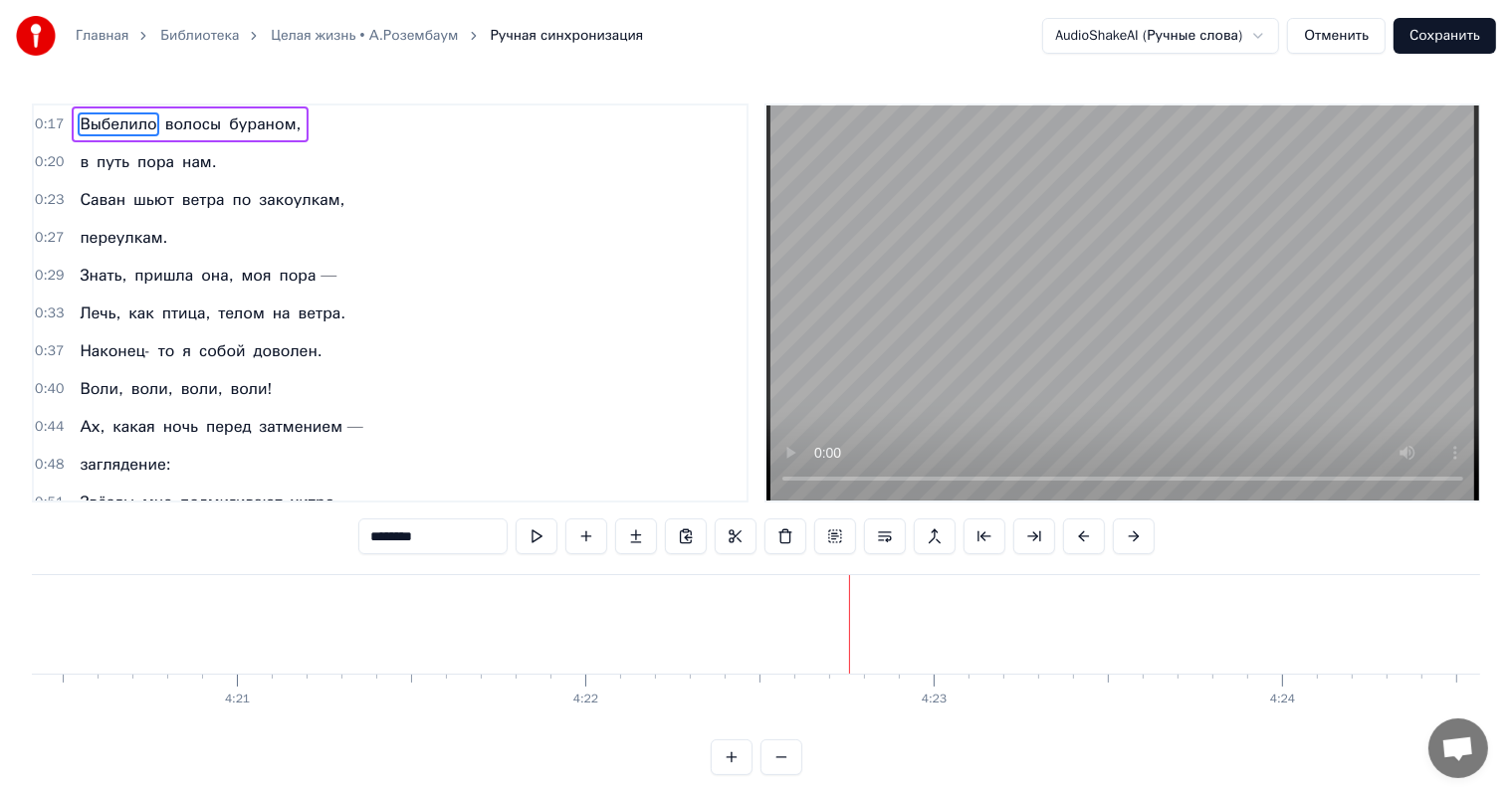 click on "воли!" at bounding box center (252, 389) 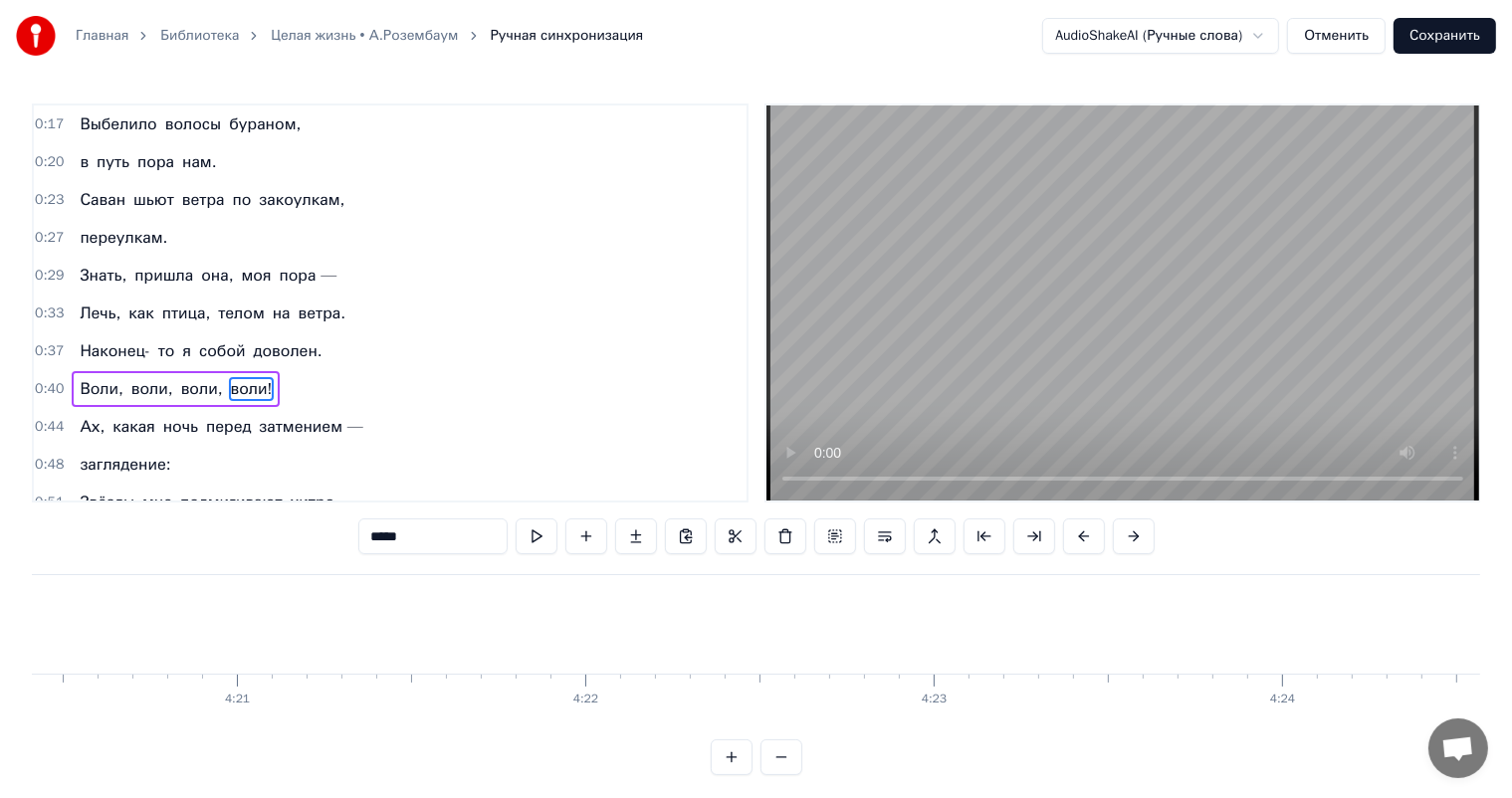 scroll, scrollTop: 76, scrollLeft: 0, axis: vertical 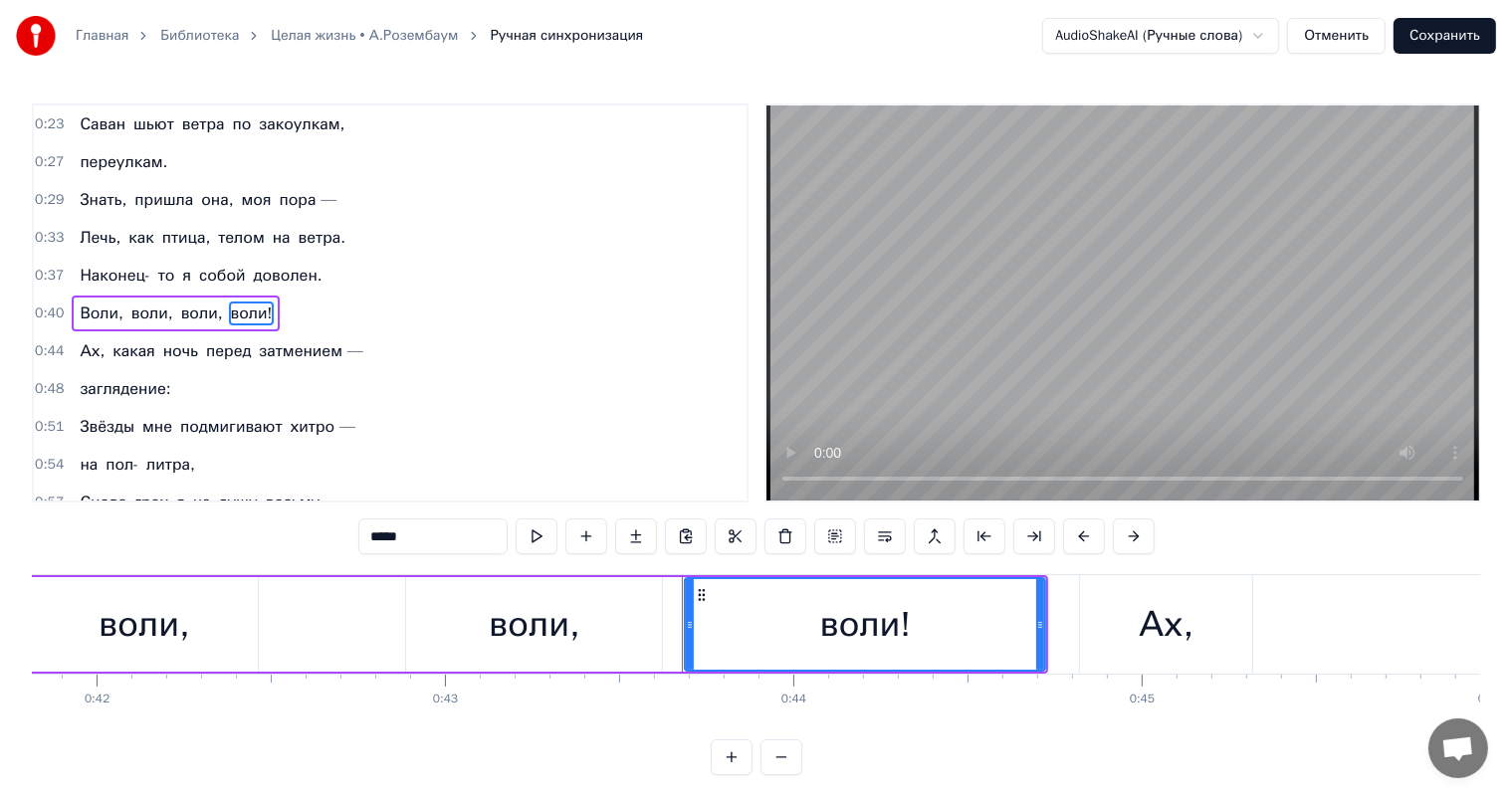 click on "воли," at bounding box center [143, 624] 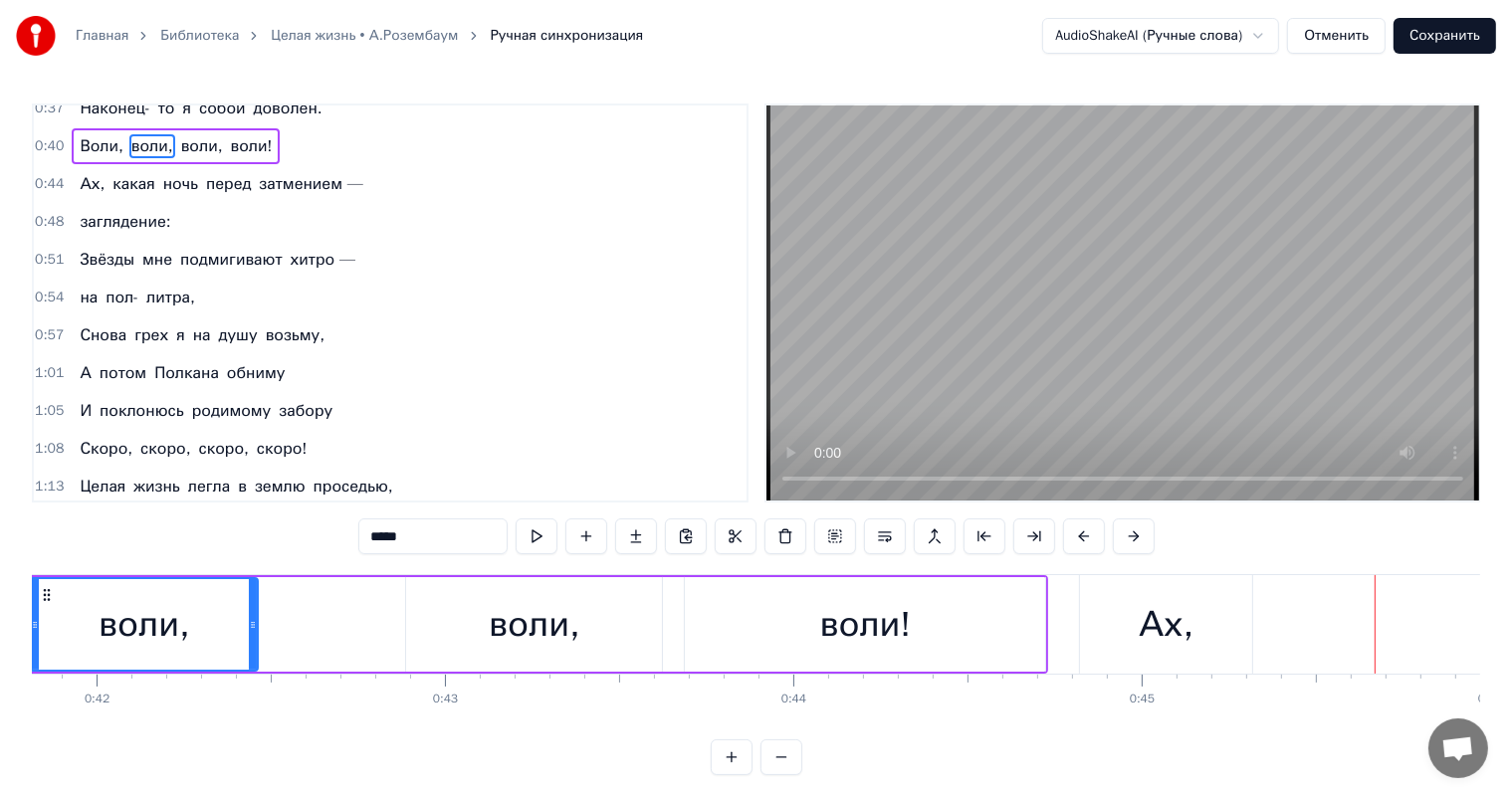 scroll, scrollTop: 275, scrollLeft: 0, axis: vertical 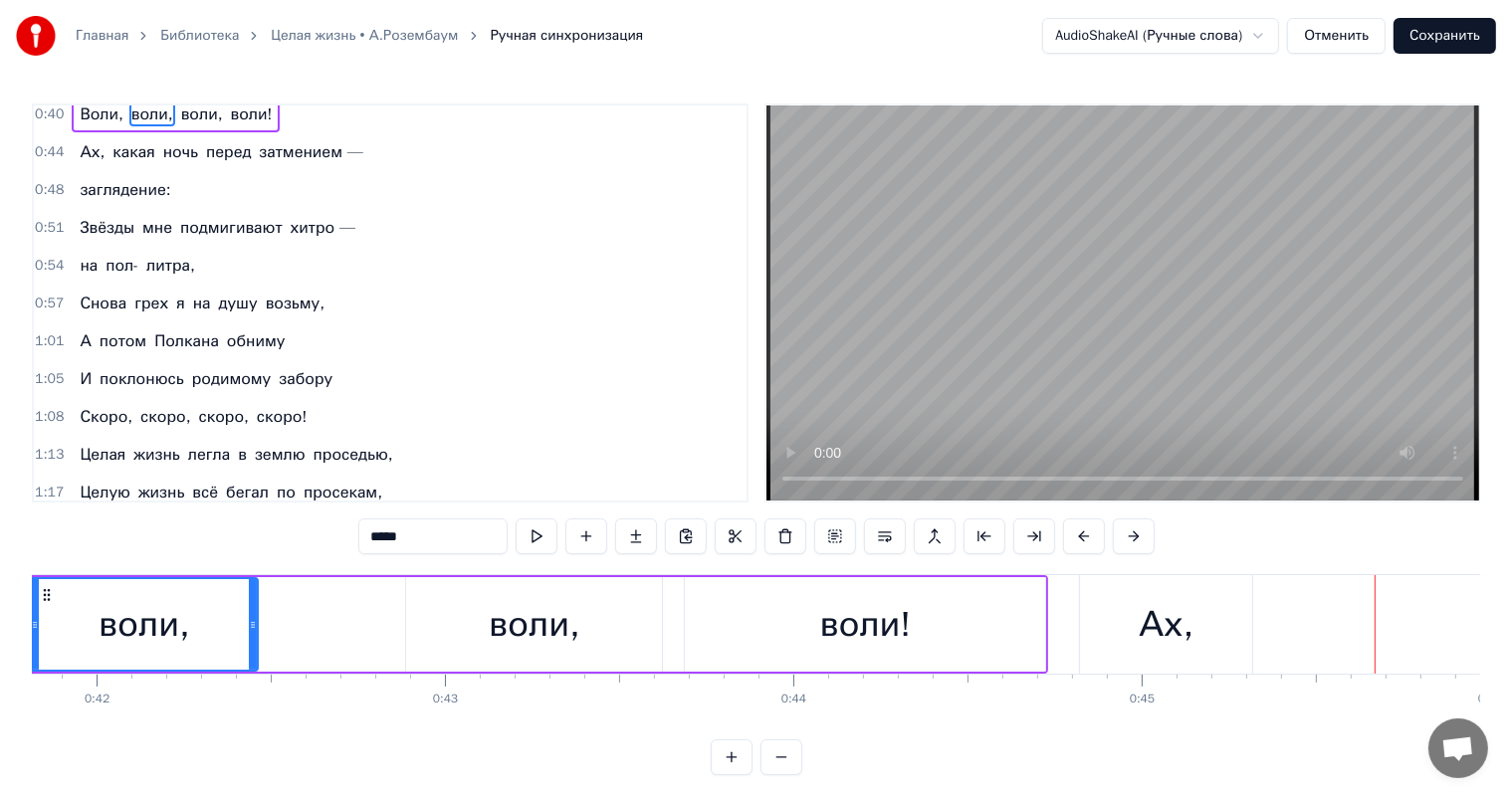 click on "скоро!" at bounding box center [282, 417] 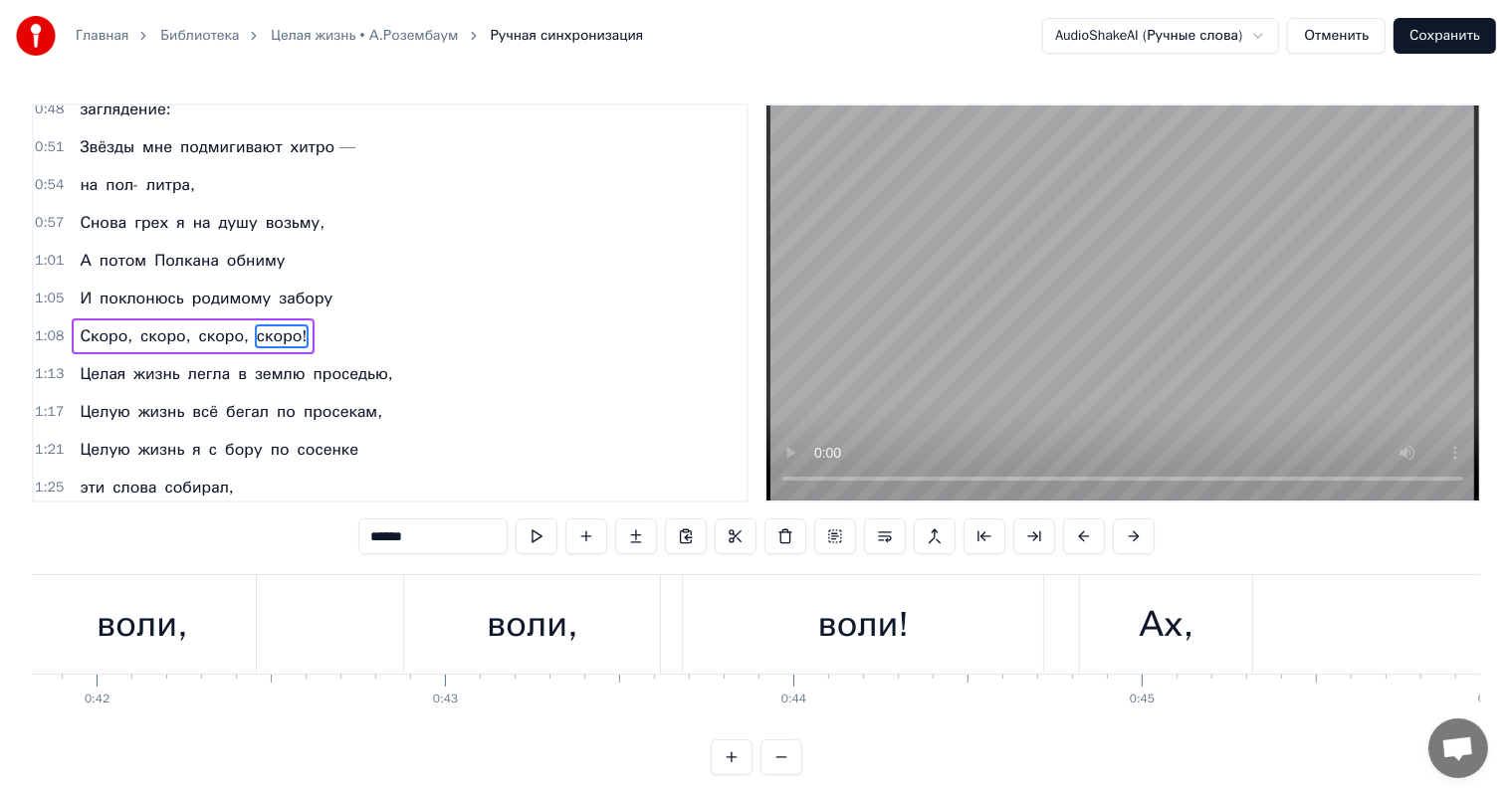 scroll, scrollTop: 369, scrollLeft: 0, axis: vertical 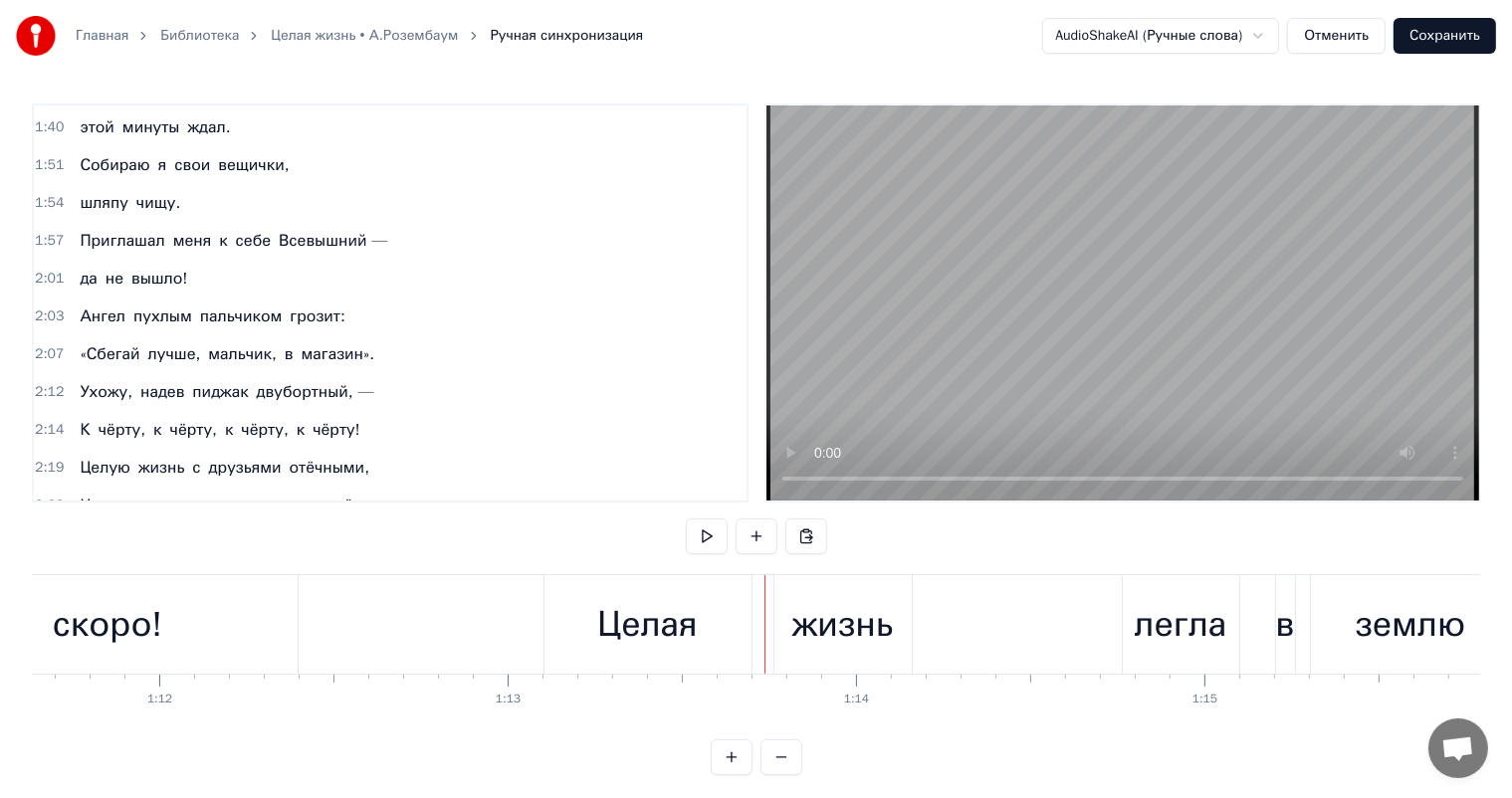click on "чёрту!" at bounding box center (335, 430) 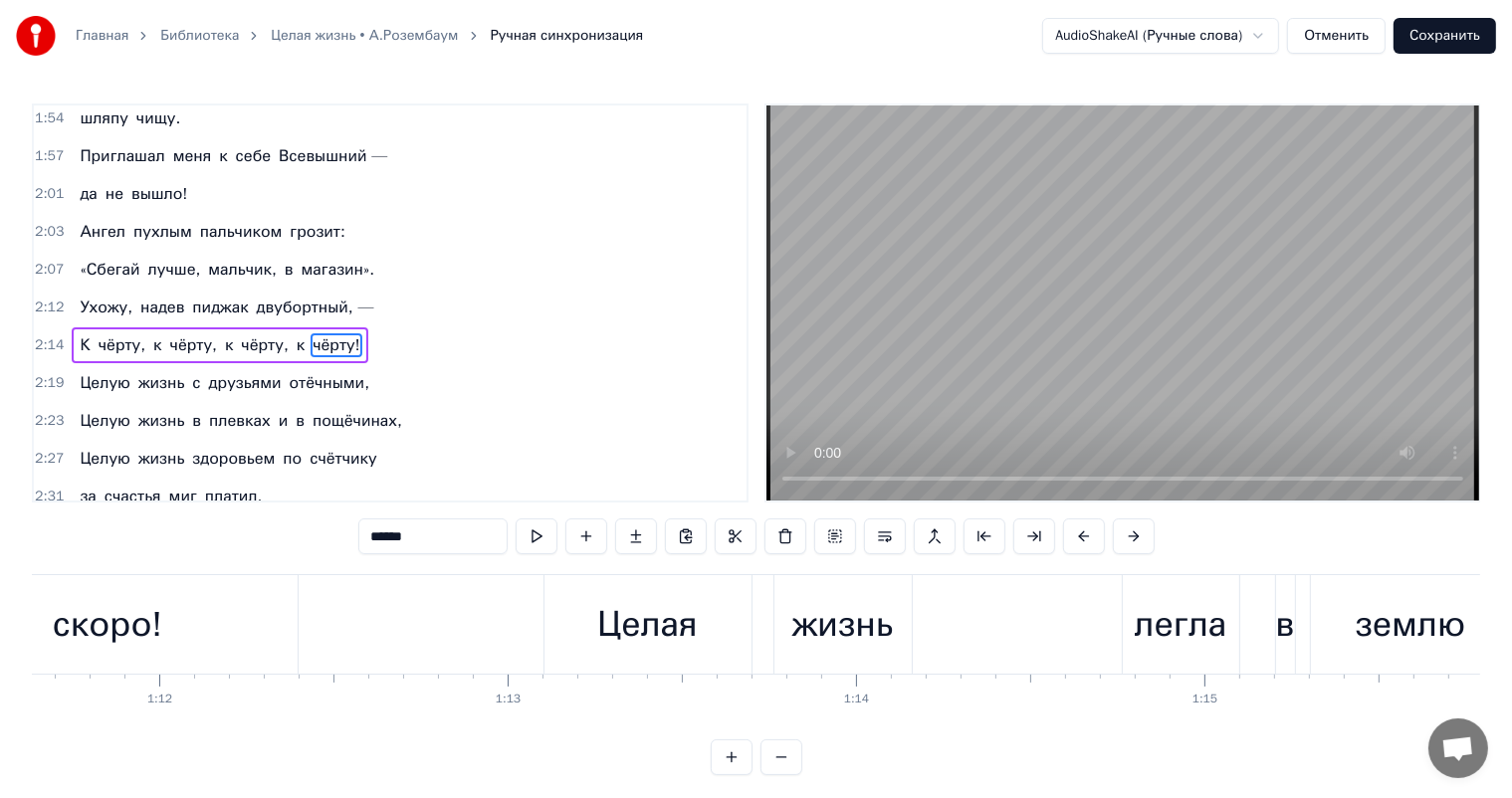 scroll, scrollTop: 955, scrollLeft: 0, axis: vertical 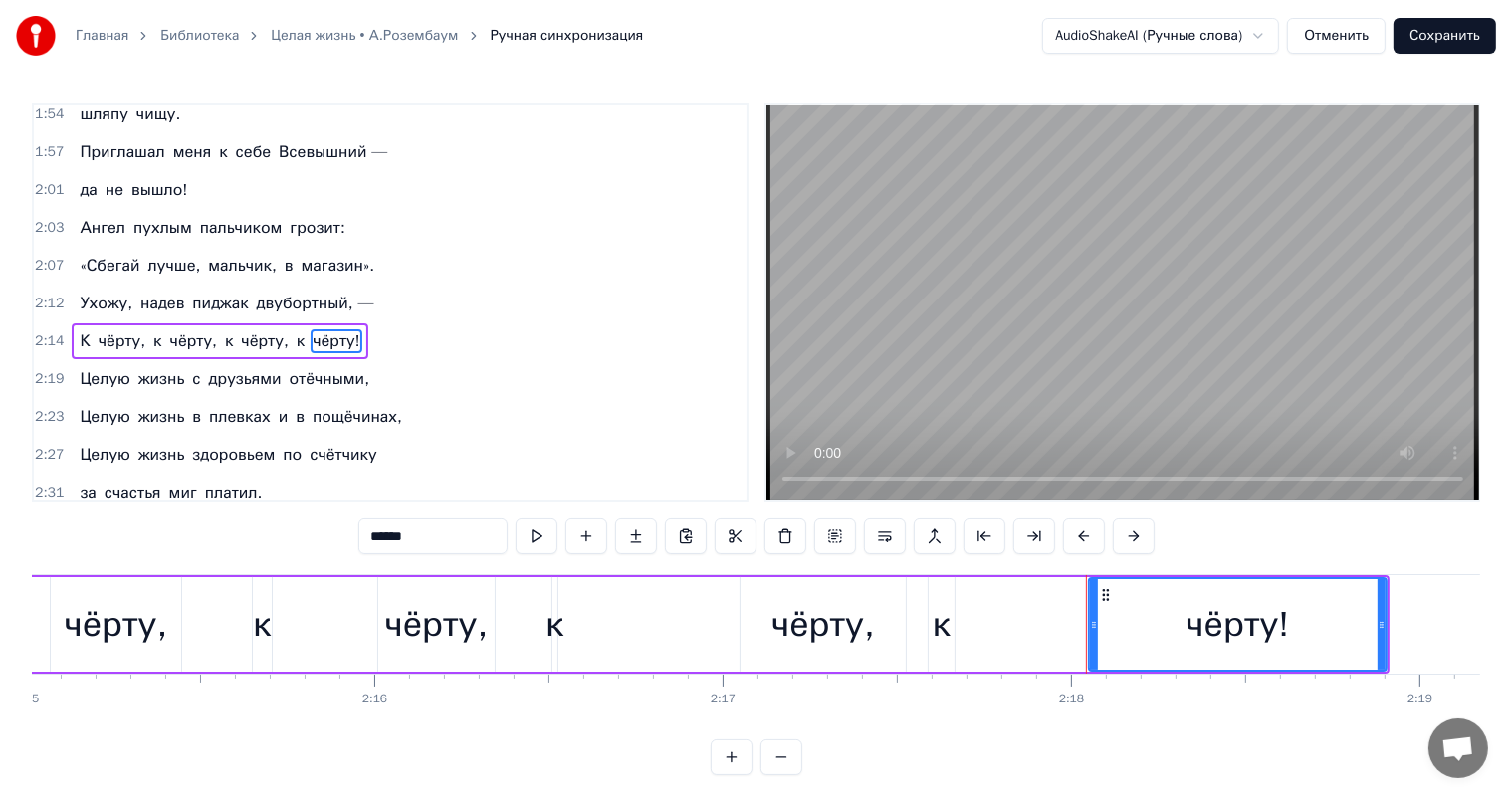 click on "К чёрту, к чёрту, к чёрту, к чёрту!" at bounding box center [684, 624] 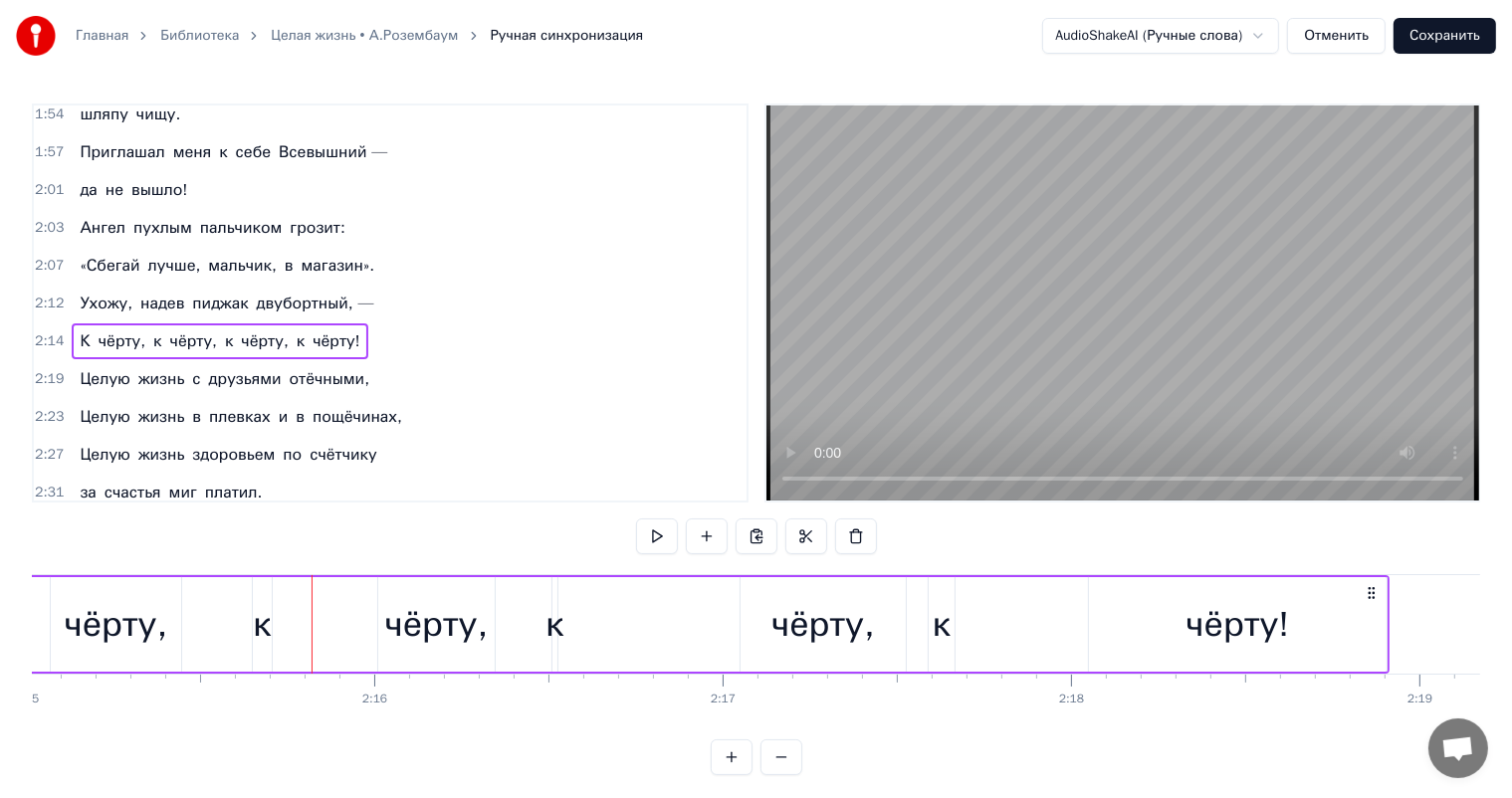 click on "0:17 Выбелило волосы бураном, 0:20 в путь пора нам. 0:23 Саван шьют ветра по закоулкам, 0:27 переулкам. 0:29 Знать, пришла она, моя пора — 0:33 Лечь, как птица, телом на ветра. 0:37 Наконец- то я собой доволен. 0:40 Воли, воли, воли, воли! 0:44 Ах, какая ночь перед затмением — 0:48 заглядение: 0:51 Звёзды мне подмигивают хитро — 0:54 на пол- литра, 0:57 Снова грех я на душу возьму, 1:01 А потом Полкана обниму 1:05 И поклонюсь родимому забору 1:08 Скоро, скоро, скоро, скоро! 1:13 Целая жизнь легла в землю проседью, 1:17 Целую жизнь всё бегал по просекам, 1:21 Целую жизнь я с бору по сосенке 1:25 эти слова 1:28 за 0" at bounding box center [756, 439] 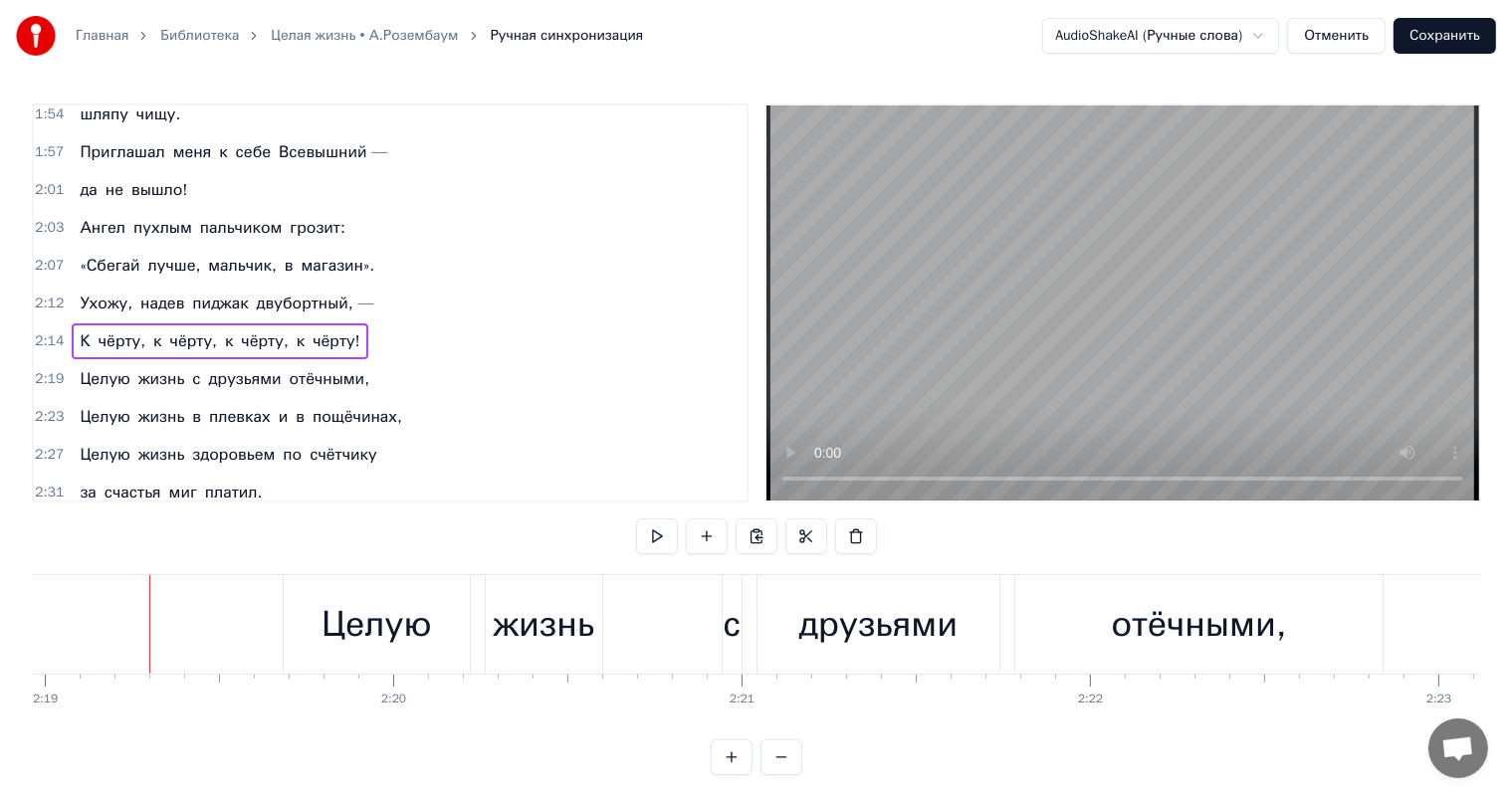 scroll, scrollTop: 0, scrollLeft: 48431, axis: horizontal 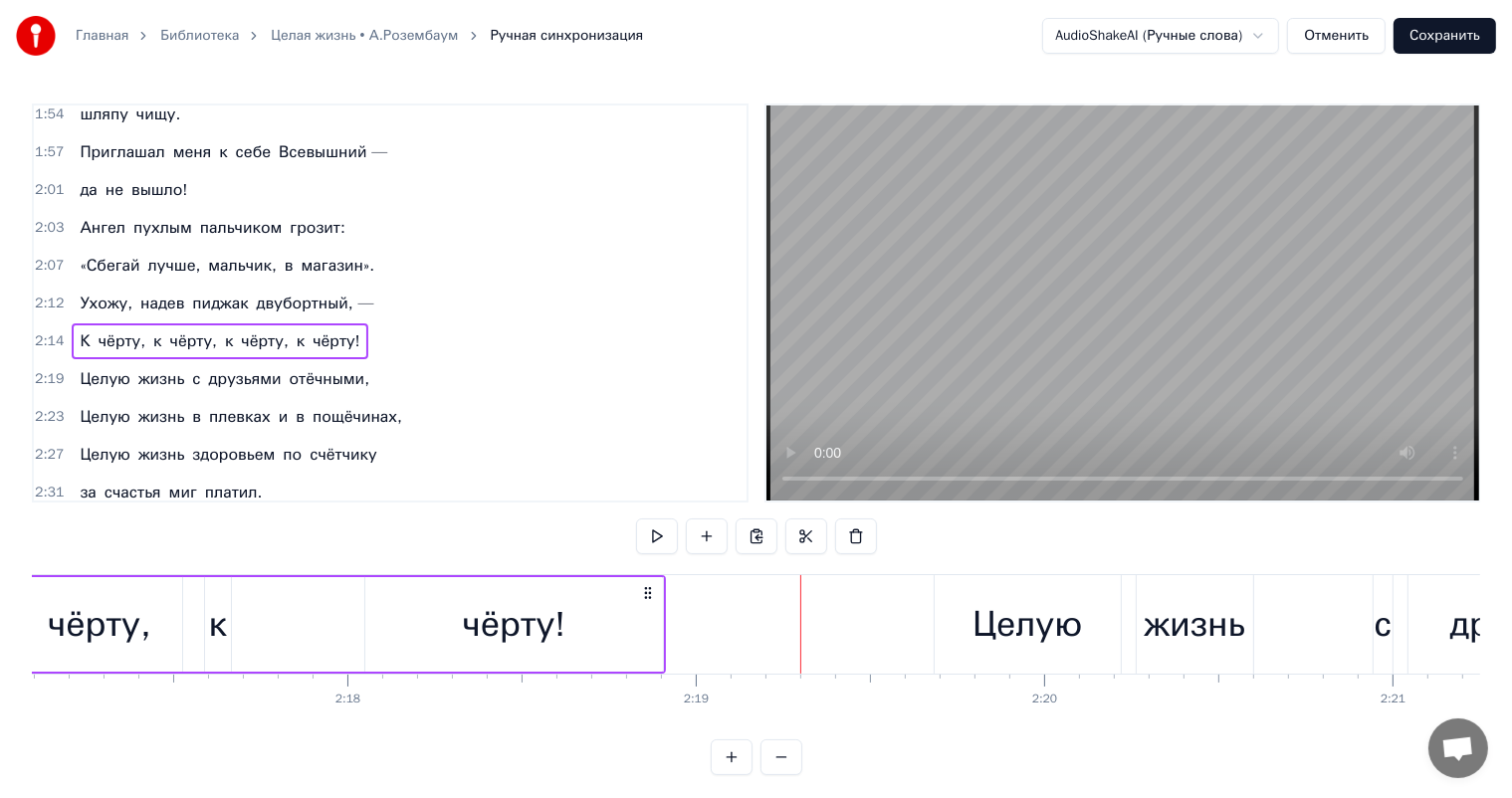click on "чёрту!" at bounding box center (514, 624) 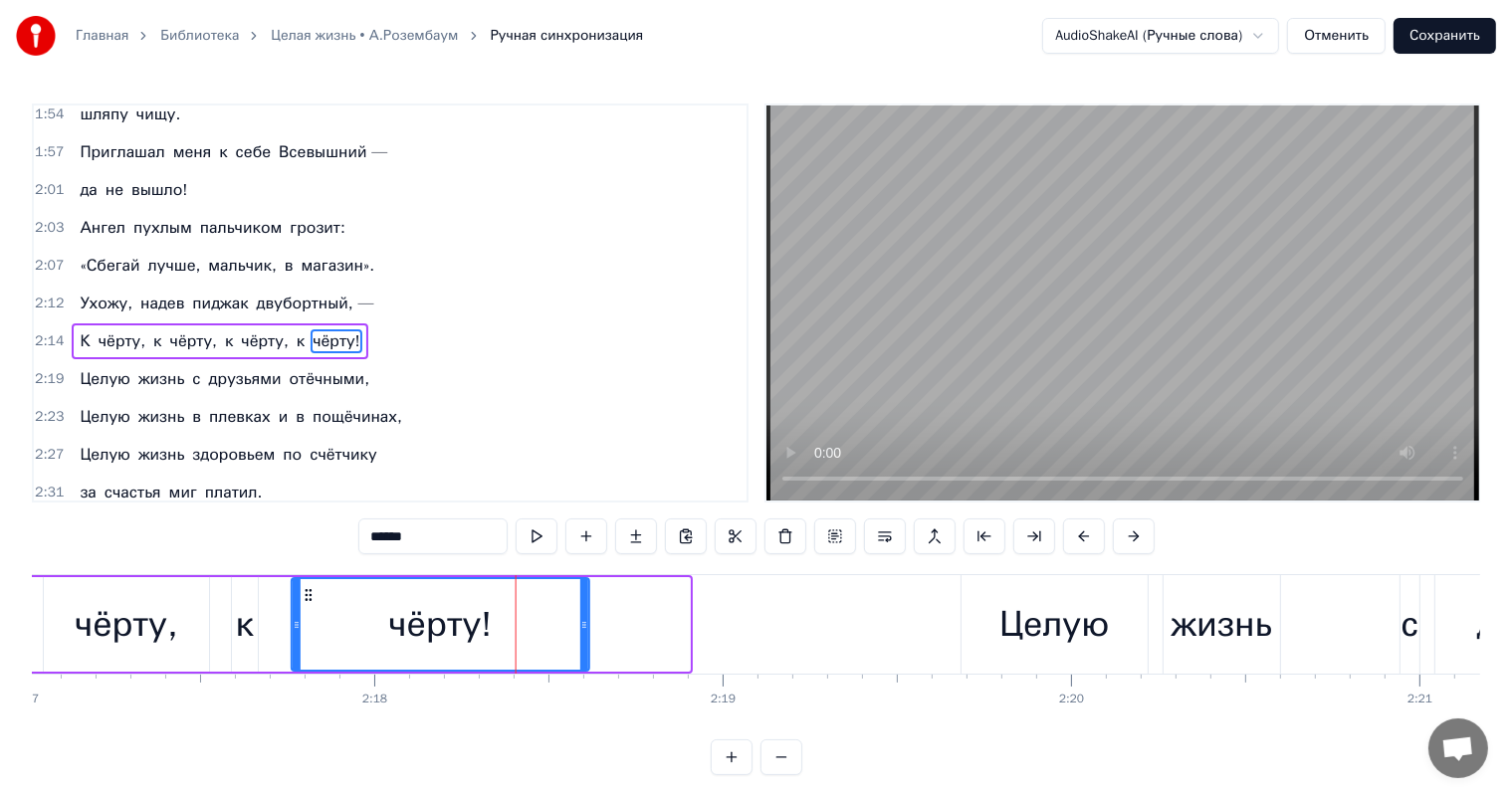 drag, startPoint x: 375, startPoint y: 595, endPoint x: 321, endPoint y: 610, distance: 56.04463 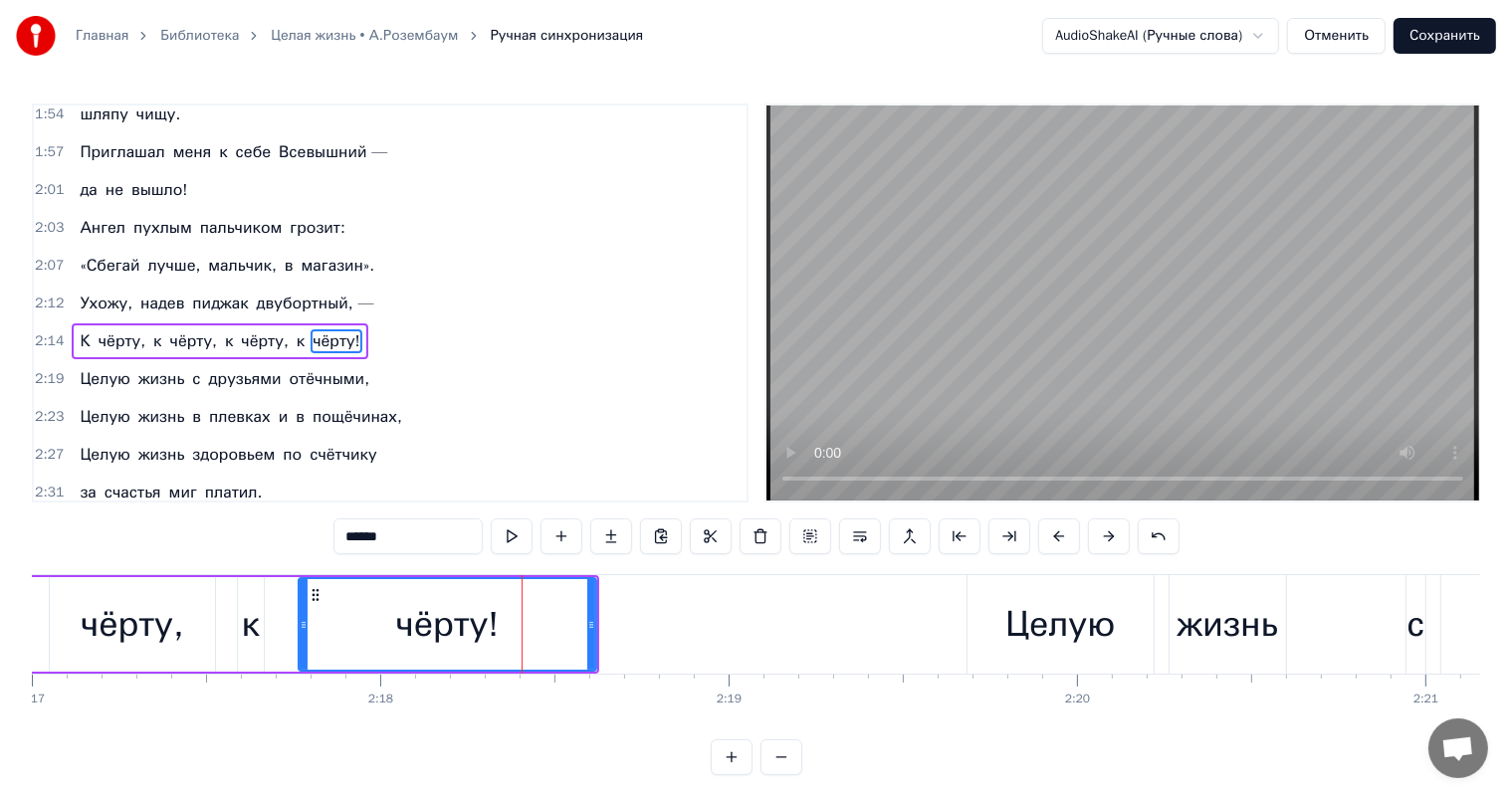 scroll, scrollTop: 0, scrollLeft: 47484, axis: horizontal 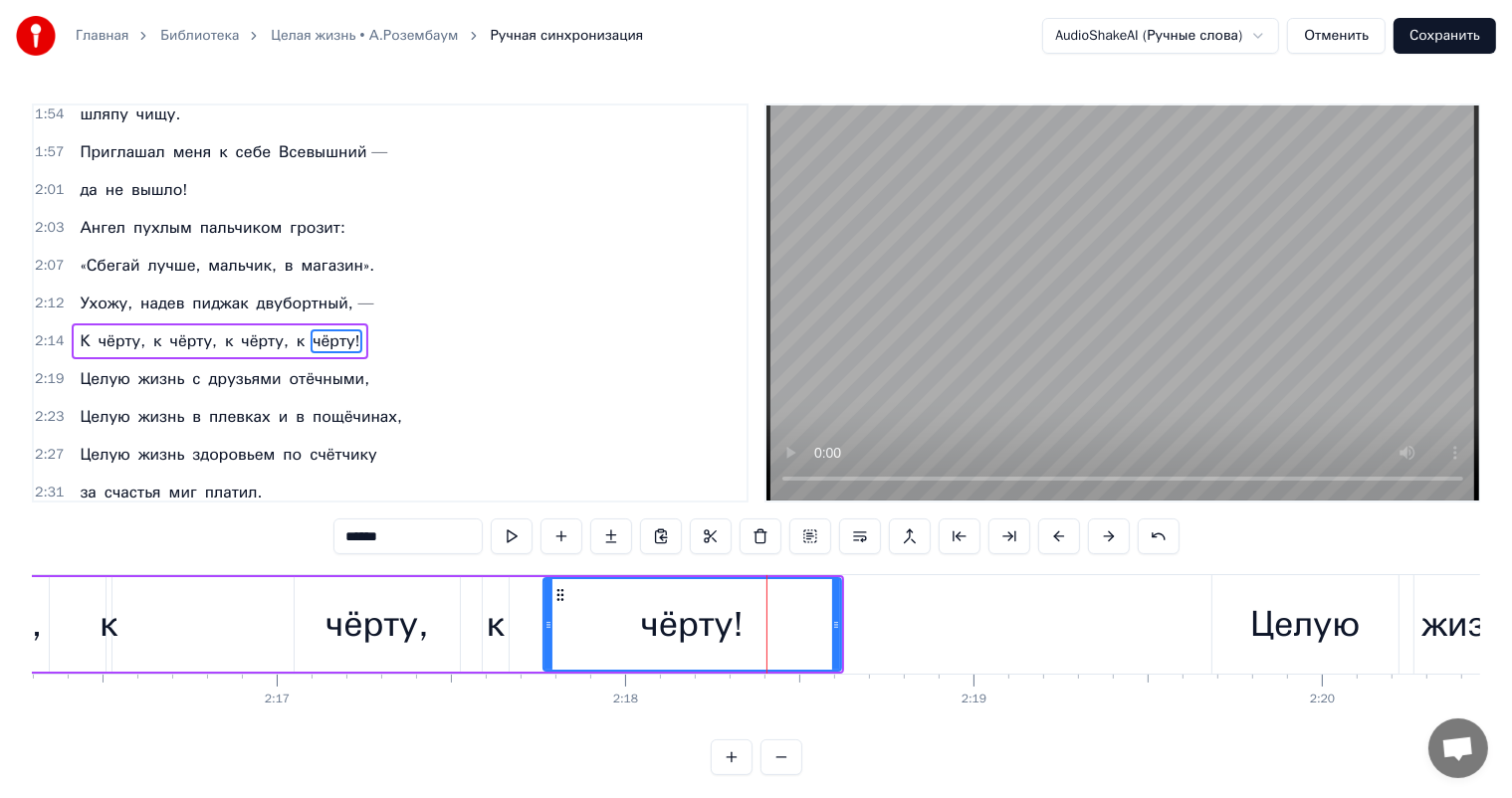 click on "чёрту," at bounding box center (377, 624) 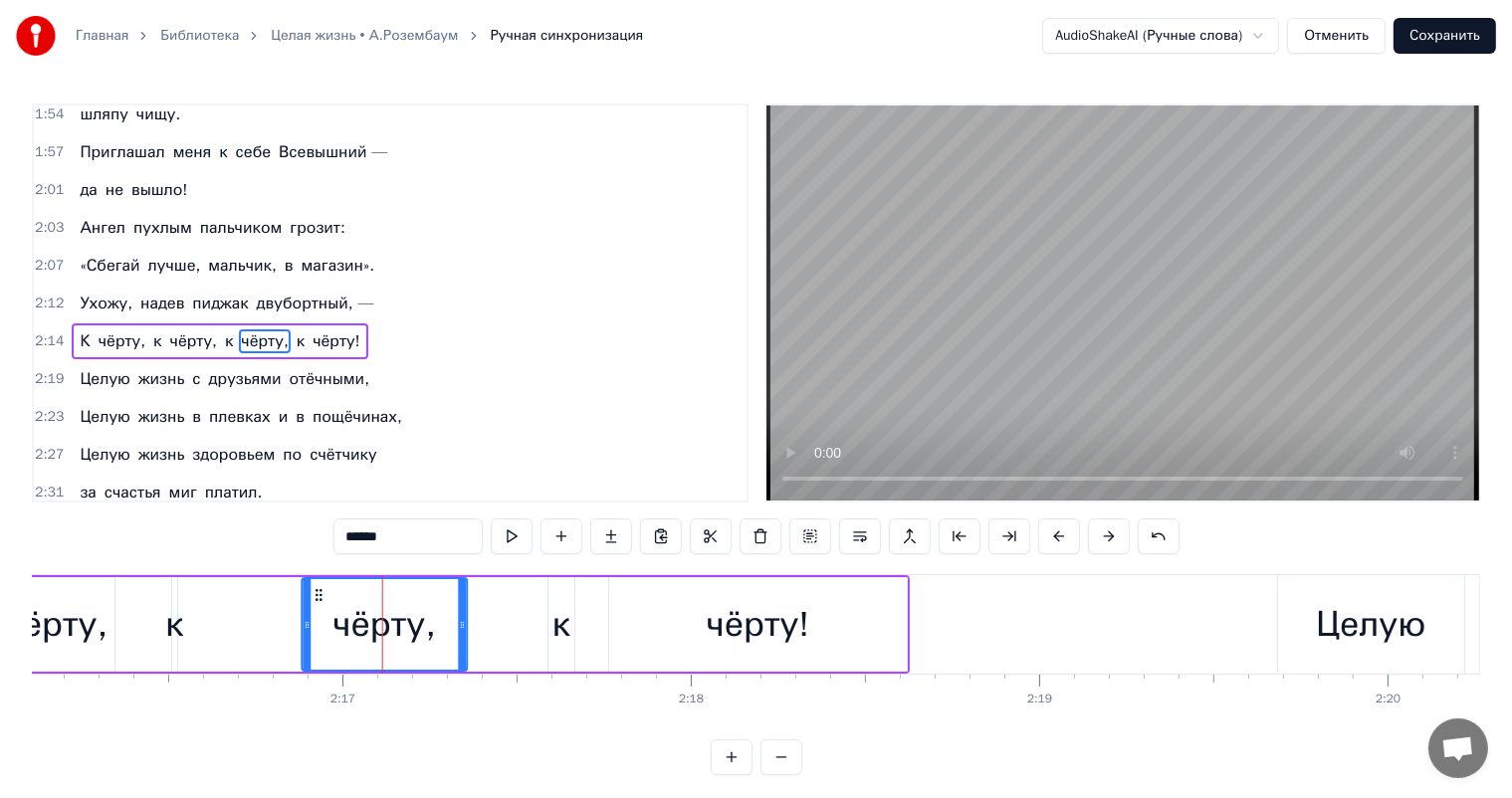scroll, scrollTop: 0, scrollLeft: 47410, axis: horizontal 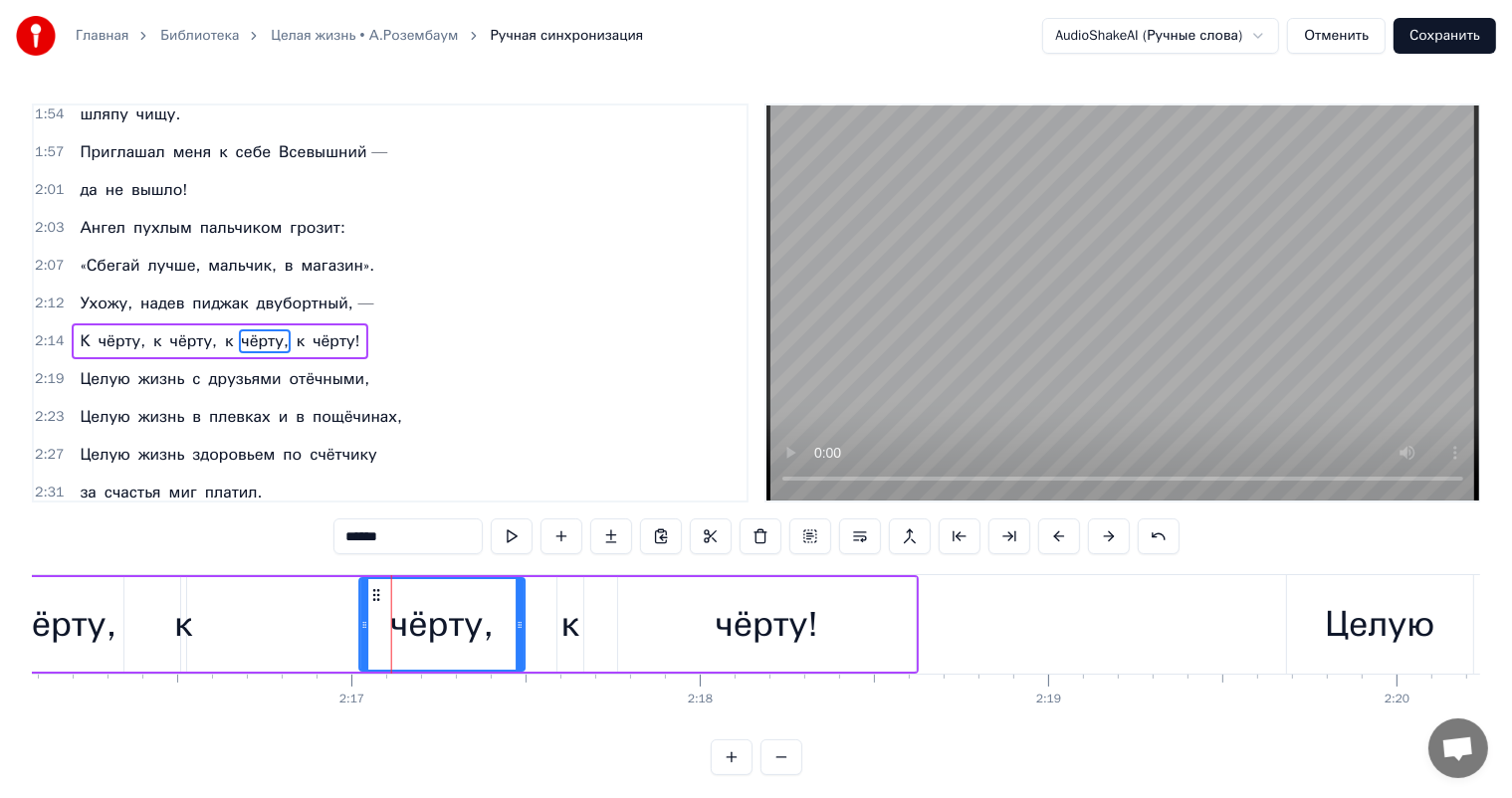 drag, startPoint x: 308, startPoint y: 589, endPoint x: 304, endPoint y: 680, distance: 91.08787 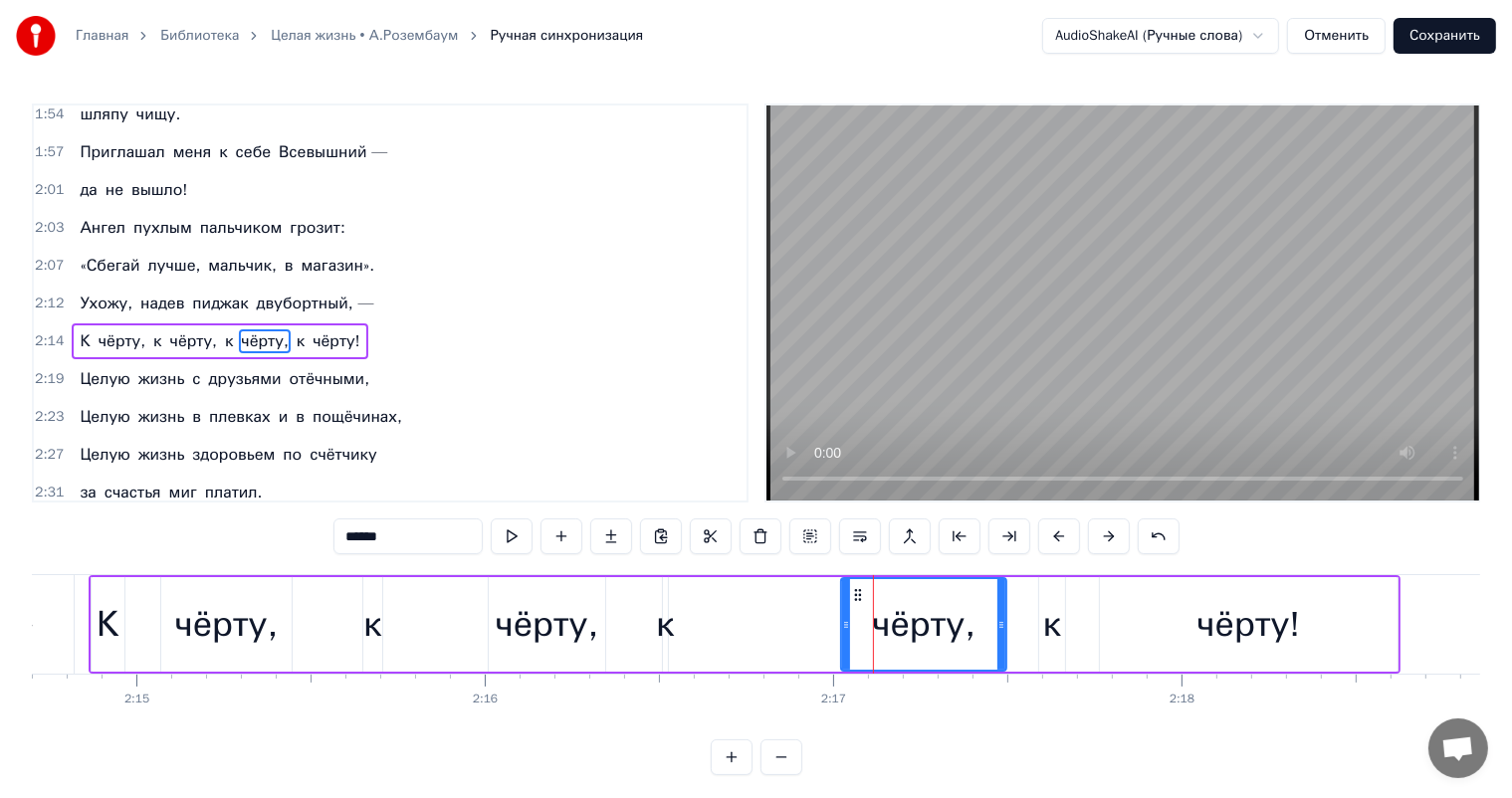scroll, scrollTop: 0, scrollLeft: 46816, axis: horizontal 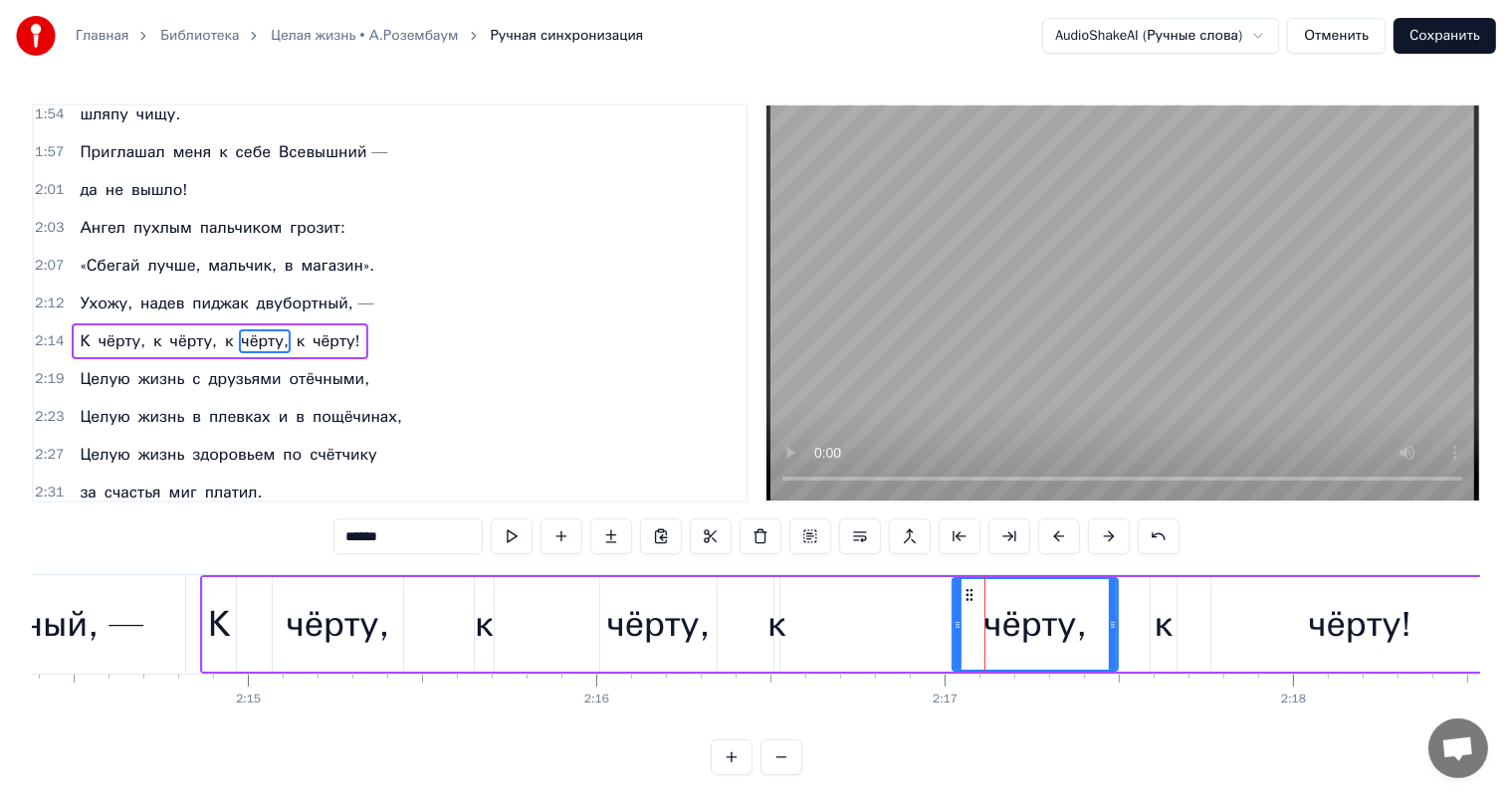 click on "0:17 Выбелило волосы бураном, 0:20 в путь пора нам. 0:23 Саван шьют ветра по закоулкам, 0:27 переулкам. 0:29 Знать, пришла она, моя пора — 0:33 Лечь, как птица, телом на ветра. 0:37 Наконец- то я собой доволен. 0:40 Воли, воли, воли, воли! 0:44 Ах, какая ночь перед затмением — 0:48 заглядение: 0:51 Звёзды мне подмигивают хитро — 0:54 на пол- литра, 0:57 Снова грех я на душу возьму, 1:01 А потом Полкана обниму 1:05 И поклонюсь родимому забору 1:08 Скоро, скоро, скоро, скоро! 1:13 Целая жизнь легла в землю проседью, 1:17 Целую жизнь всё бегал по просекам, 1:21 Целую жизнь я с бору по сосенке 1:25 эти слова 1:28 за 0" at bounding box center [756, 439] 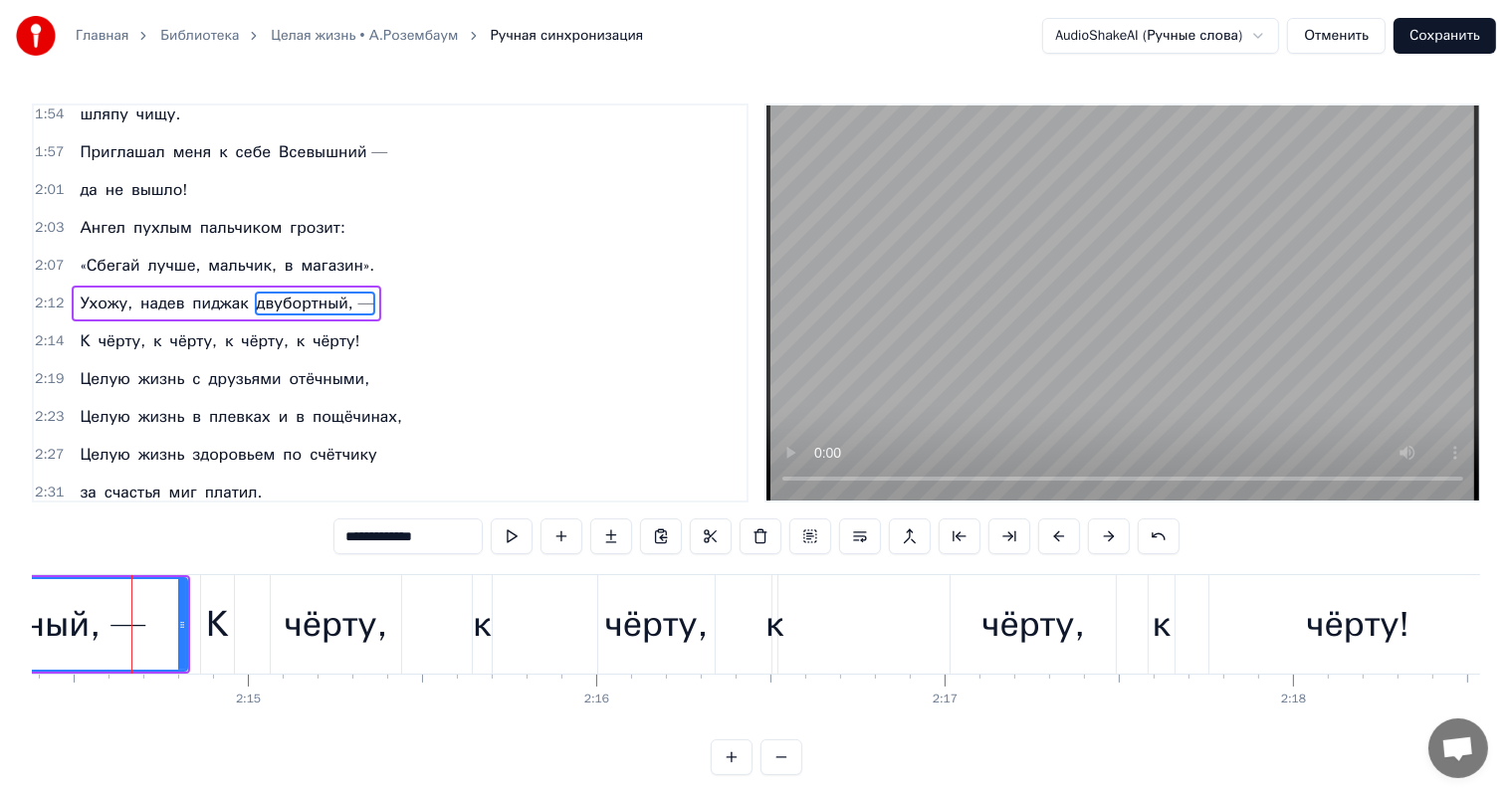 scroll, scrollTop: 918, scrollLeft: 0, axis: vertical 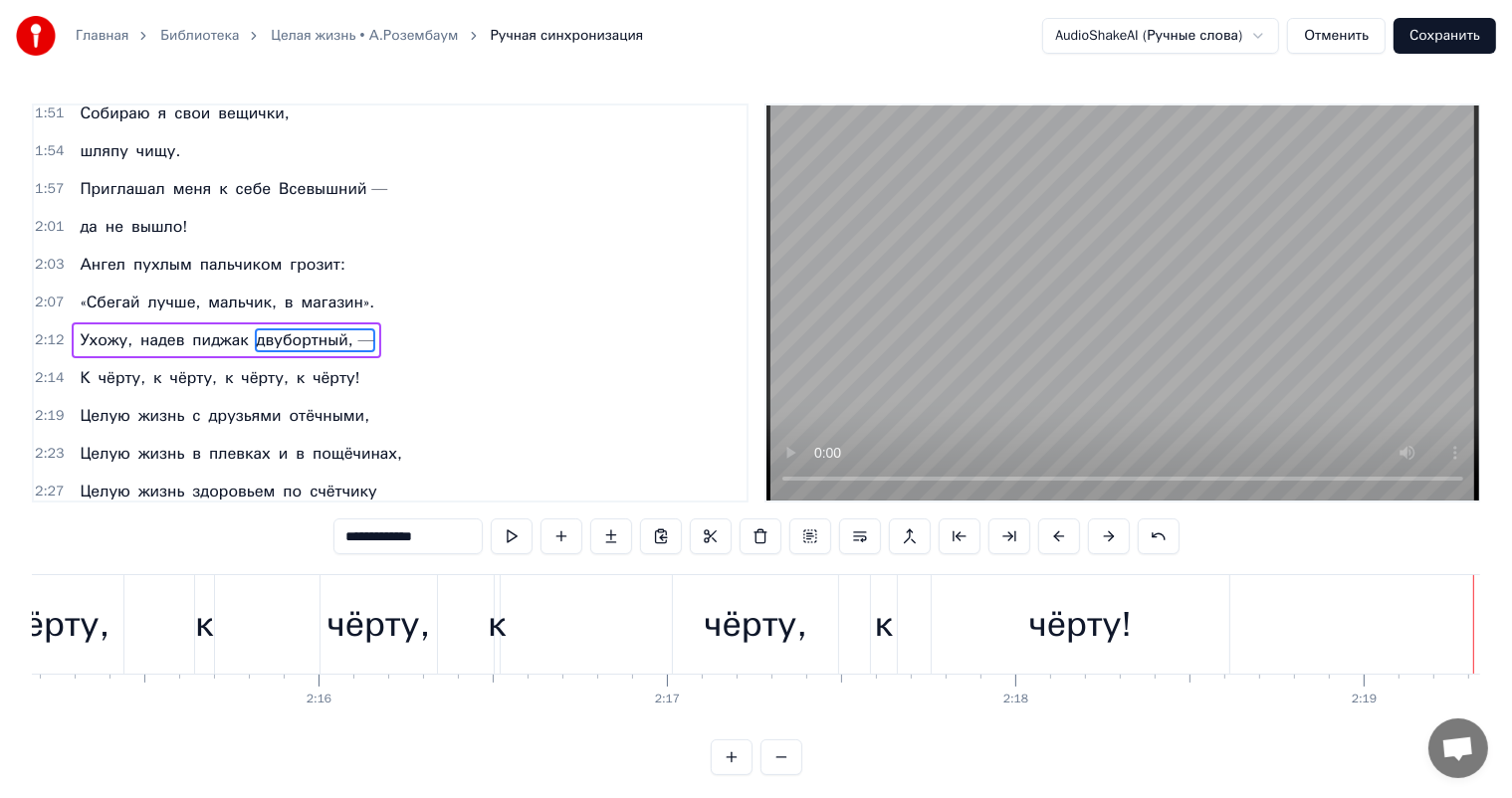 click on "чёрту," at bounding box center (756, 624) 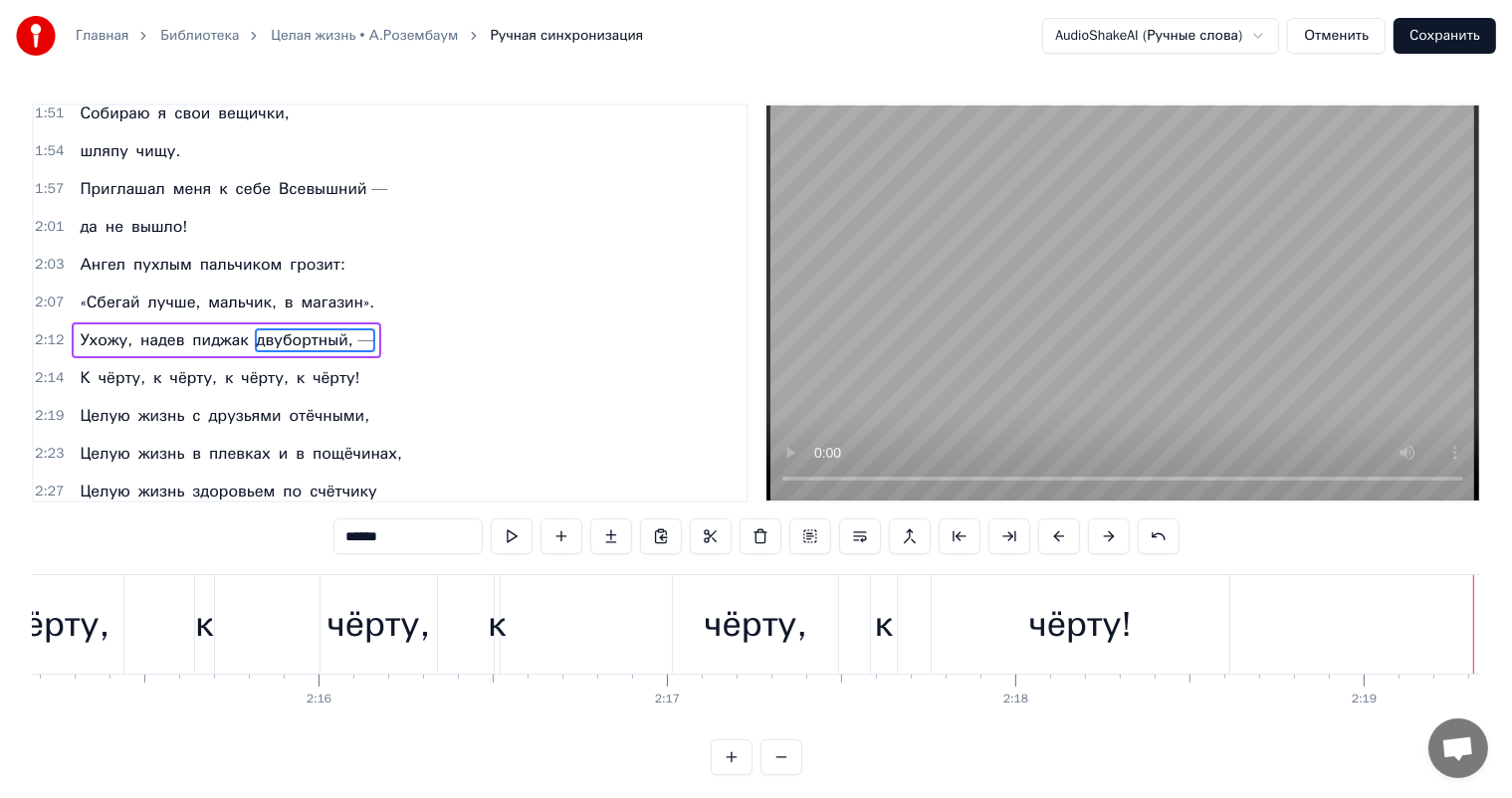 scroll, scrollTop: 955, scrollLeft: 0, axis: vertical 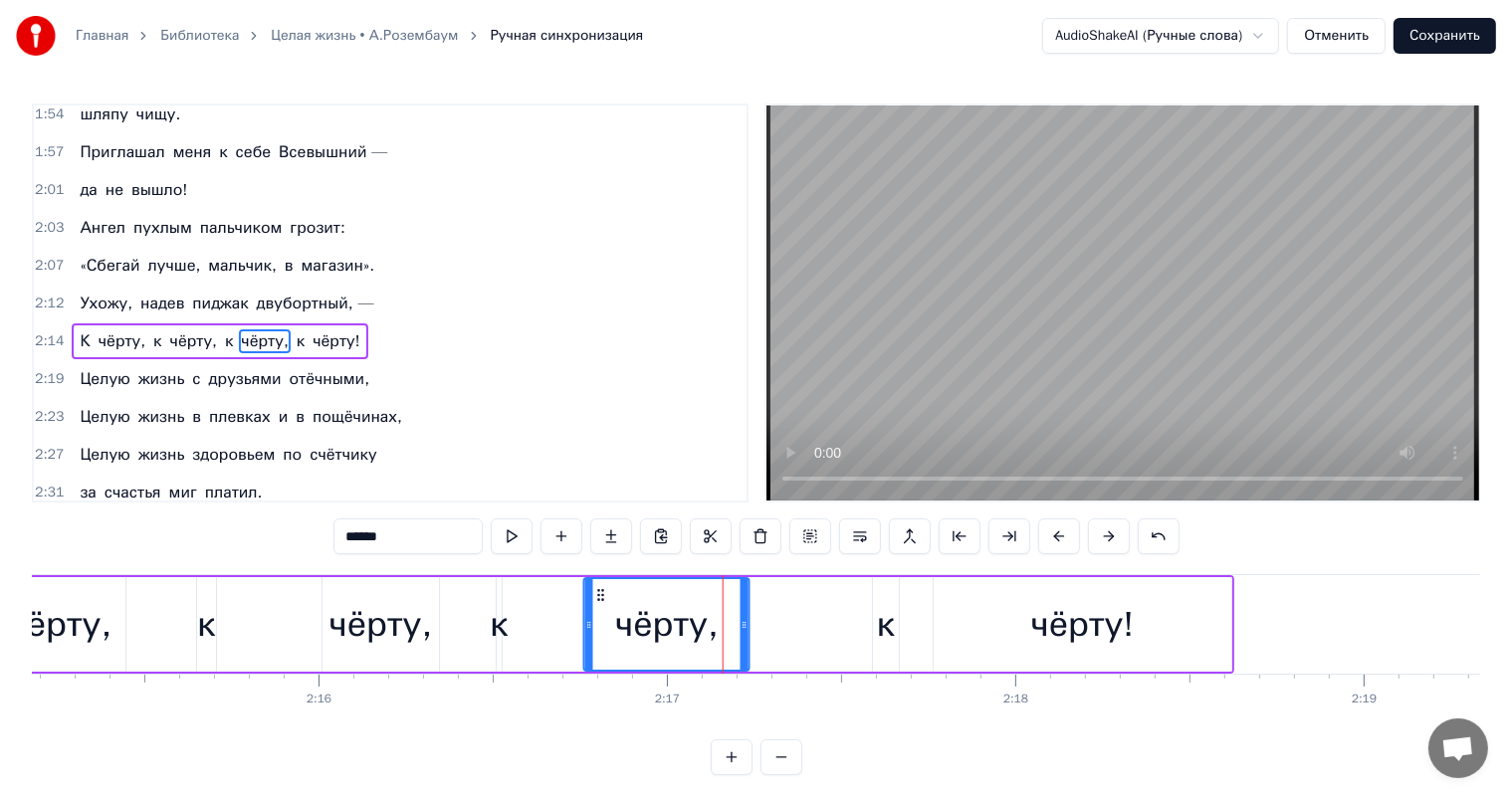 drag, startPoint x: 685, startPoint y: 593, endPoint x: 594, endPoint y: 606, distance: 91.92388 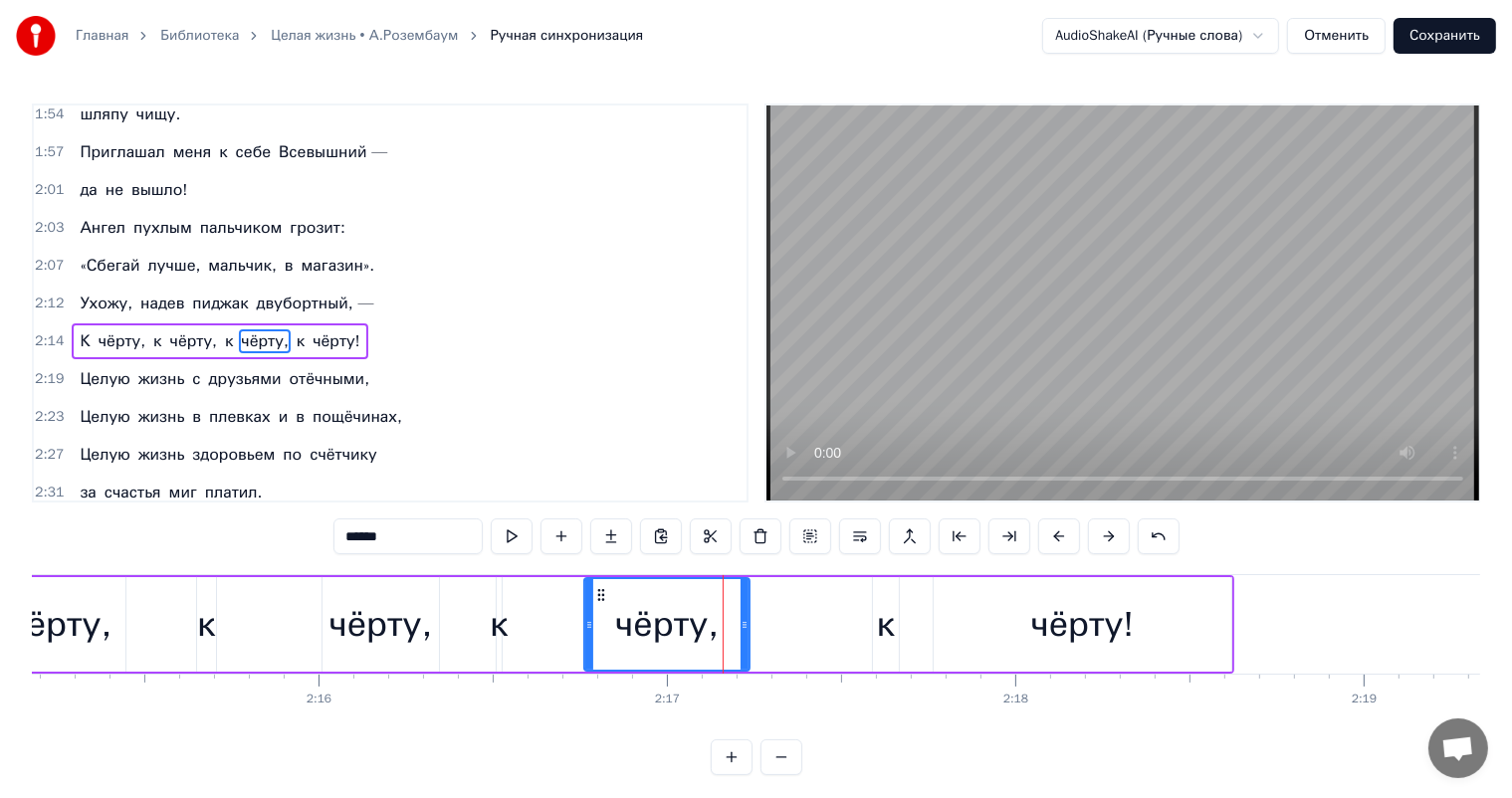 click on "К чёрту, к чёрту, к чёрту, к чёрту!" at bounding box center [578, 624] 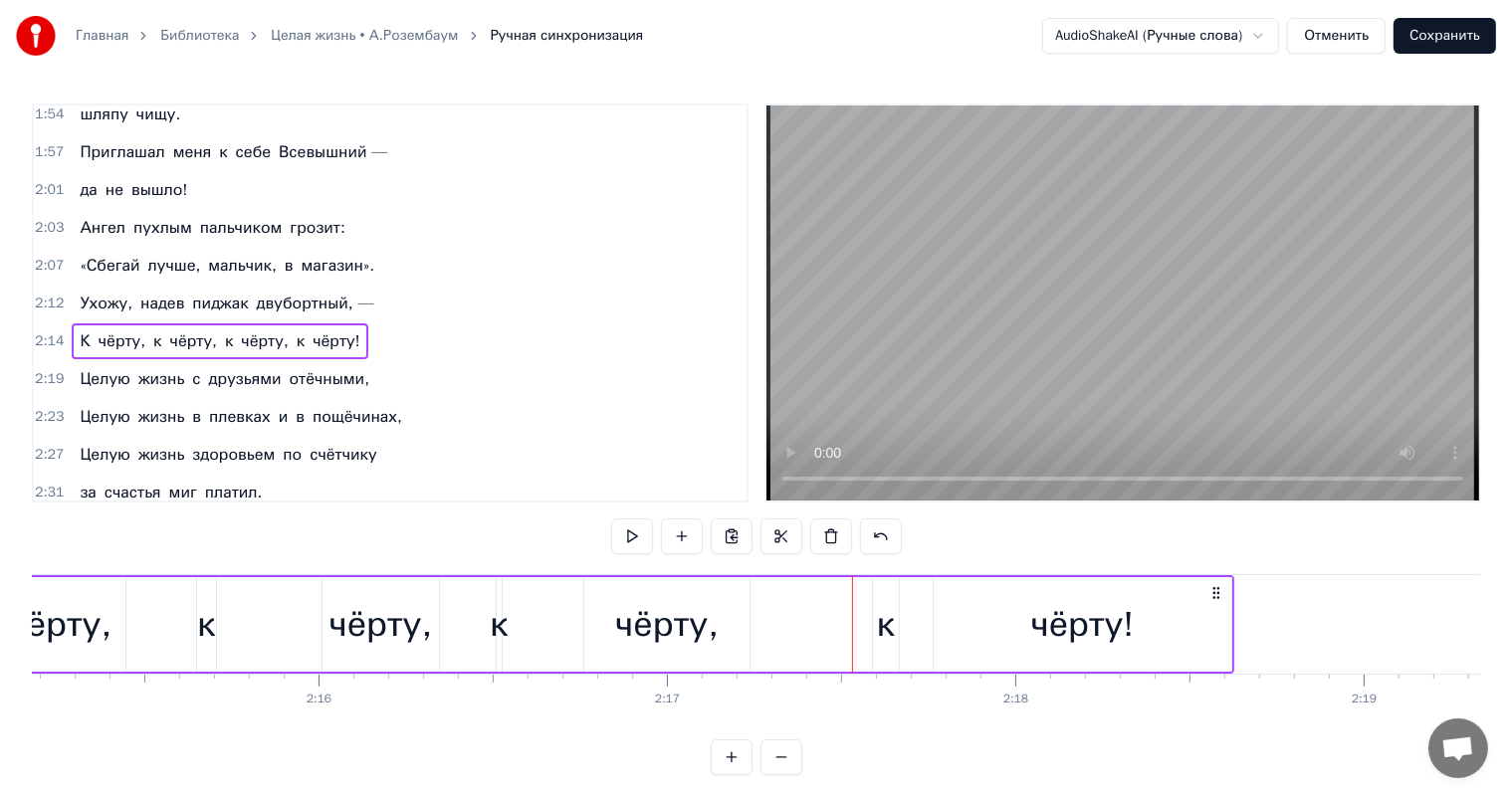 click on "к" at bounding box center [886, 624] 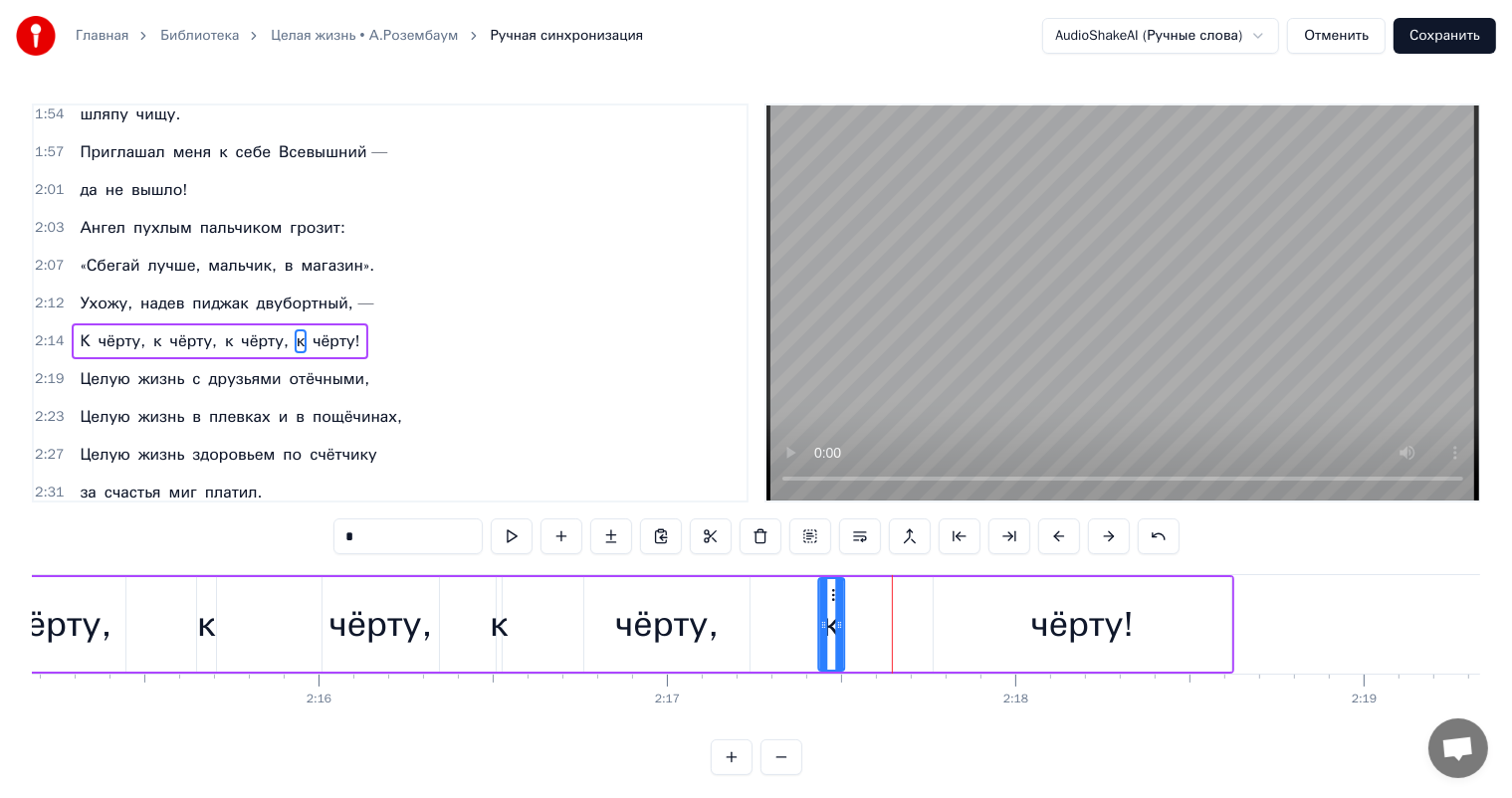 drag, startPoint x: 888, startPoint y: 594, endPoint x: 833, endPoint y: 601, distance: 55.443665 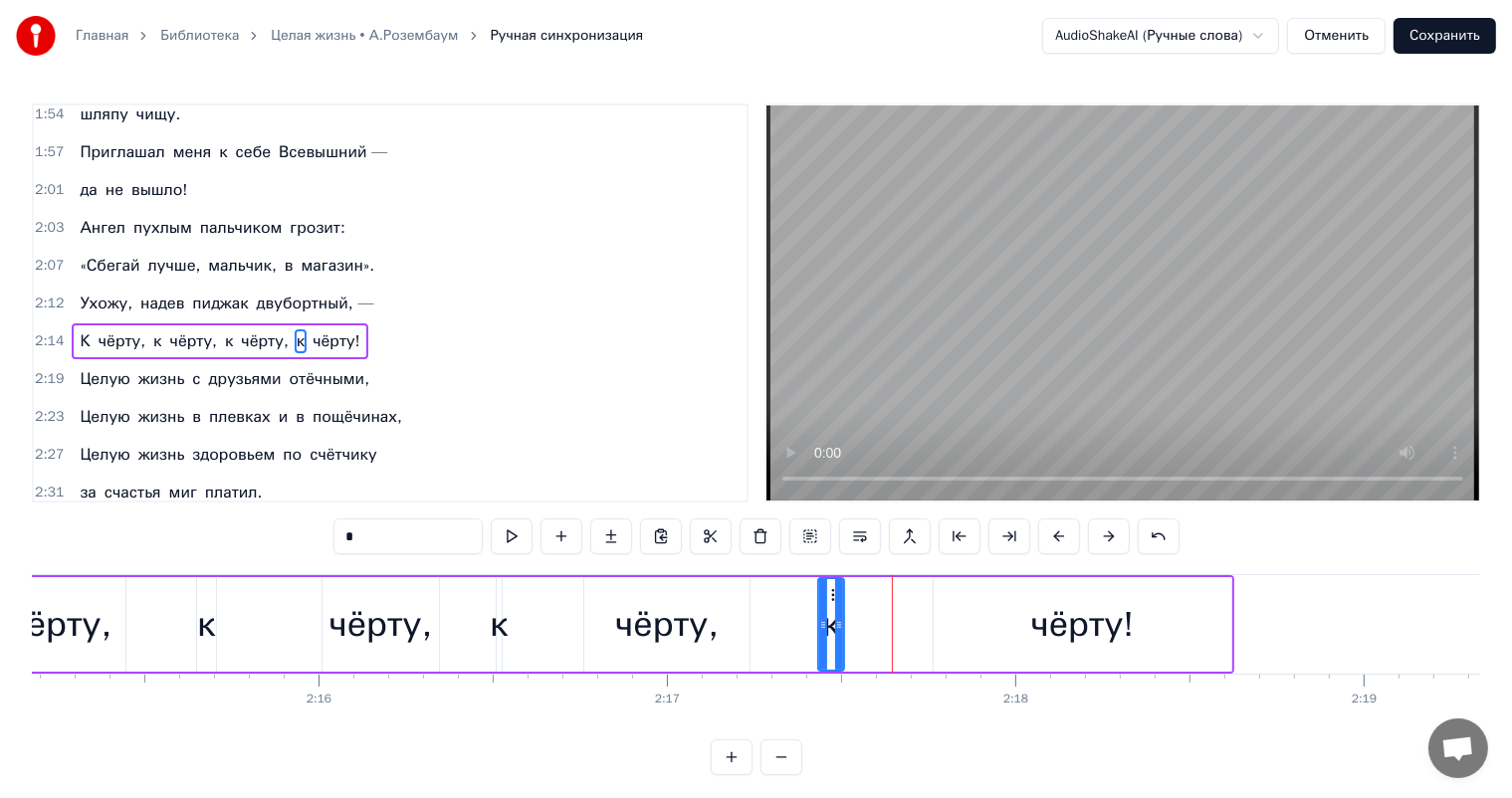 click on "чёрту!" at bounding box center [1083, 624] 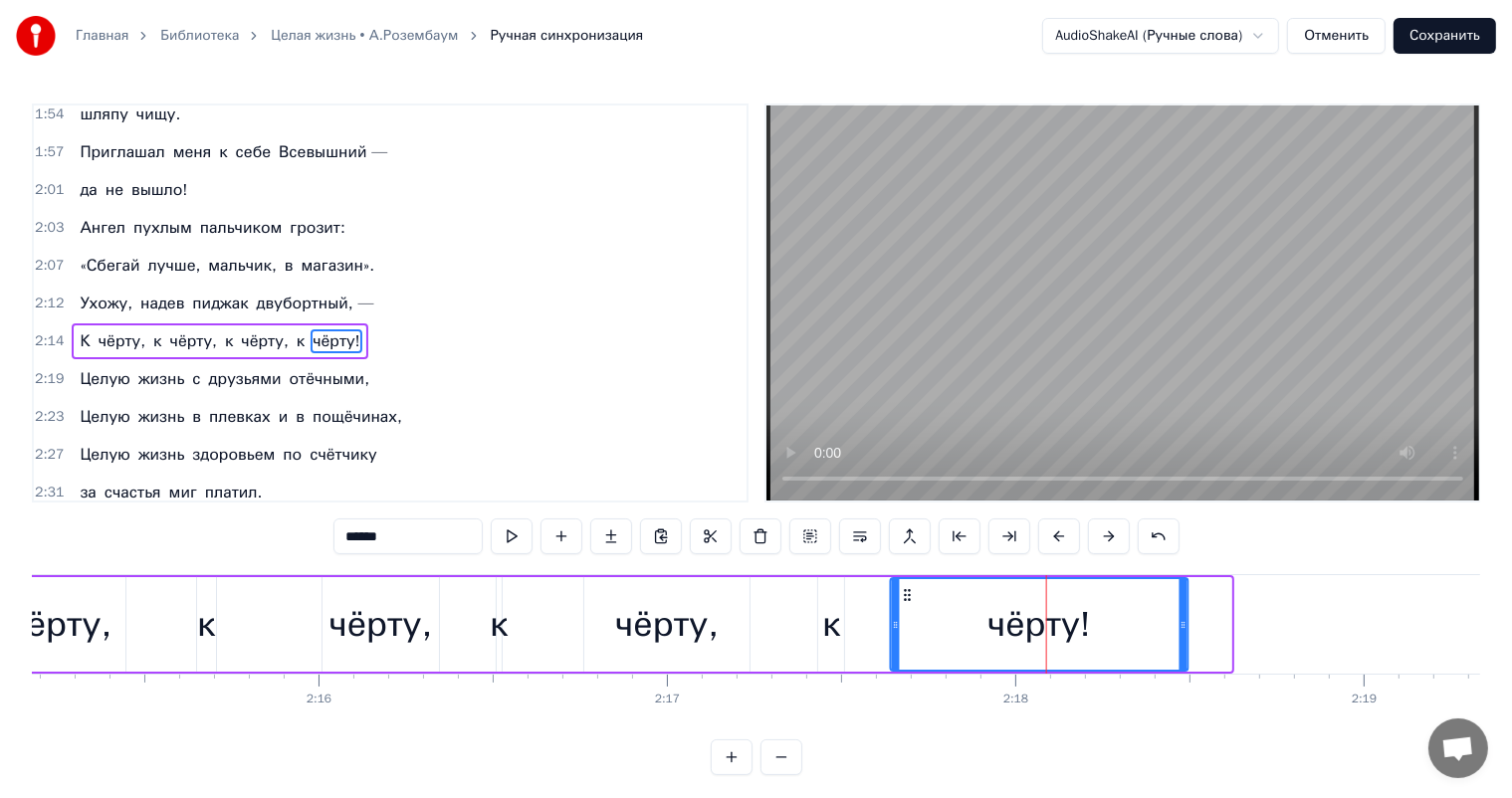 drag, startPoint x: 949, startPoint y: 592, endPoint x: 906, endPoint y: 602, distance: 44.14748 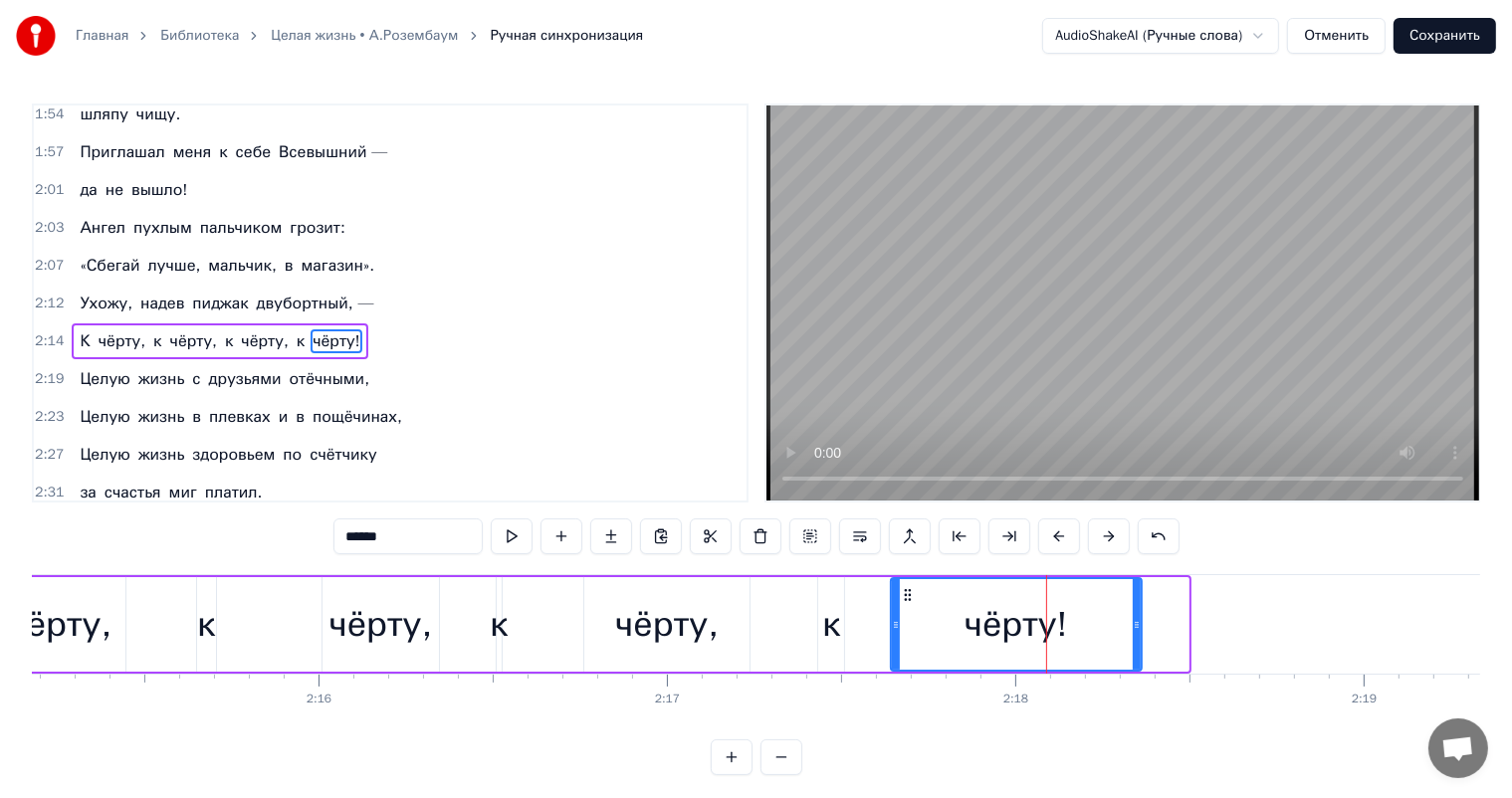 drag, startPoint x: 1182, startPoint y: 617, endPoint x: 1135, endPoint y: 630, distance: 48.76474 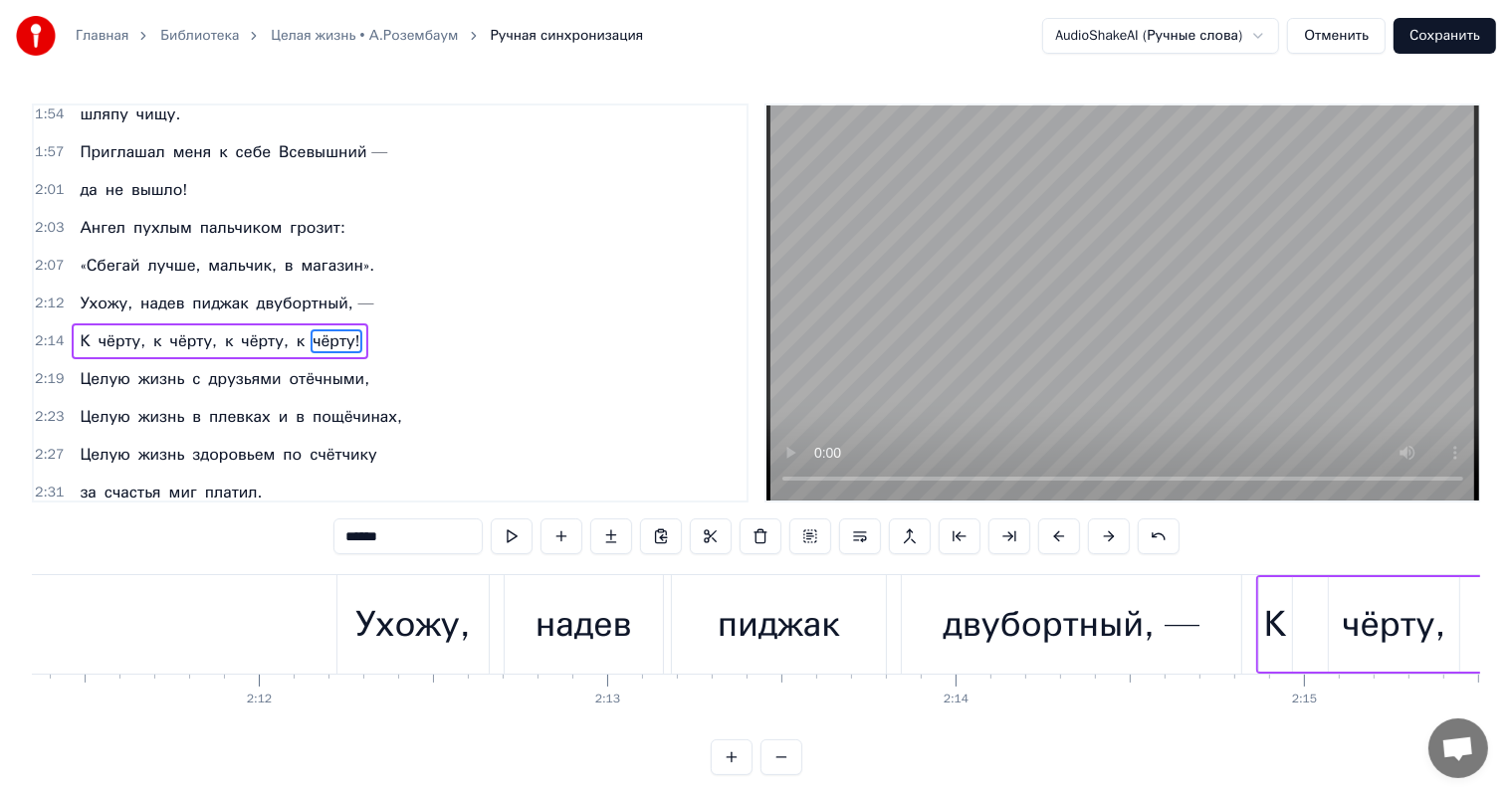 scroll, scrollTop: 0, scrollLeft: 45649, axis: horizontal 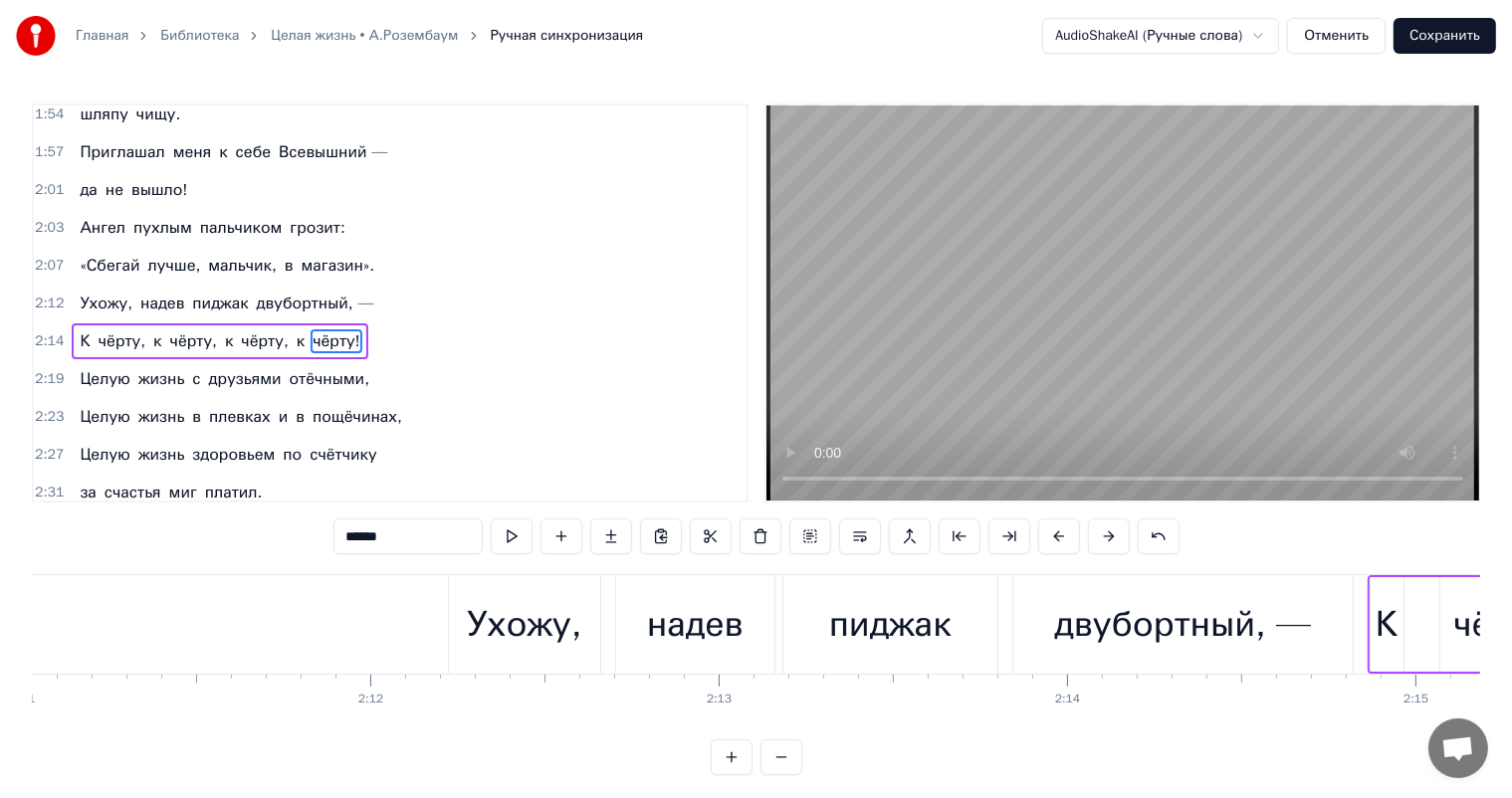 click on "пиджак" at bounding box center [890, 624] 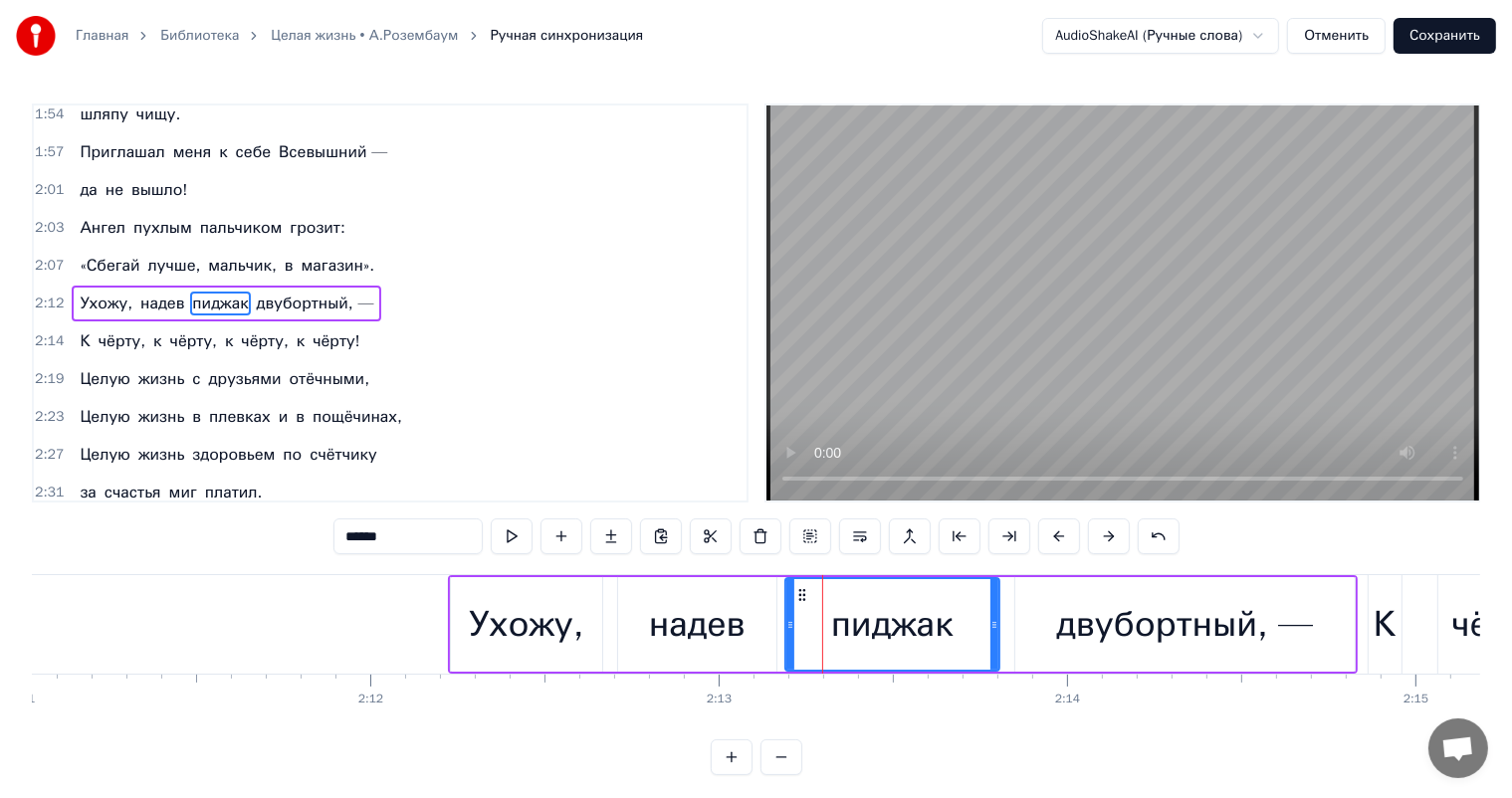 scroll, scrollTop: 918, scrollLeft: 0, axis: vertical 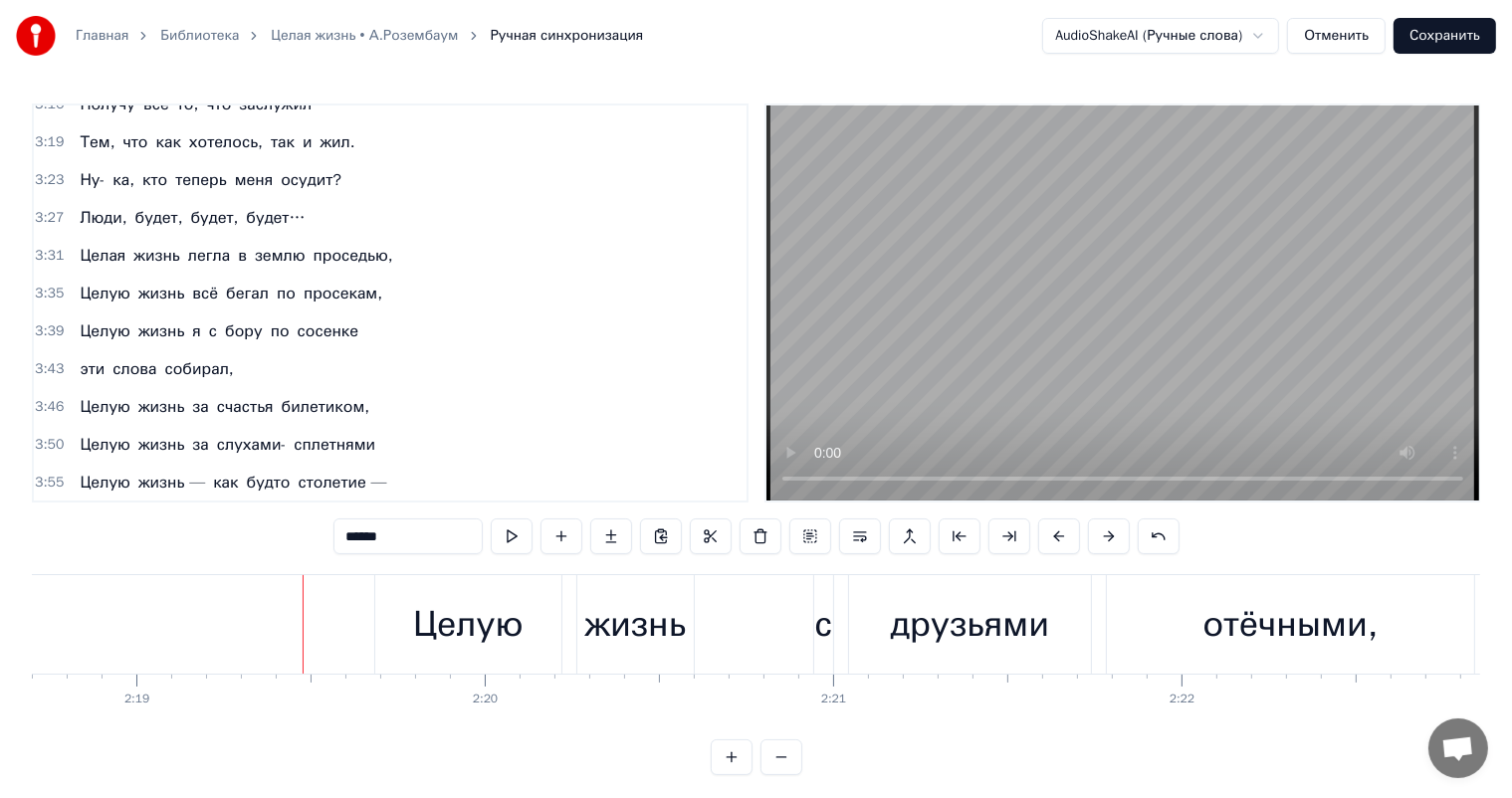 click on "будет…" at bounding box center [275, 218] 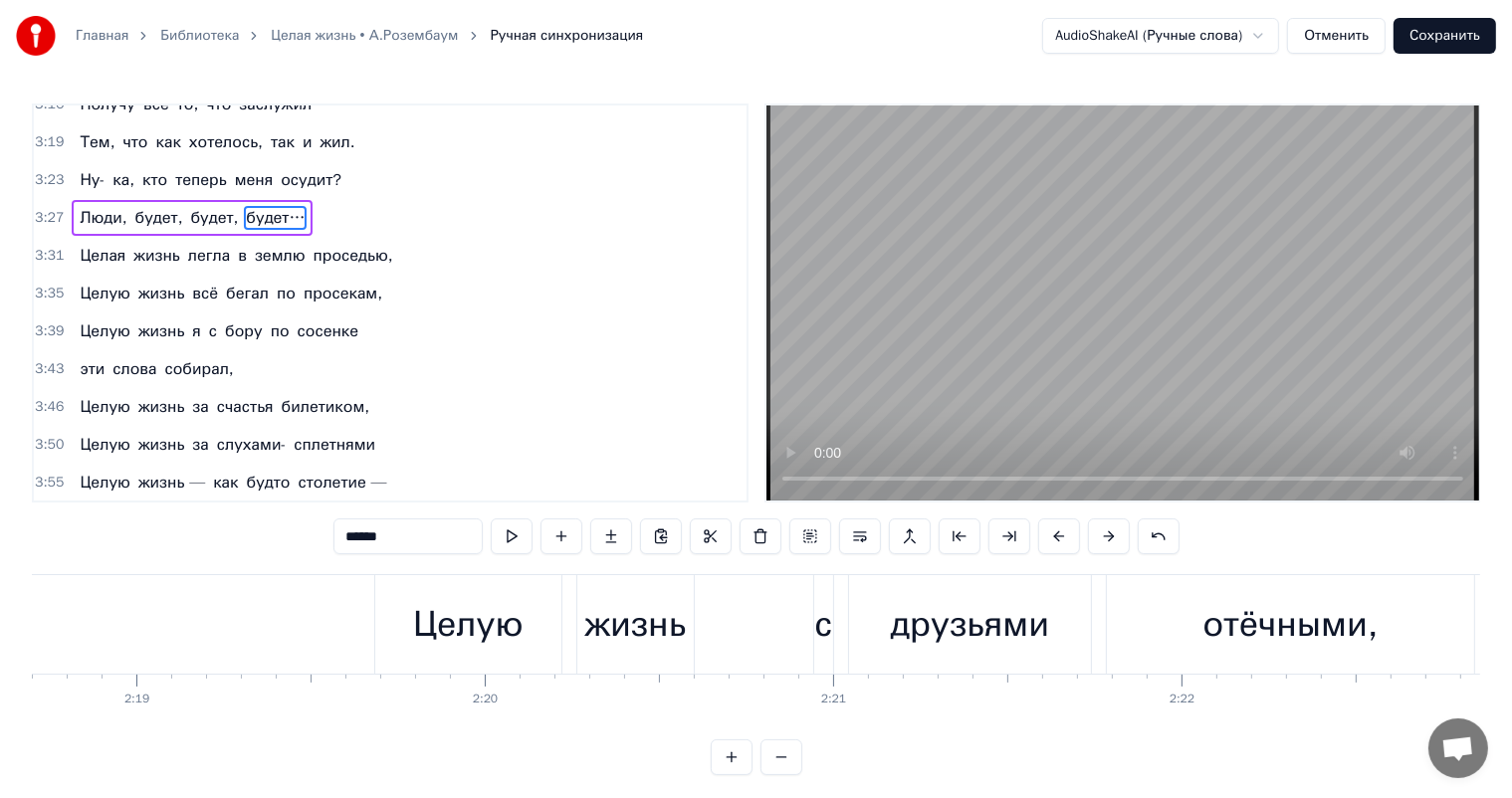 scroll, scrollTop: 1504, scrollLeft: 0, axis: vertical 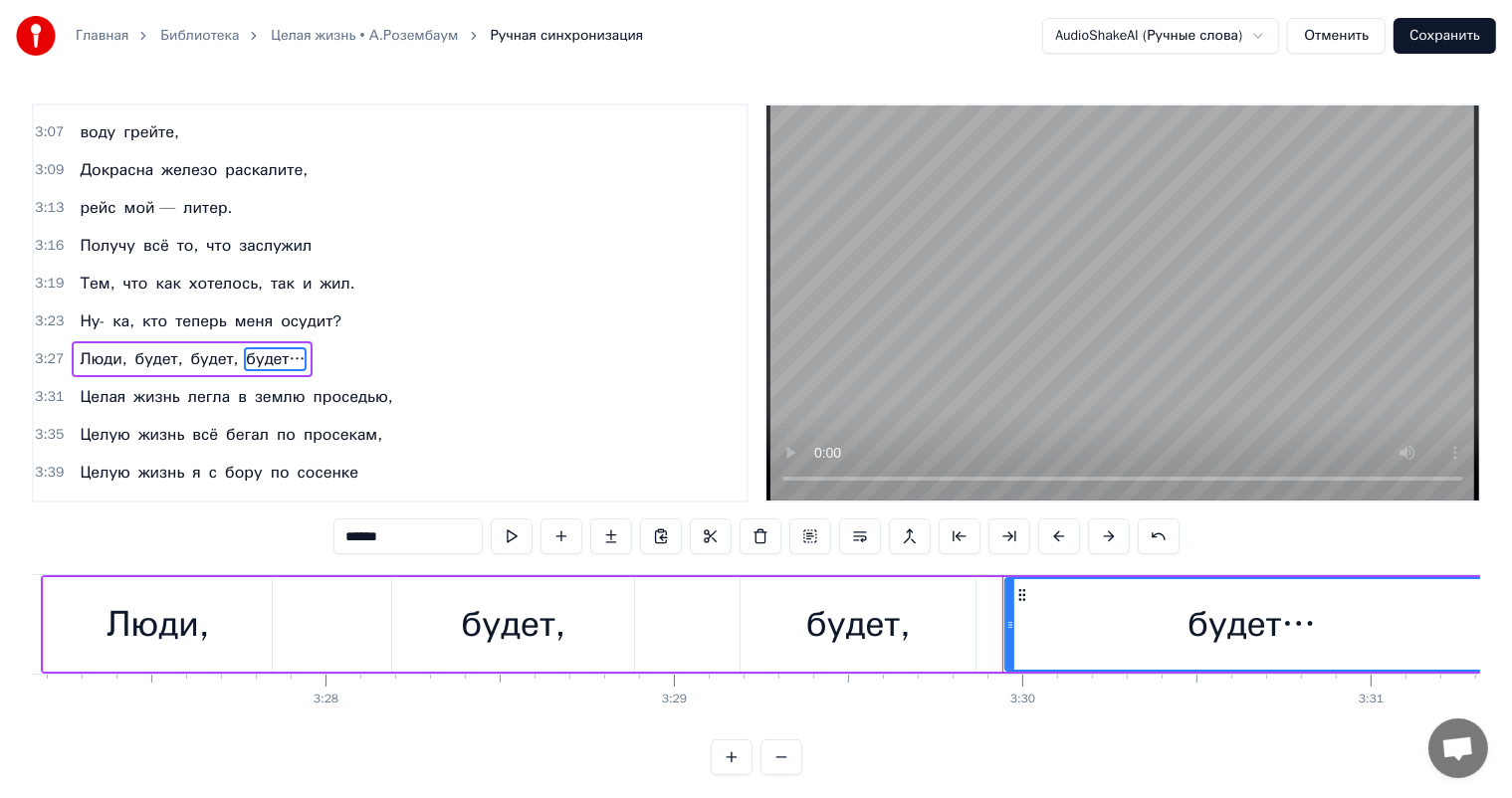 click on "Люди, будет, будет, будет…" at bounding box center (770, 624) 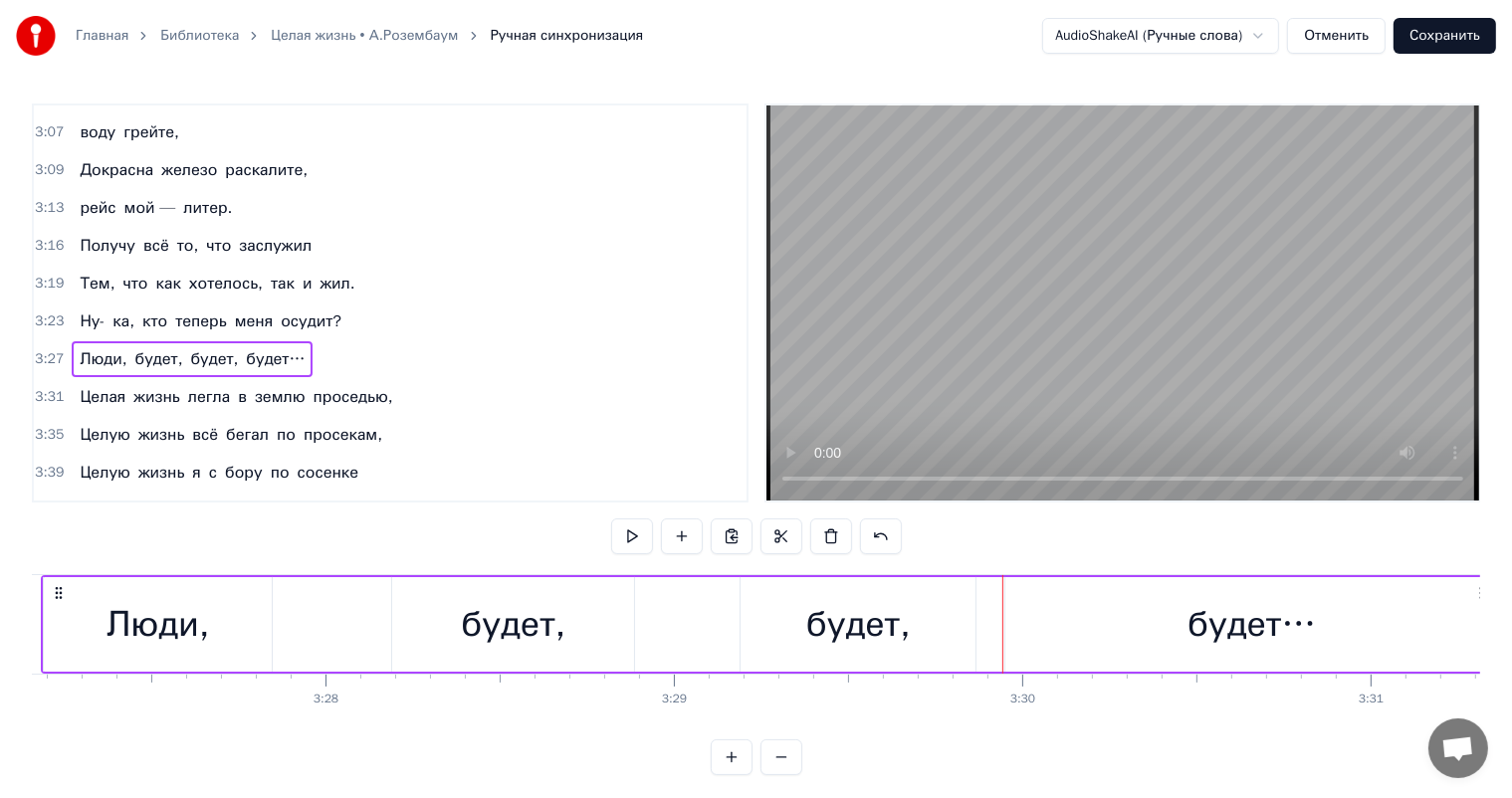 click on "Люди, будет, будет, будет…" at bounding box center (770, 624) 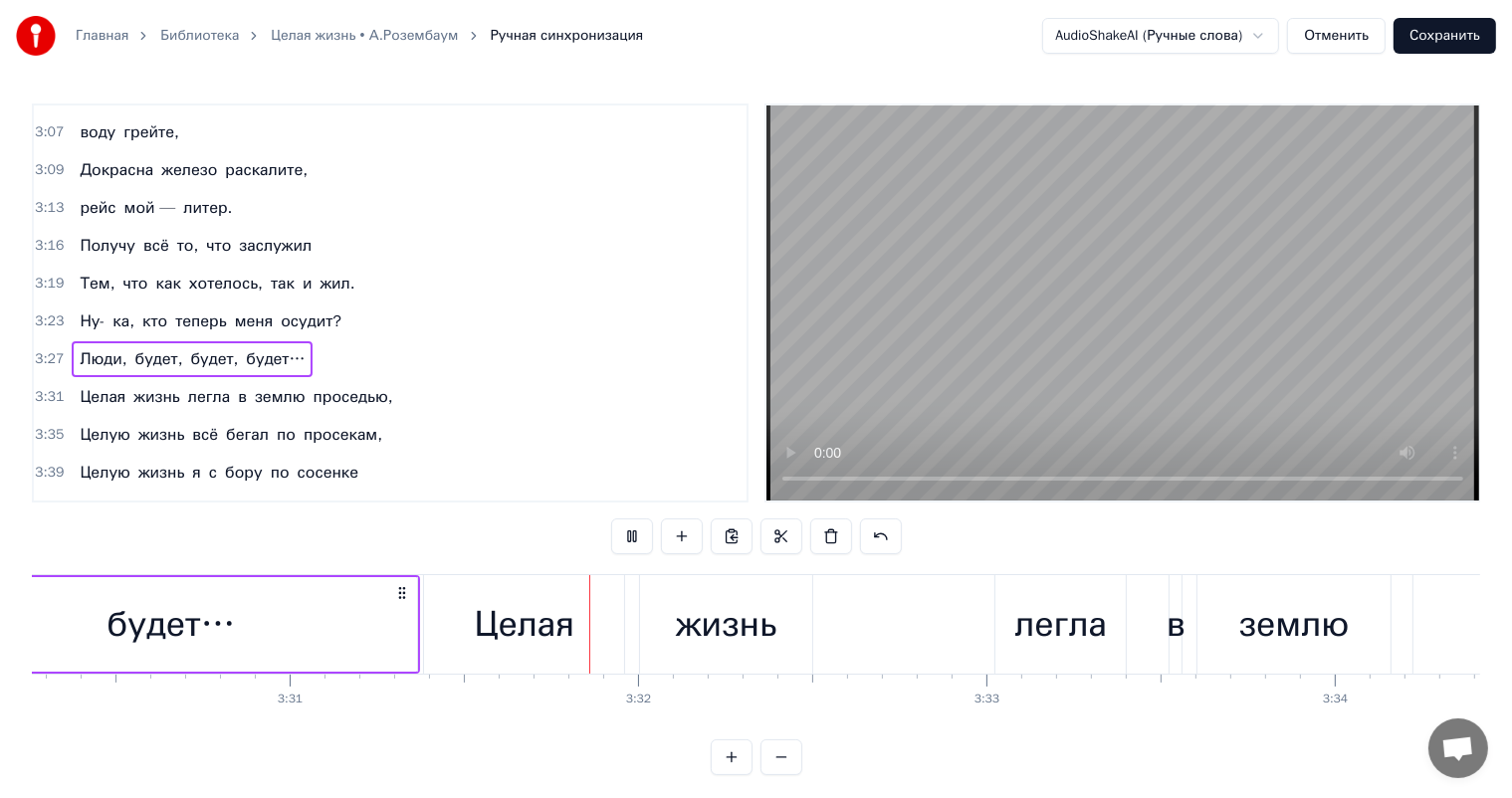 scroll, scrollTop: 0, scrollLeft: 73463, axis: horizontal 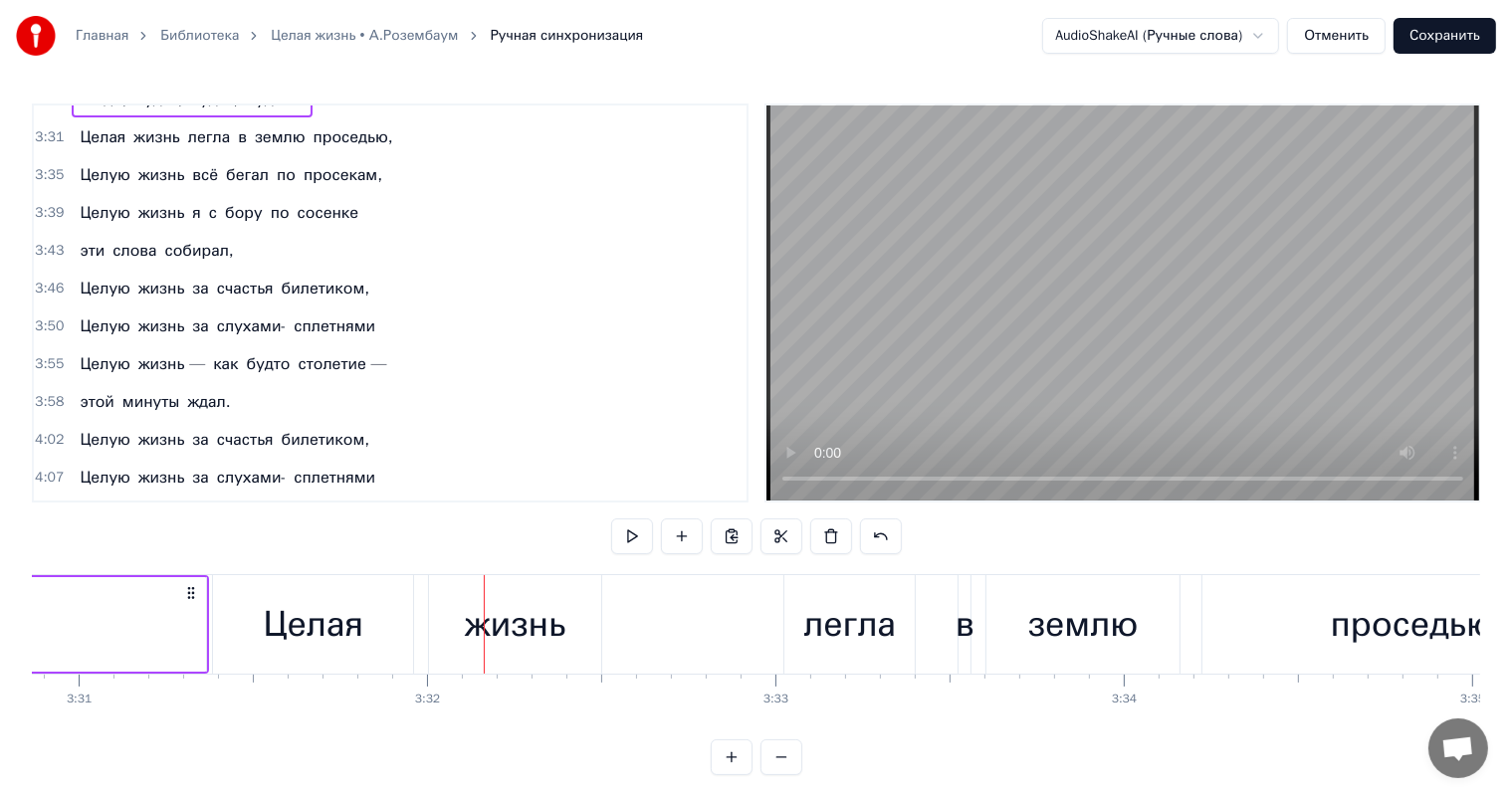 click on "Сохранить" at bounding box center (1444, 36) 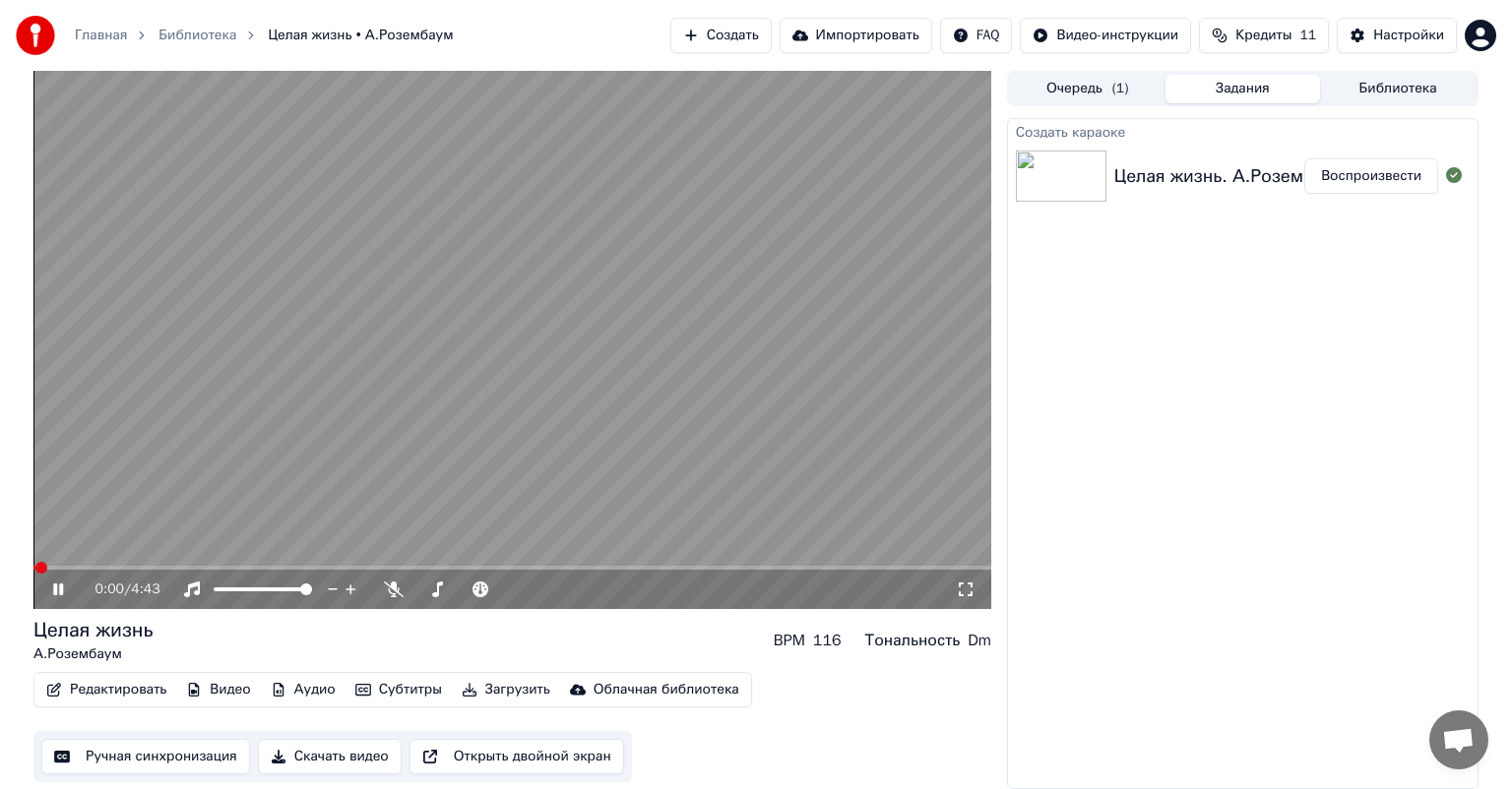 click 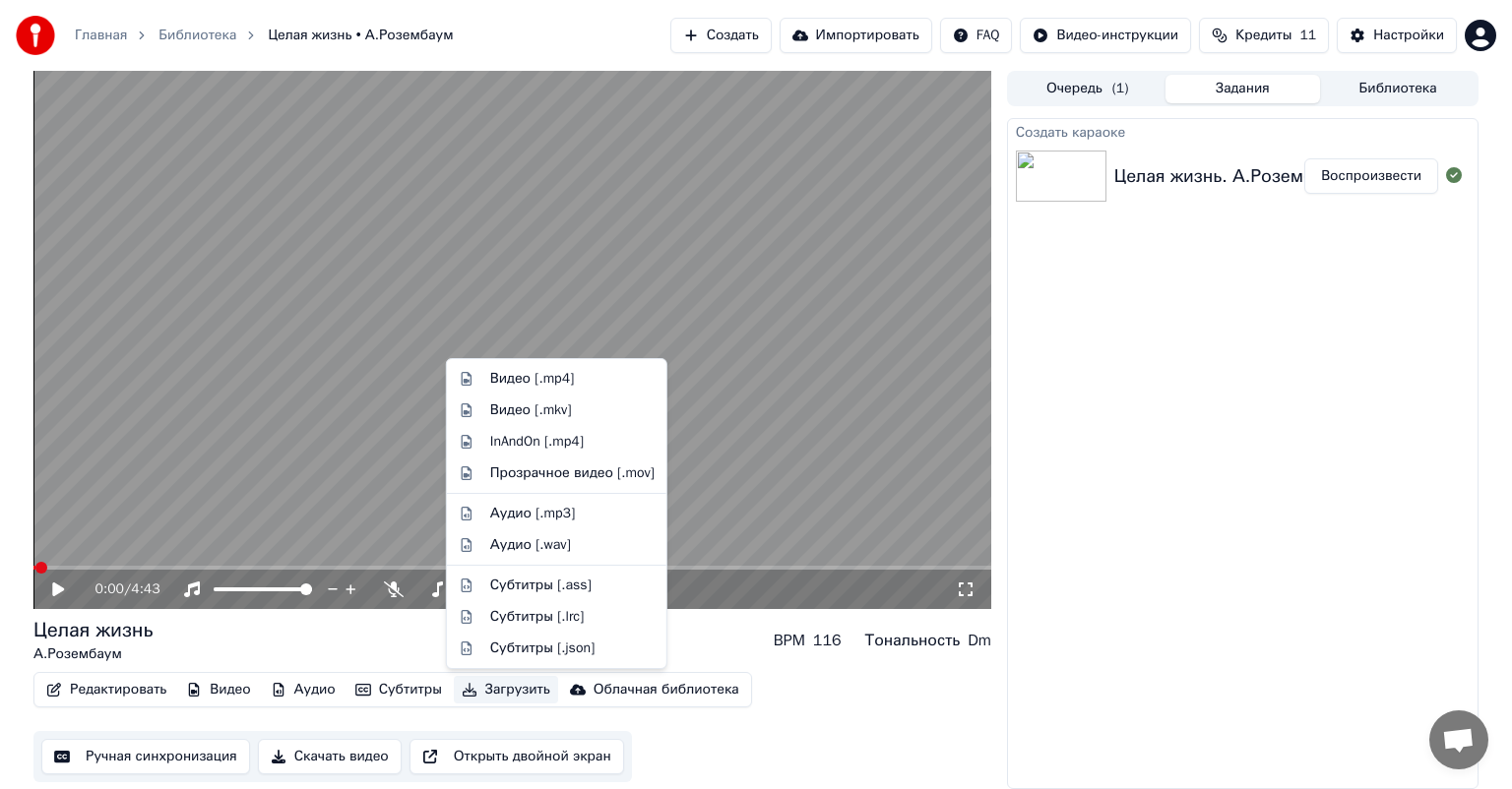 click on "Загрузить" at bounding box center (506, 690) 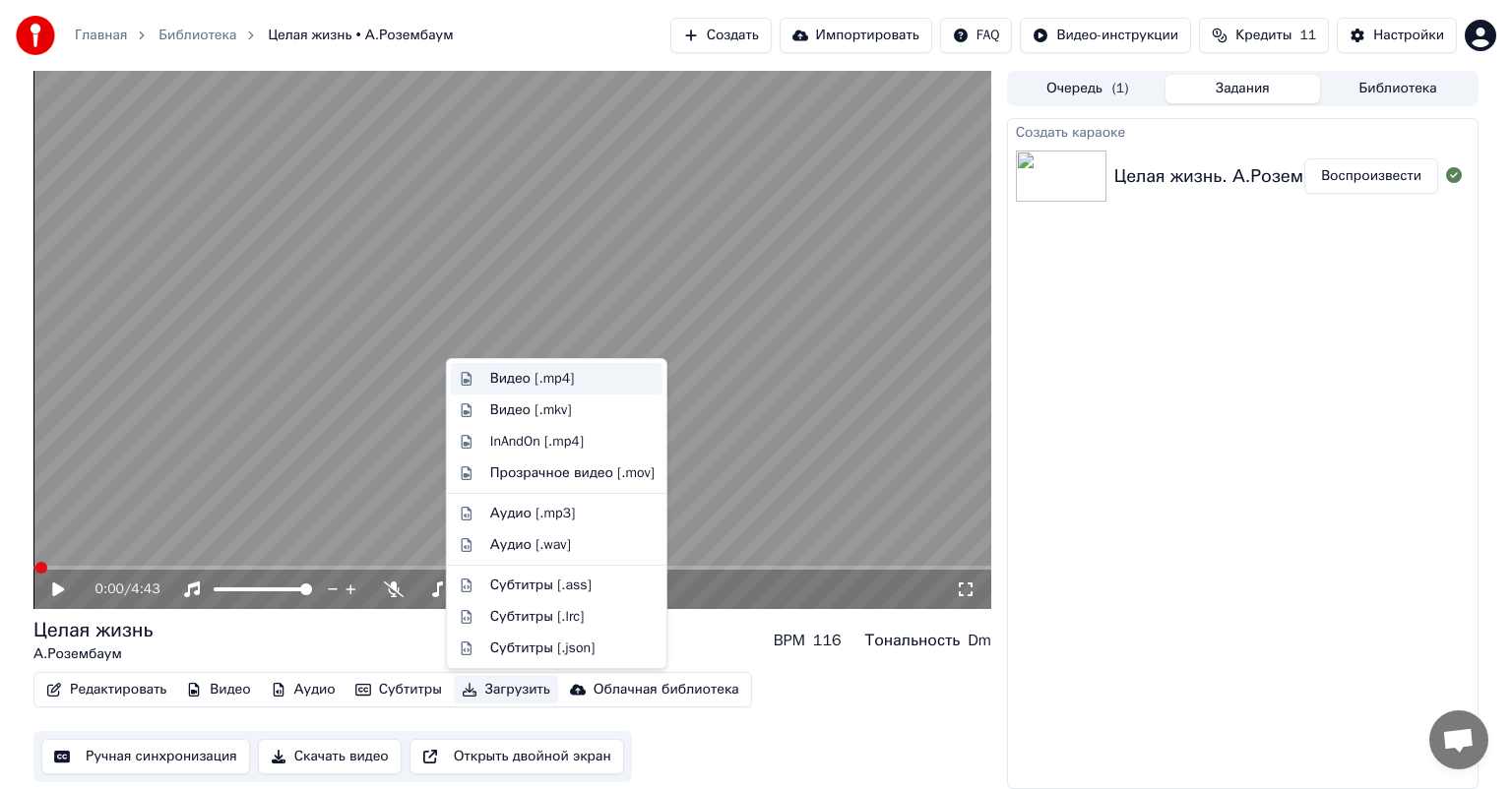 click on "Видео [.mp4]" at bounding box center [532, 379] 